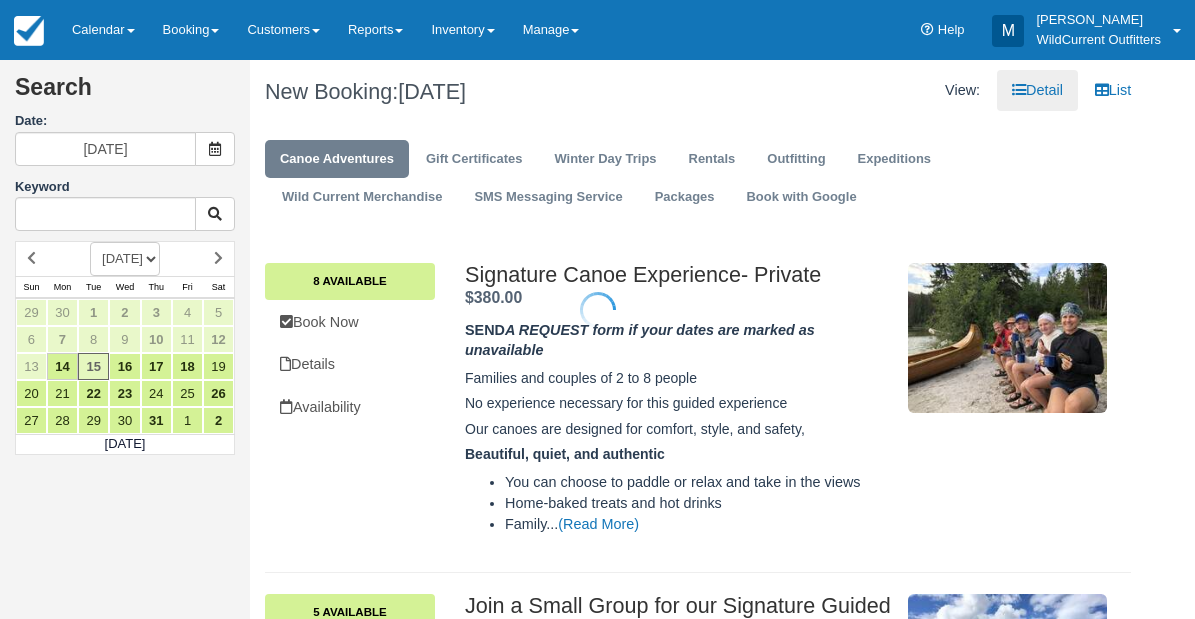 scroll, scrollTop: 0, scrollLeft: 0, axis: both 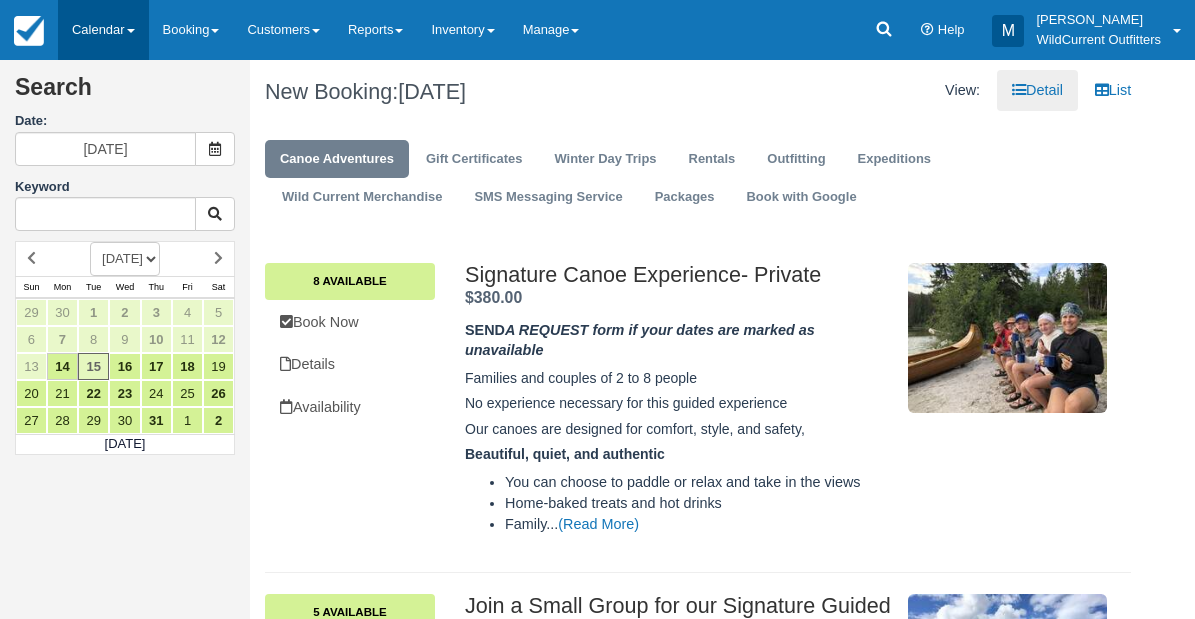 click on "Calendar" at bounding box center [103, 30] 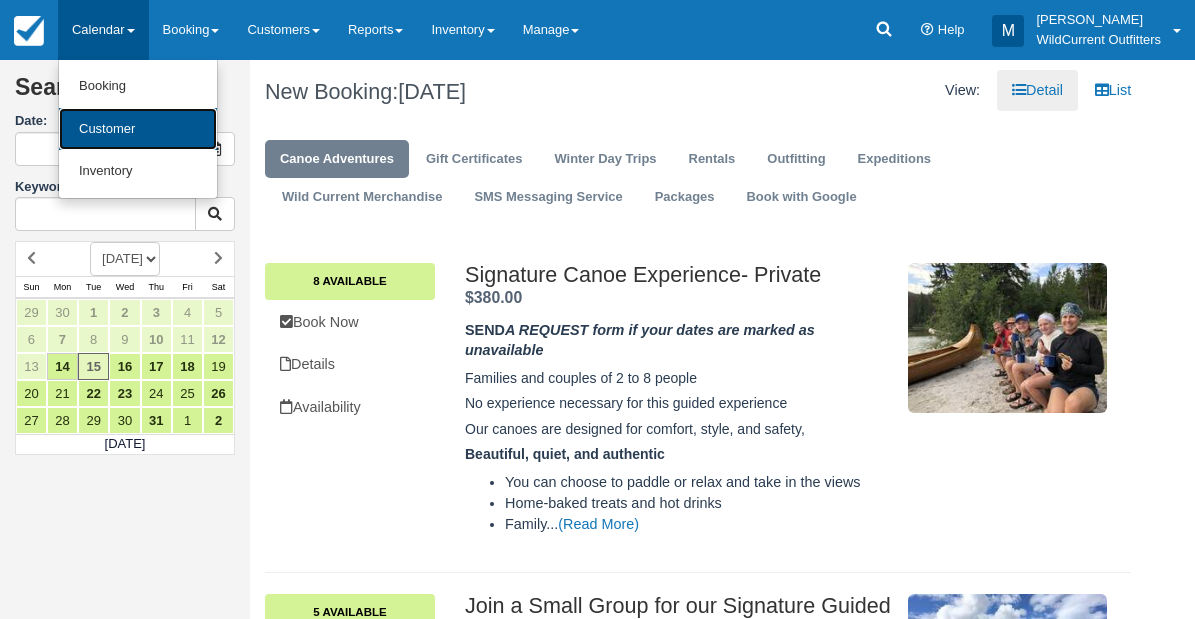 click on "Customer" at bounding box center [138, 129] 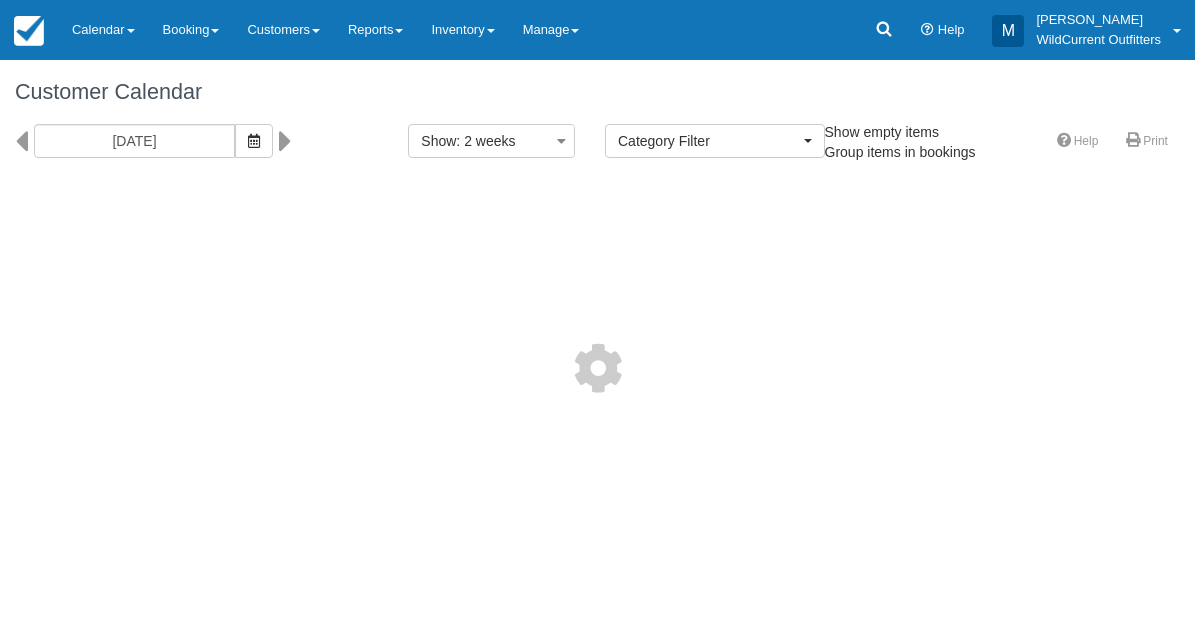 select 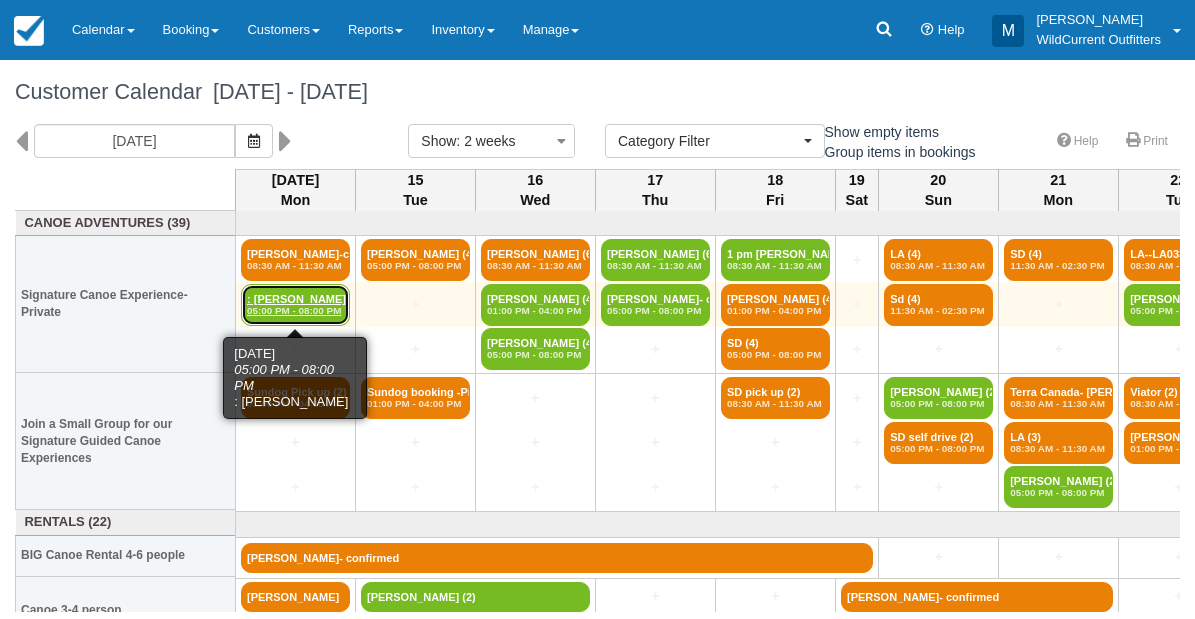 click on ": [PERSON_NAME] (5)  05:00 PM - 08:00 PM" at bounding box center (295, 305) 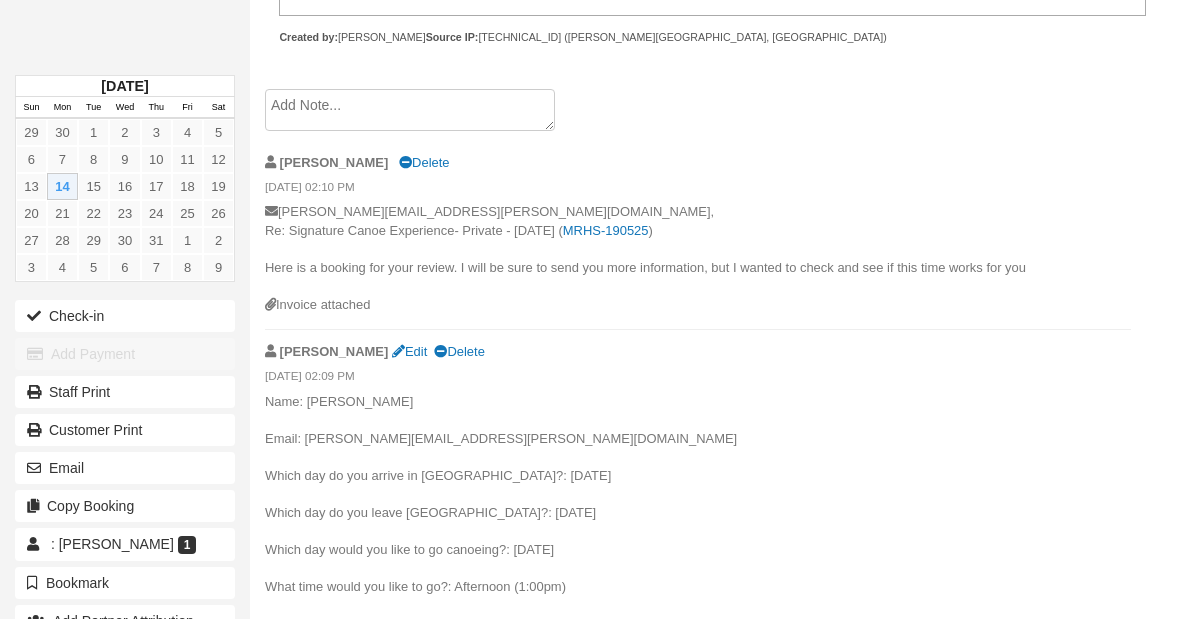 scroll, scrollTop: 786, scrollLeft: 0, axis: vertical 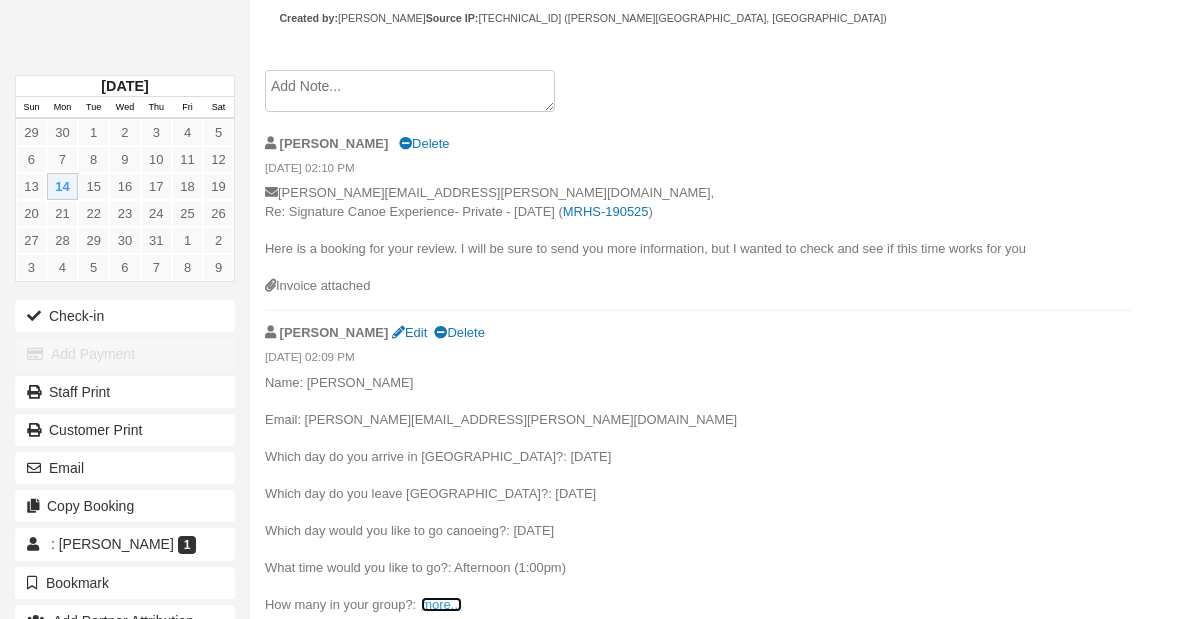 click on "more..." at bounding box center [441, 604] 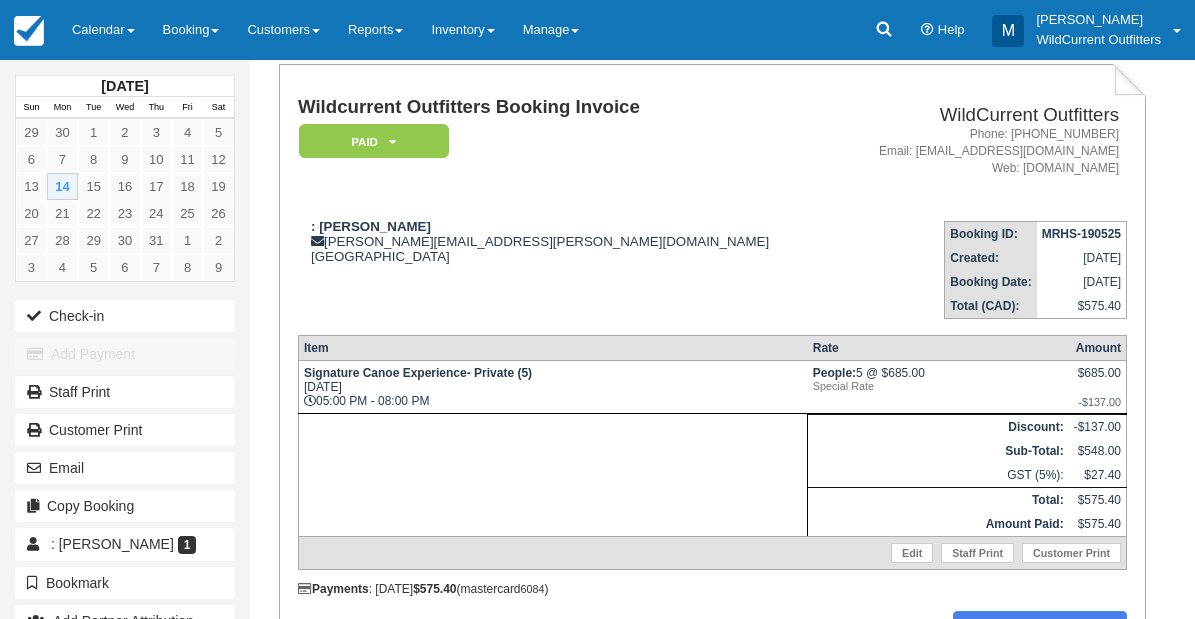 scroll, scrollTop: 0, scrollLeft: 0, axis: both 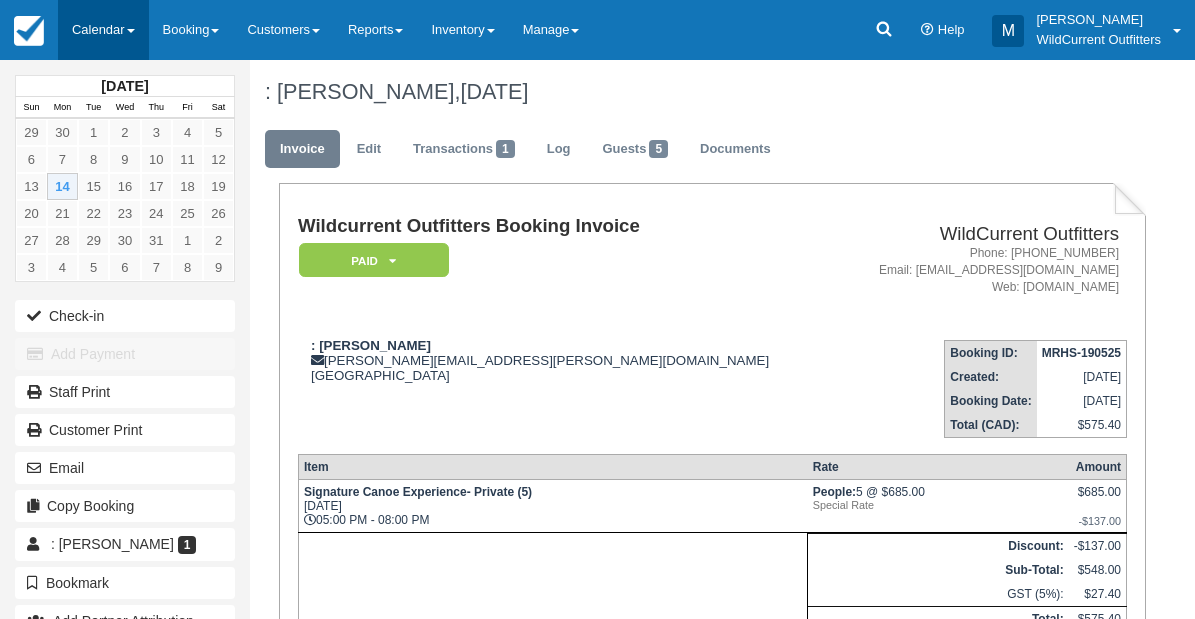click on "Calendar" at bounding box center (103, 30) 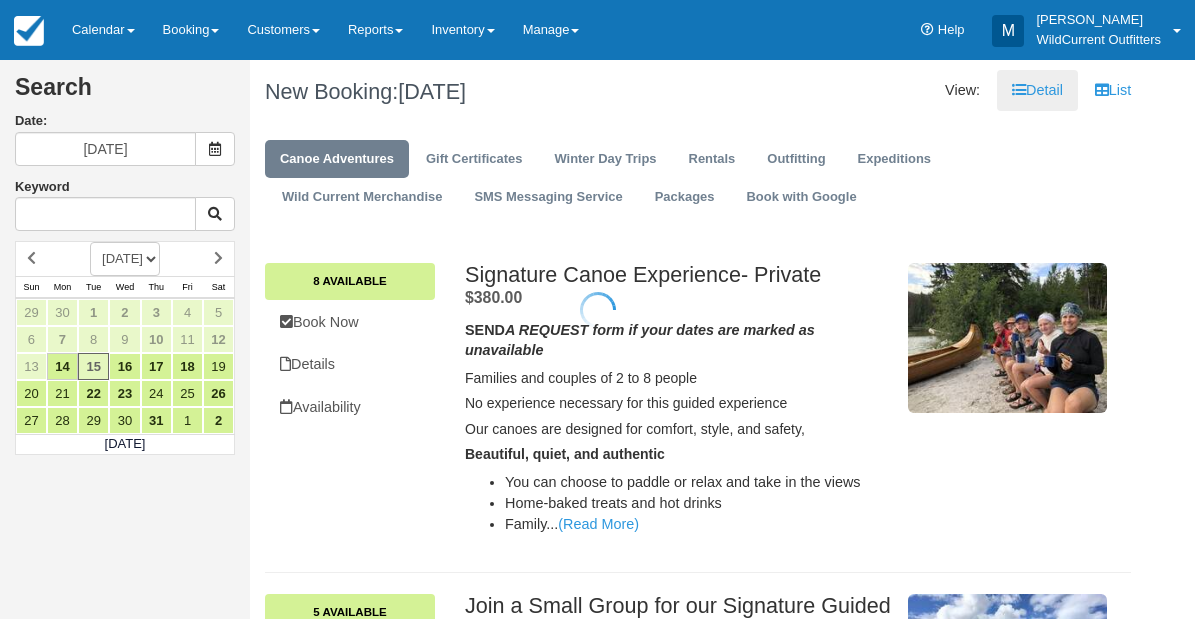 scroll, scrollTop: 0, scrollLeft: 0, axis: both 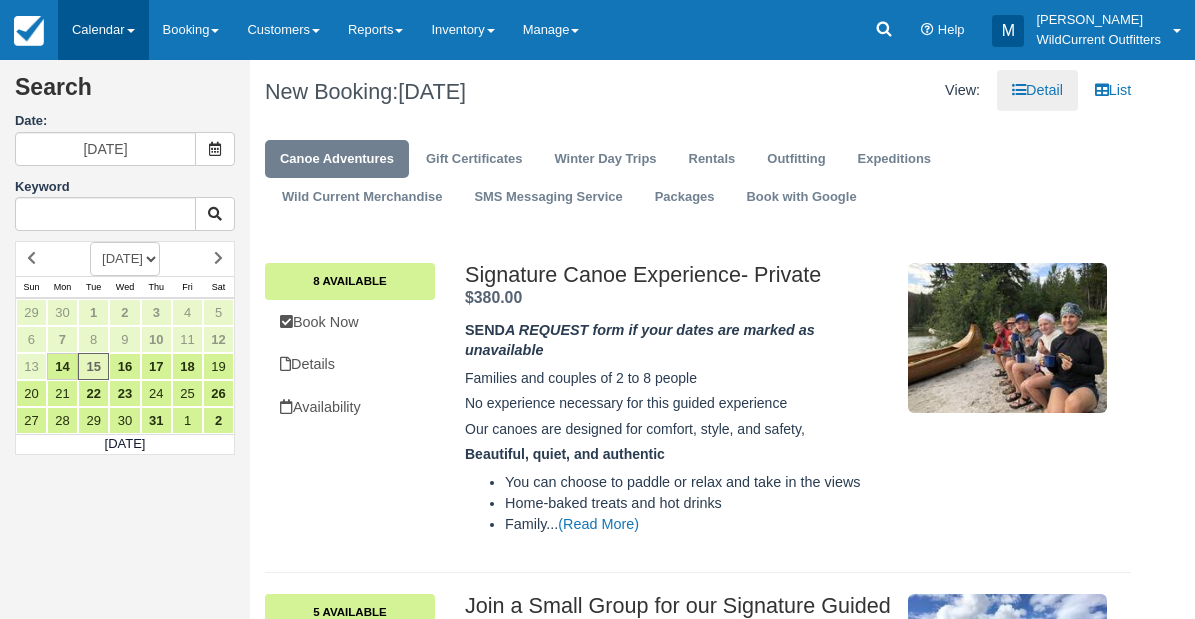 click on "Calendar" at bounding box center (103, 30) 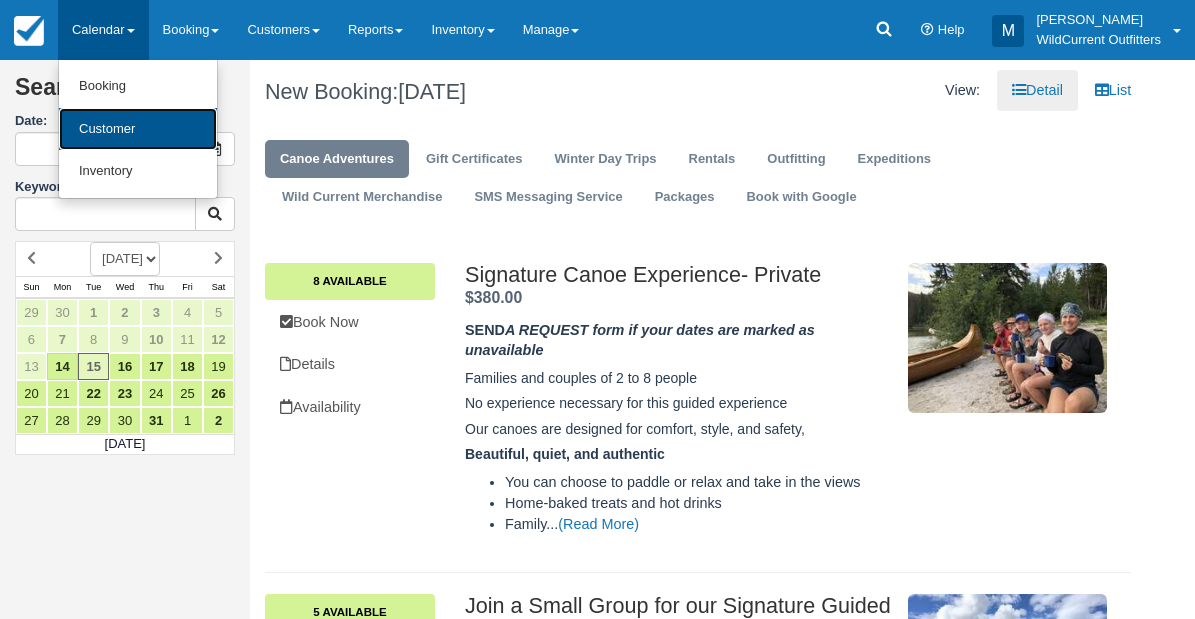 click on "Customer" at bounding box center (138, 129) 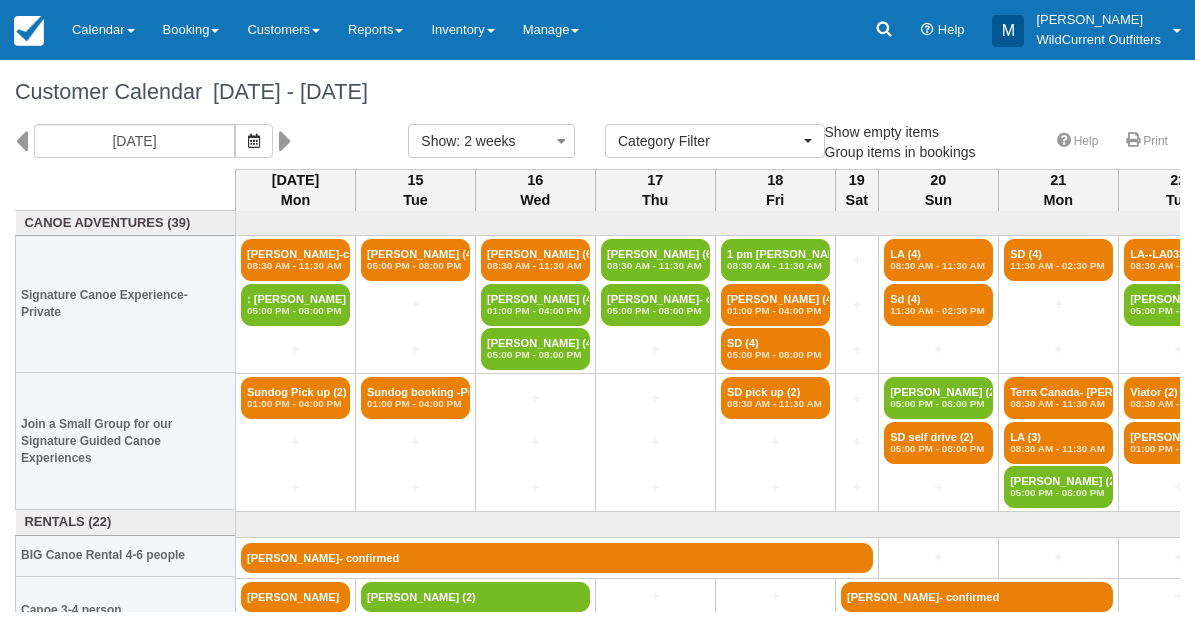 select 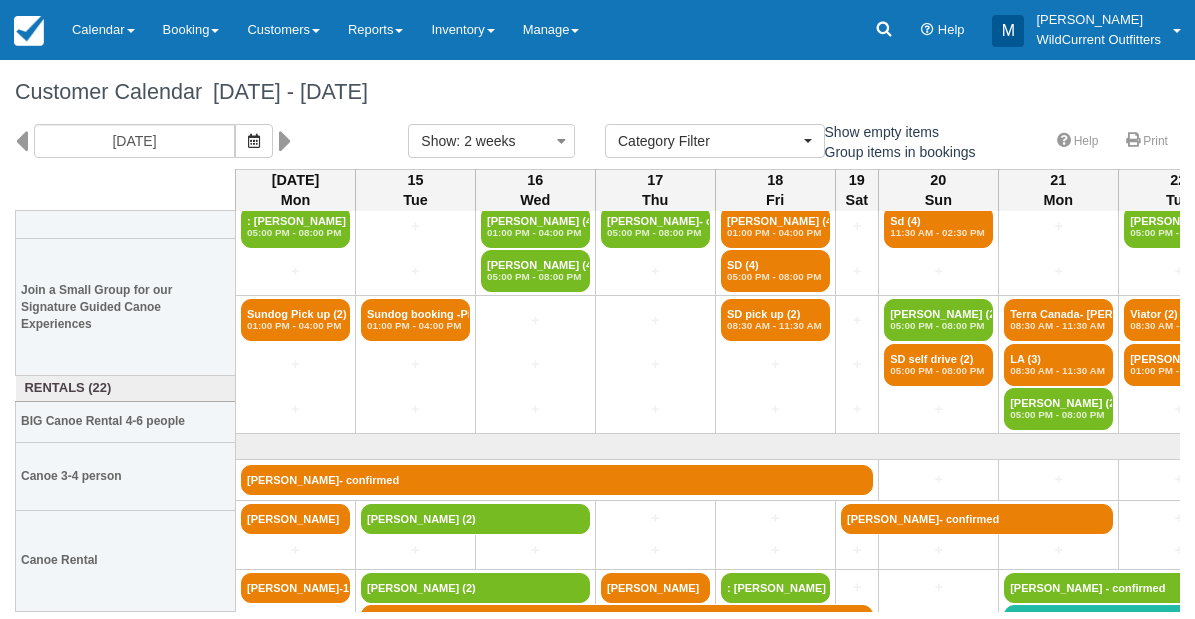 scroll, scrollTop: 0, scrollLeft: 0, axis: both 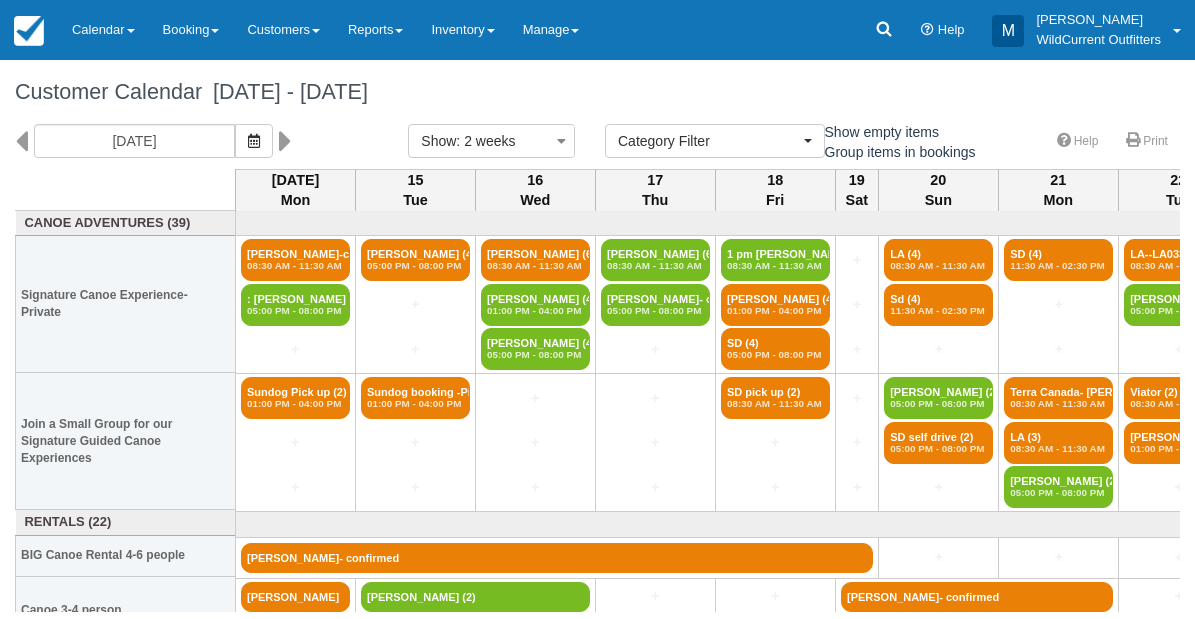 click on "17 Thu" at bounding box center [655, 190] 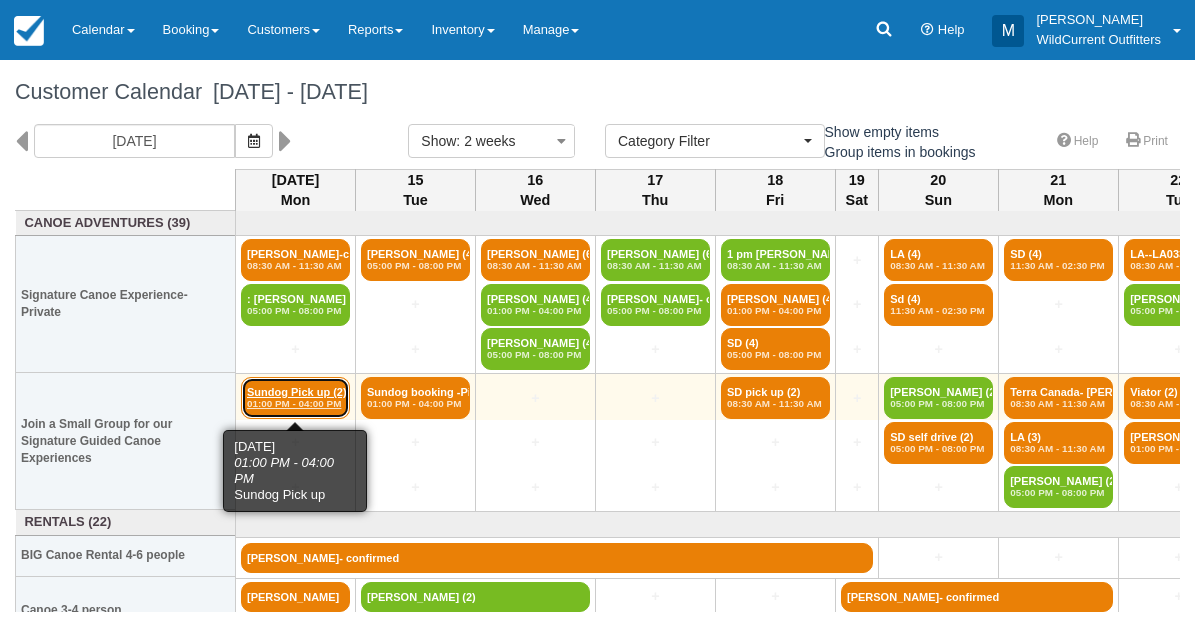 click on "01:00 PM - 04:00 PM" at bounding box center (295, 404) 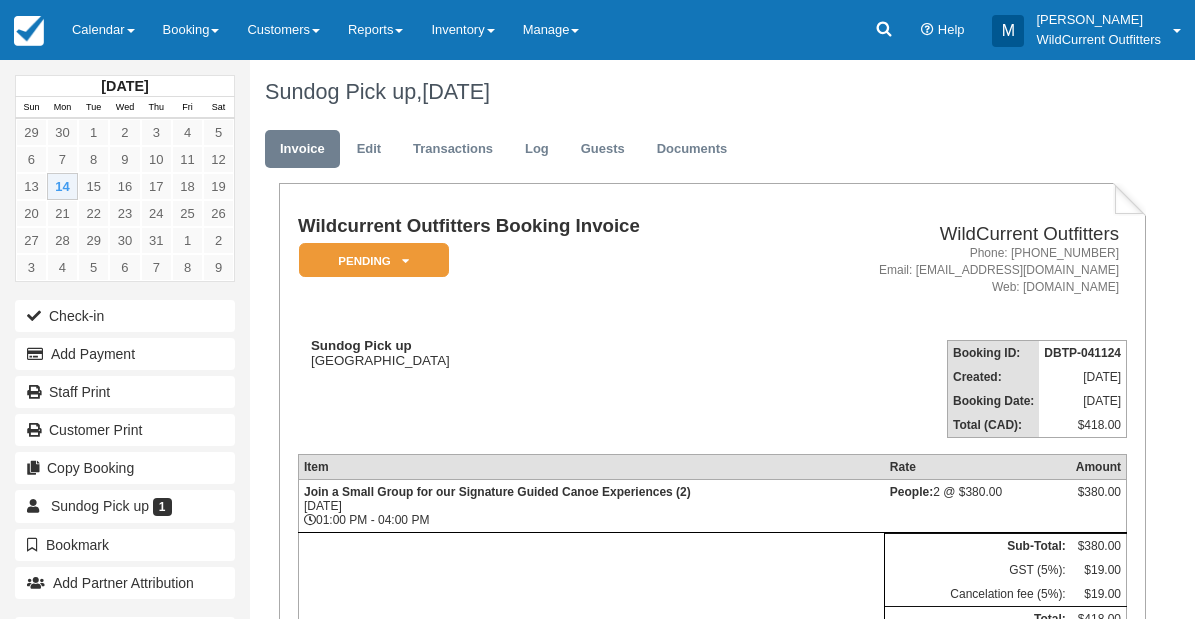 scroll, scrollTop: 0, scrollLeft: 0, axis: both 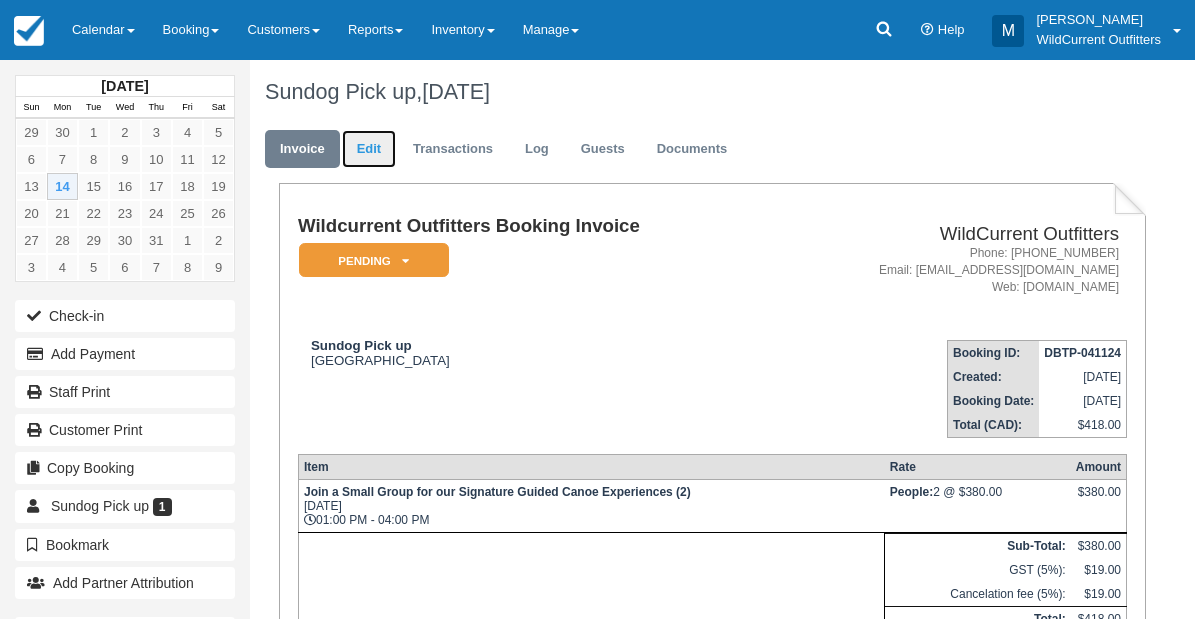 click on "Edit" at bounding box center (369, 149) 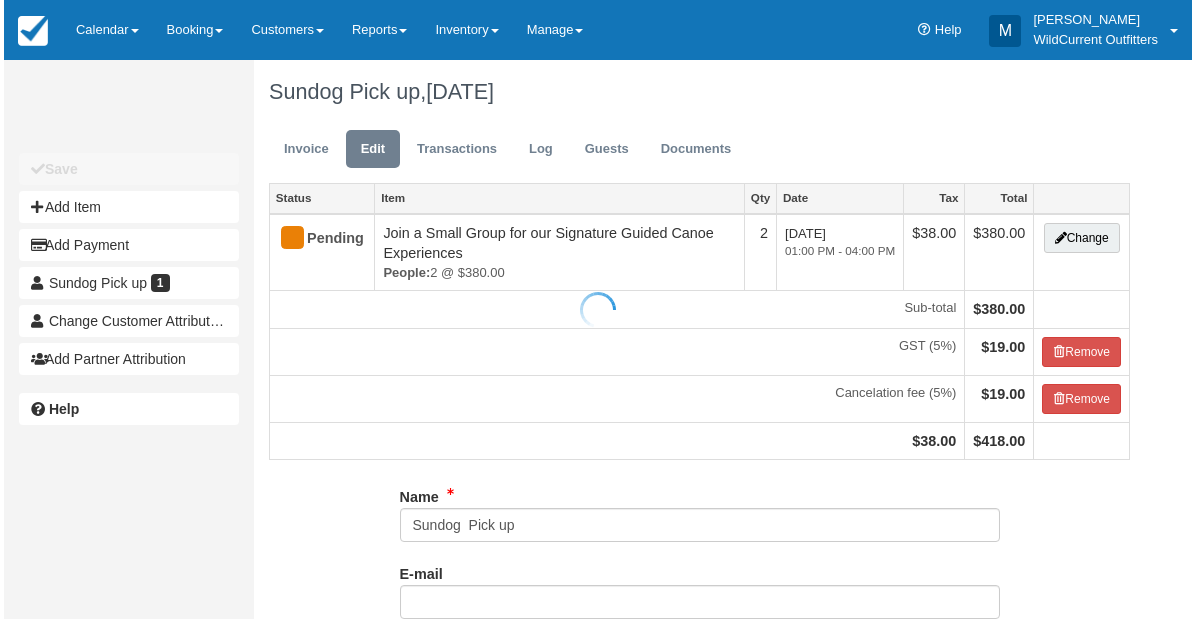 scroll, scrollTop: 0, scrollLeft: 0, axis: both 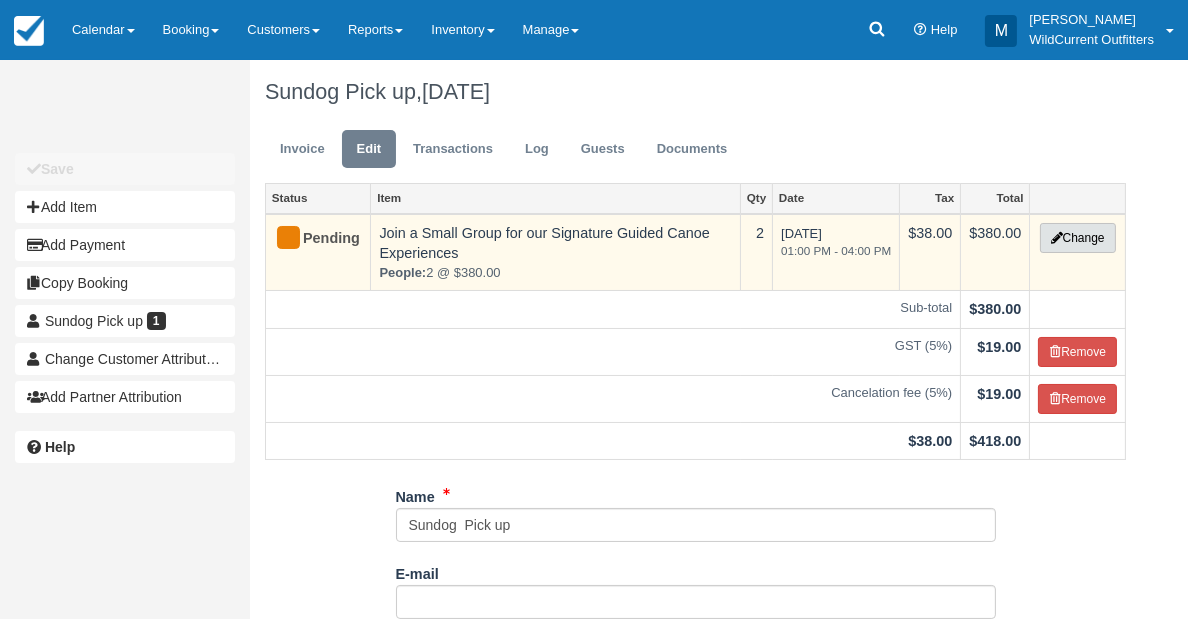 click on "Change" at bounding box center [1078, 238] 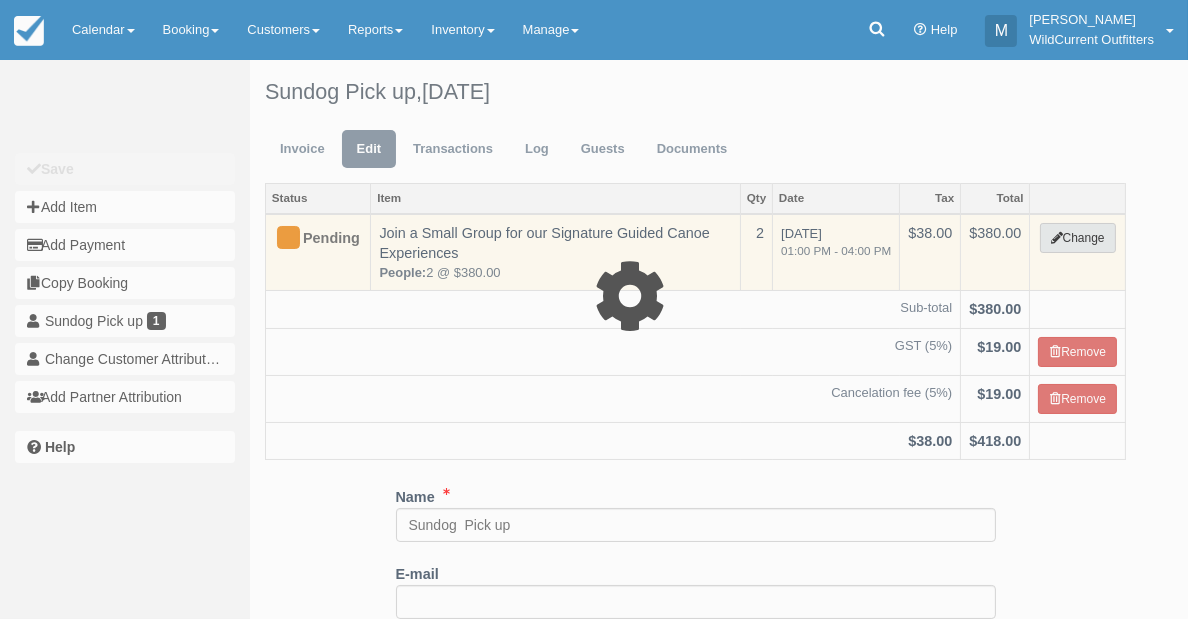 type on "380.00" 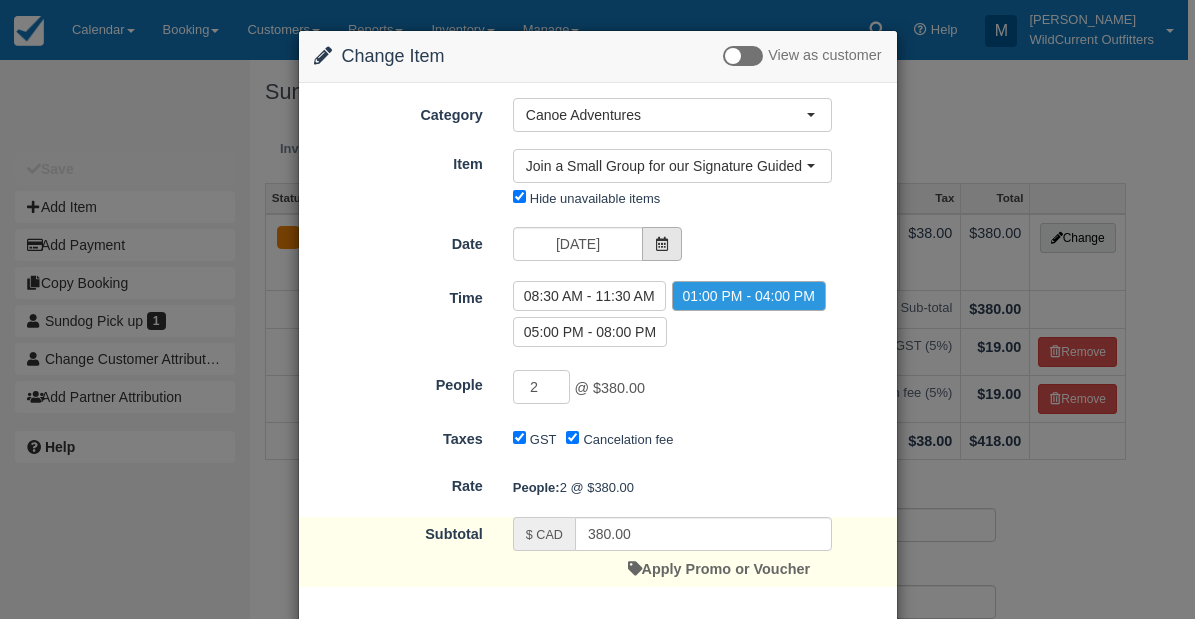 click at bounding box center [662, 244] 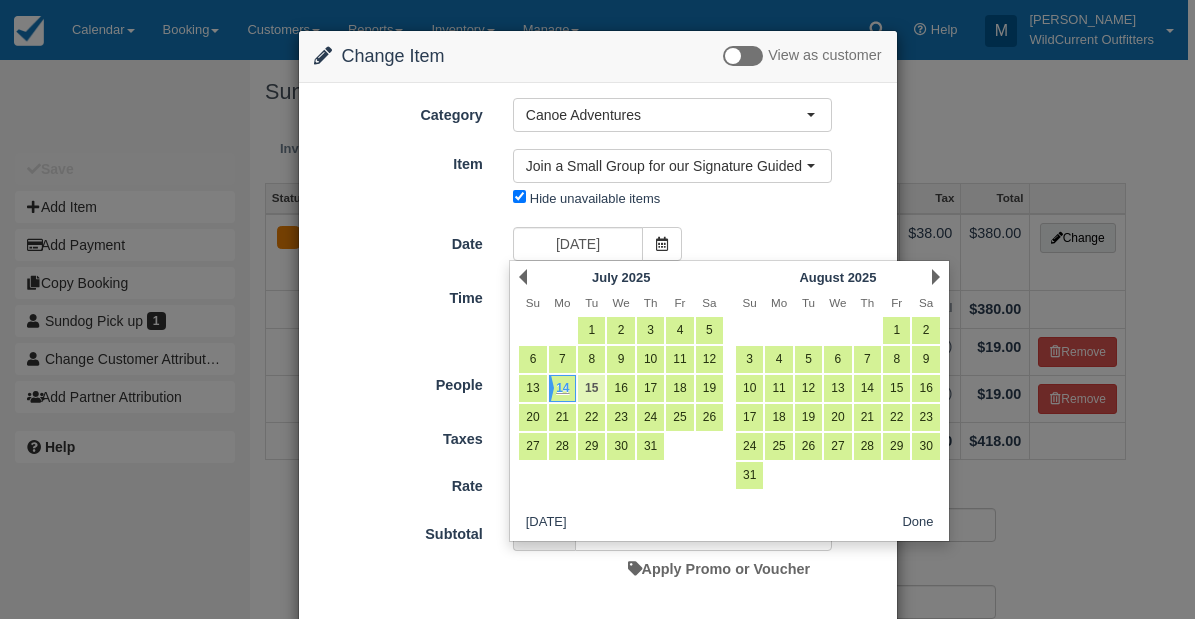 click on "15" at bounding box center [591, 388] 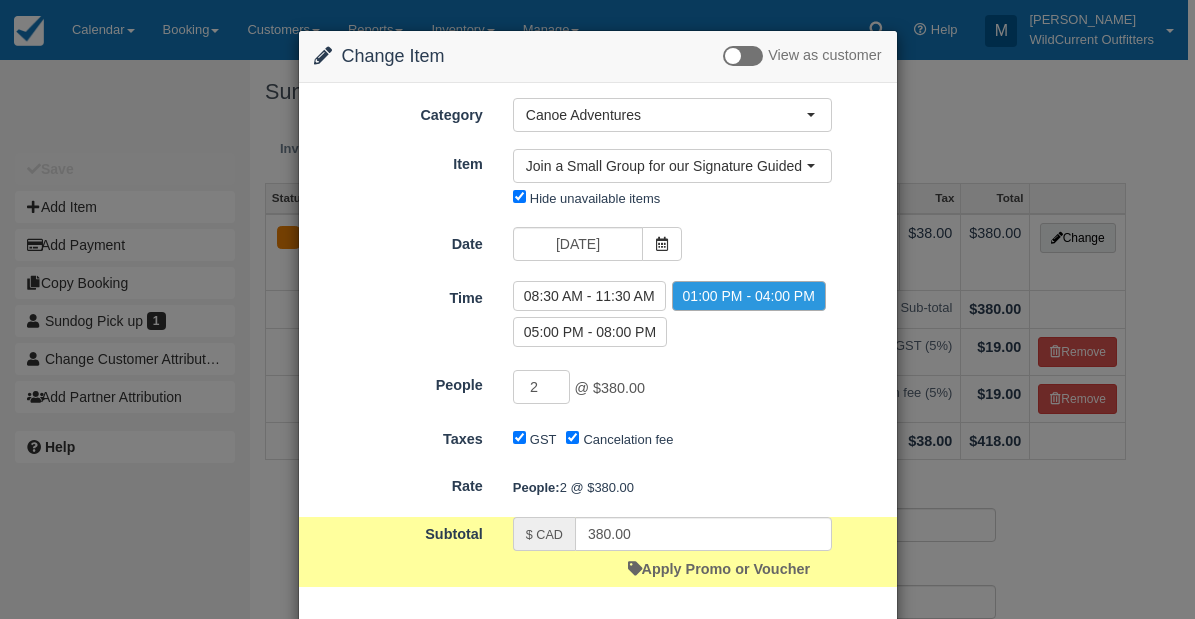 scroll, scrollTop: 95, scrollLeft: 0, axis: vertical 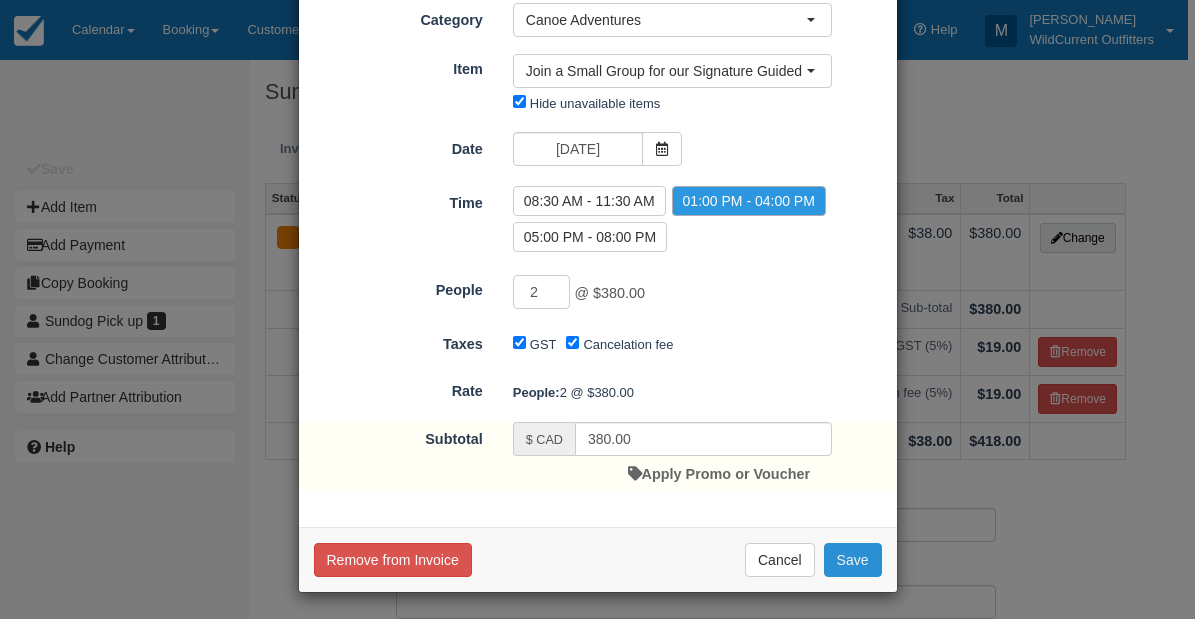 click on "Save" at bounding box center (853, 560) 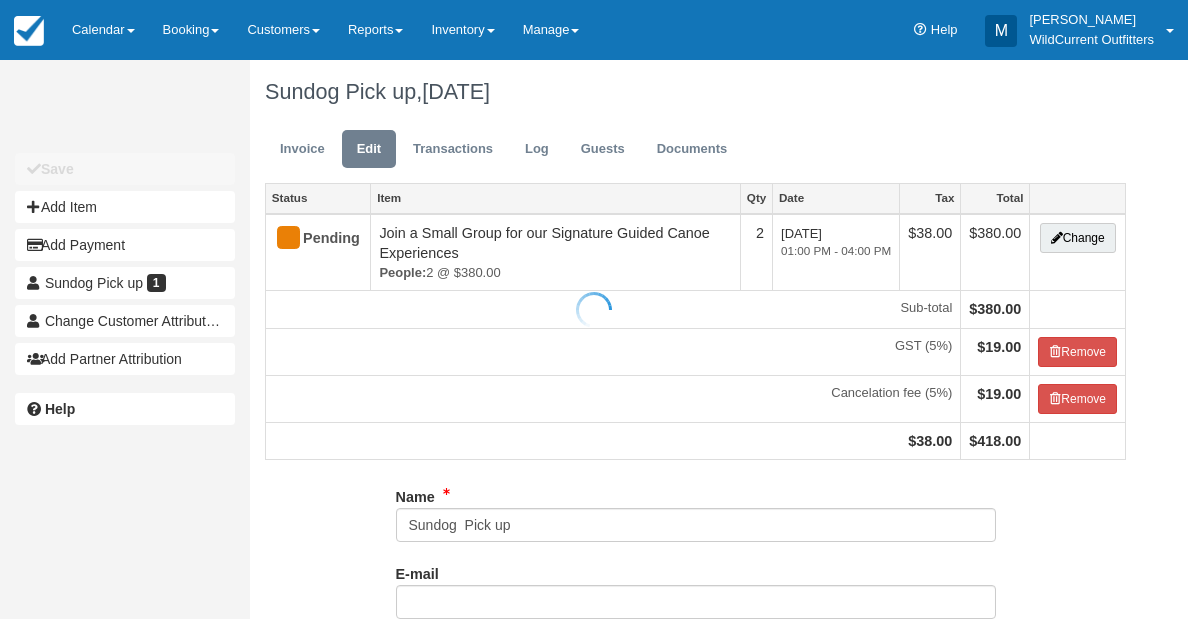 scroll, scrollTop: 0, scrollLeft: 0, axis: both 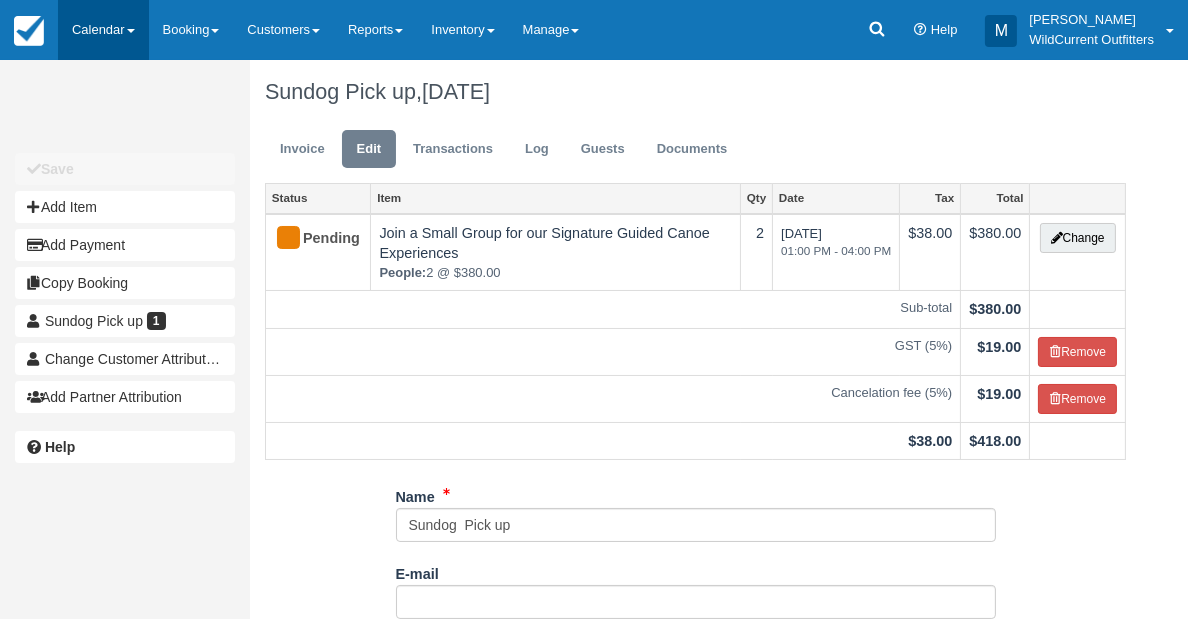 click on "Calendar" at bounding box center (103, 30) 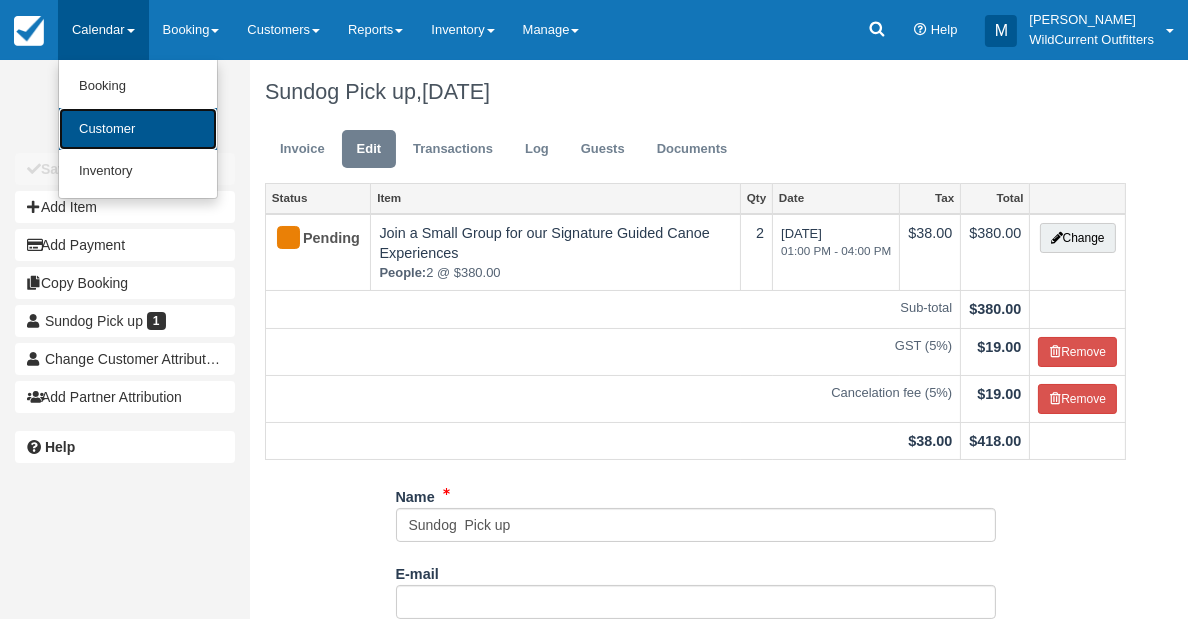 click on "Customer" at bounding box center (138, 129) 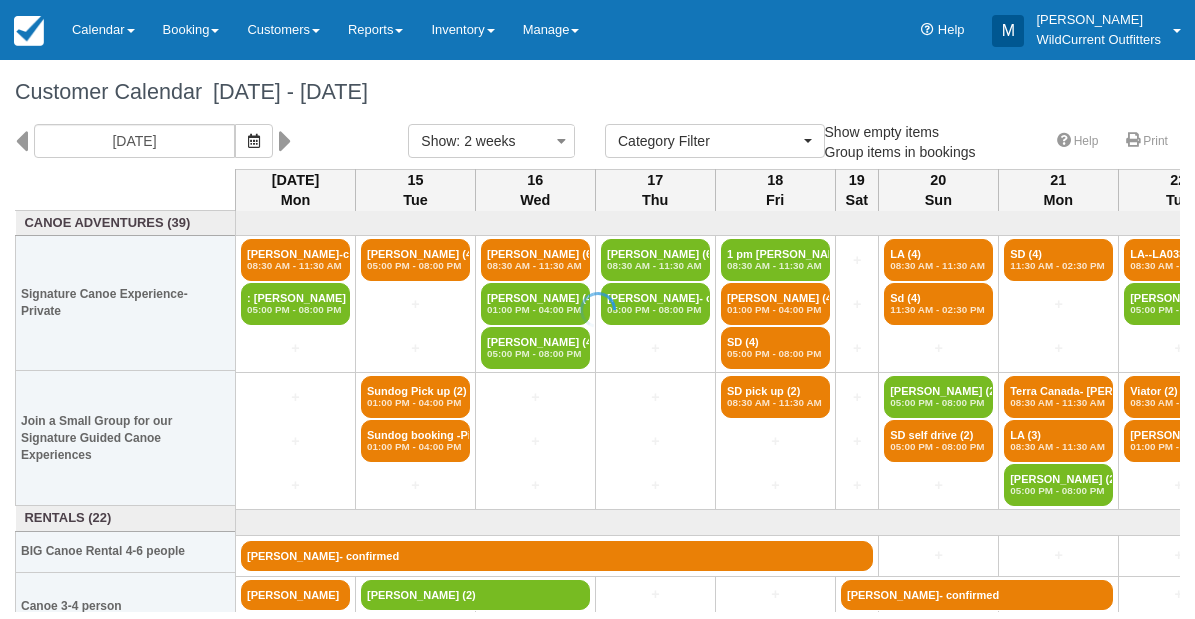 select 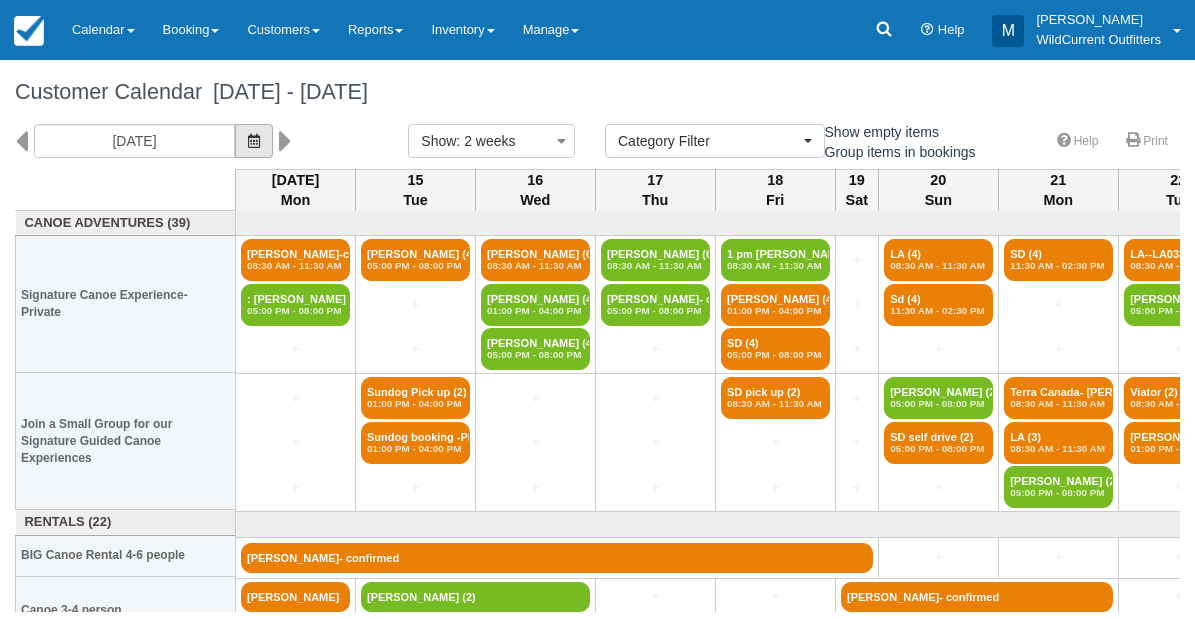 click at bounding box center (254, 141) 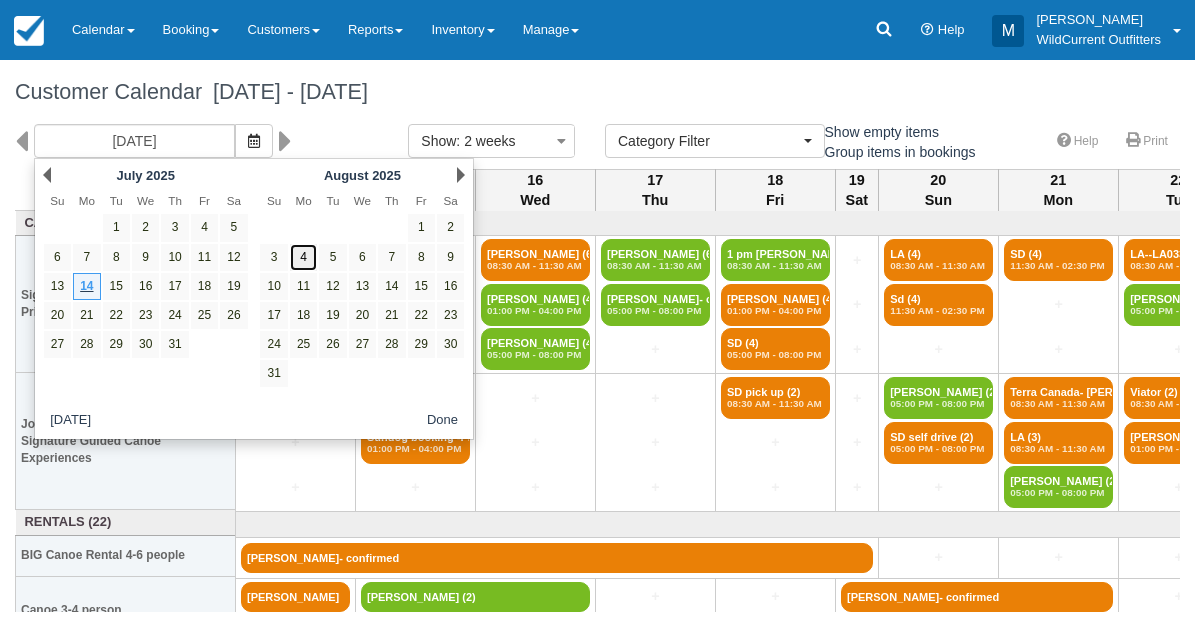 click on "4" at bounding box center (303, 257) 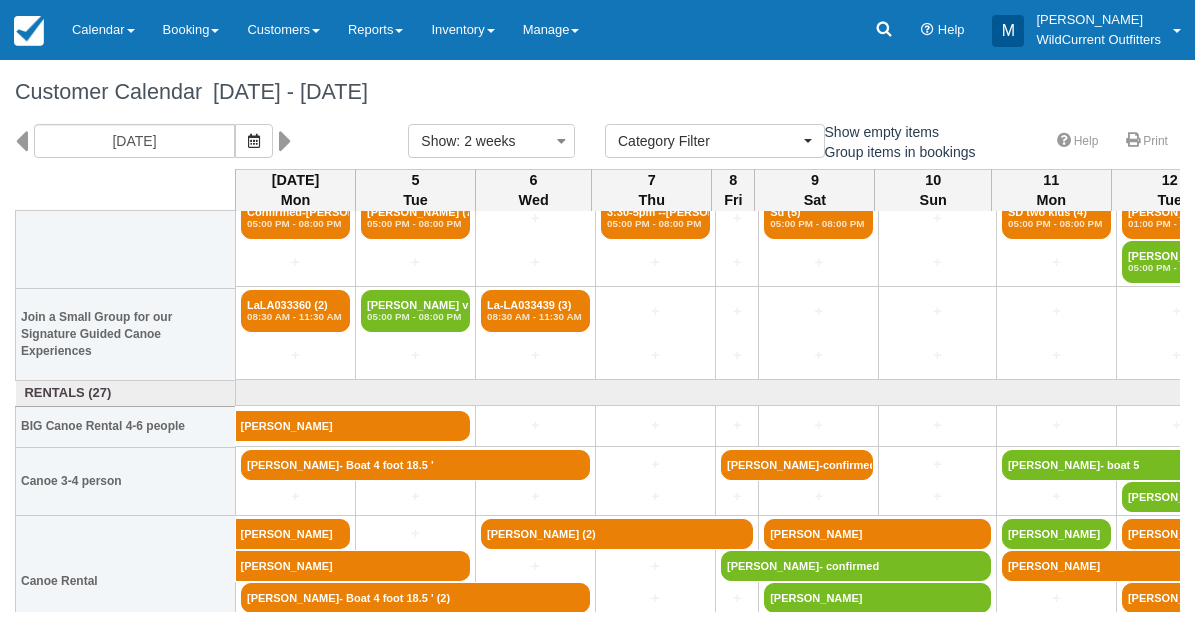 scroll, scrollTop: 132, scrollLeft: 0, axis: vertical 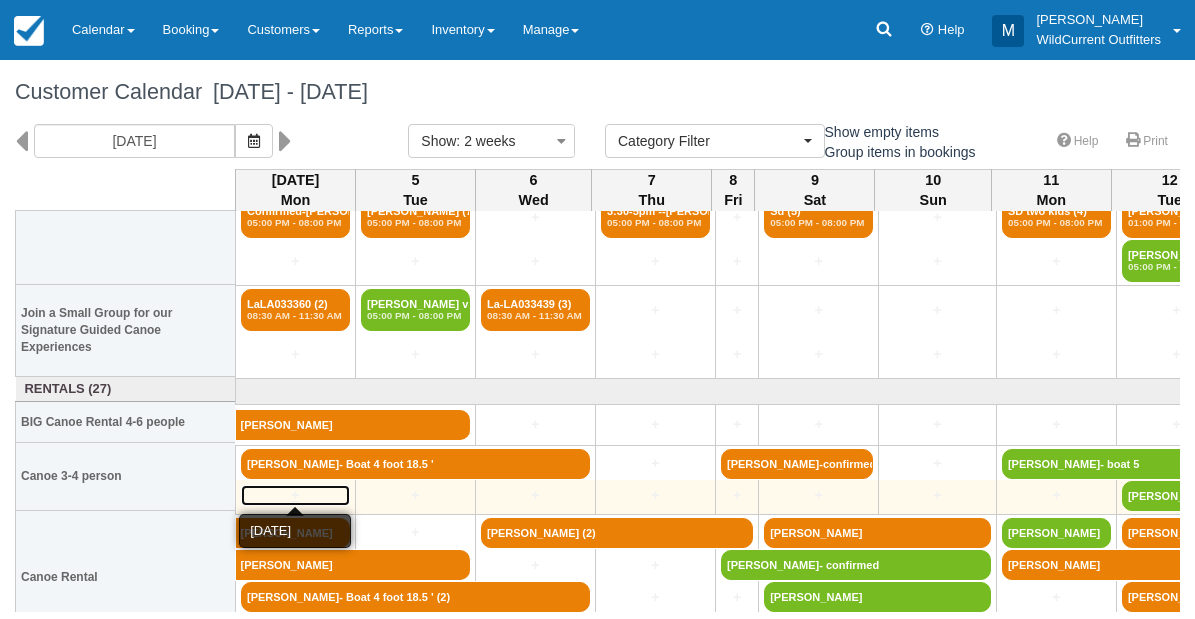 click on "+" at bounding box center (295, 495) 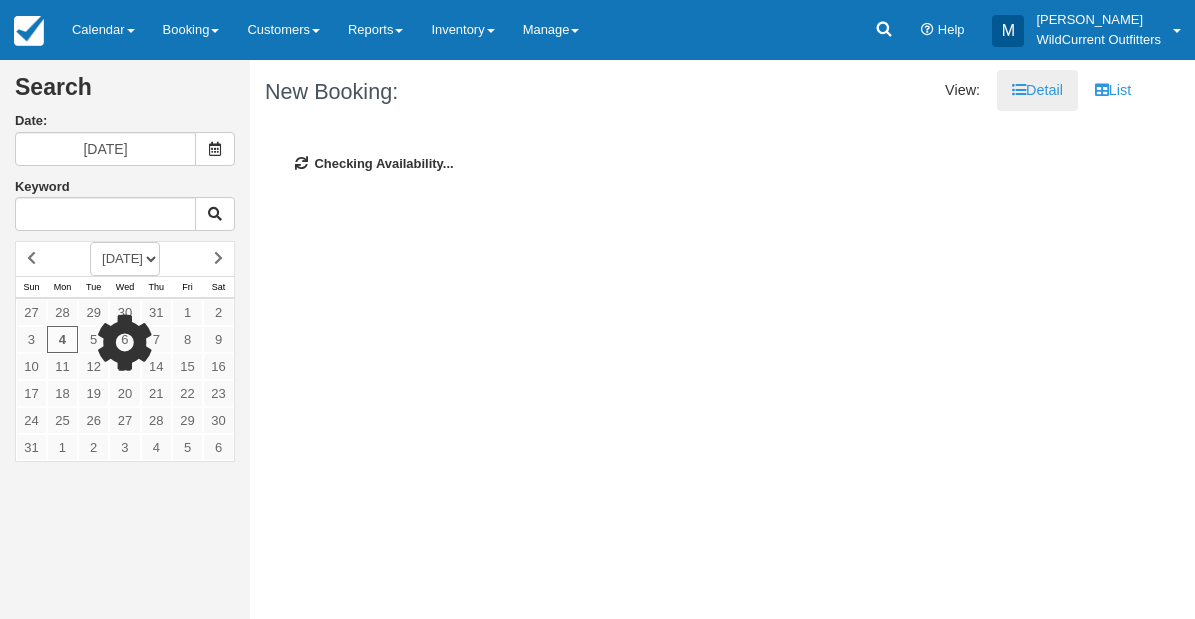 scroll, scrollTop: 0, scrollLeft: 0, axis: both 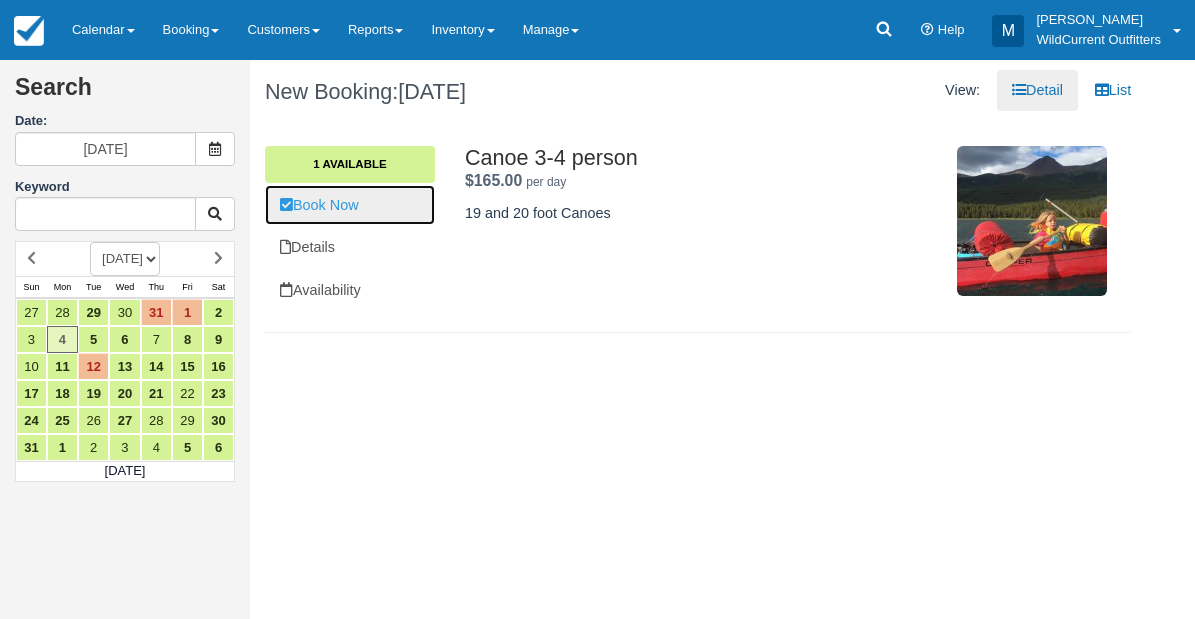click on "Book Now" at bounding box center [350, 205] 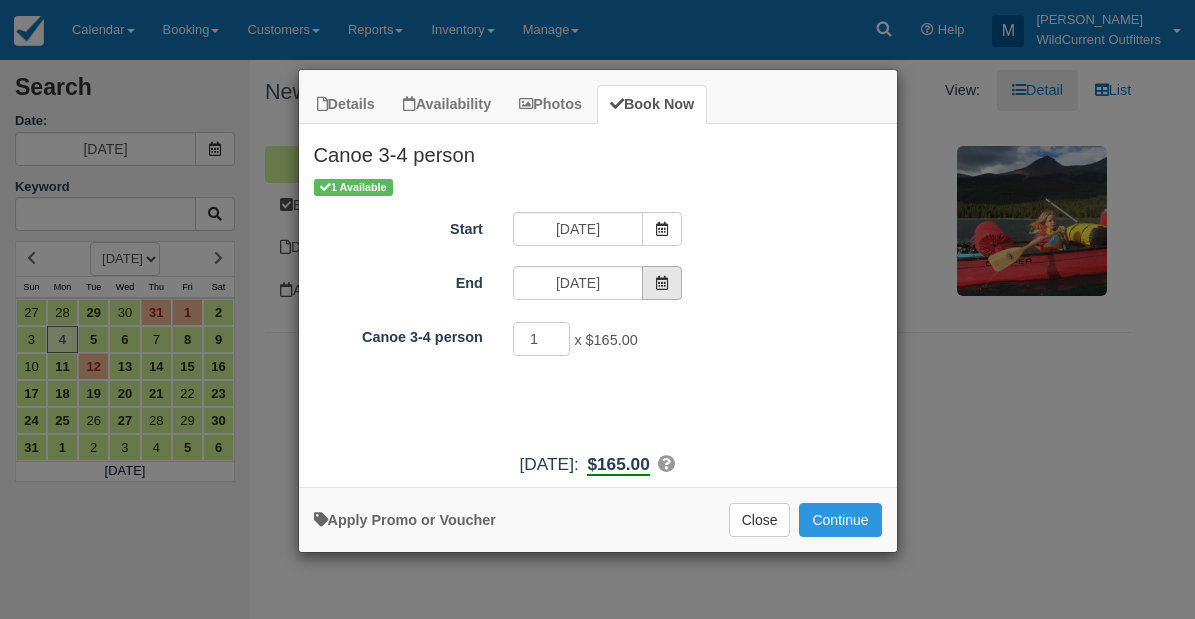 click at bounding box center (662, 283) 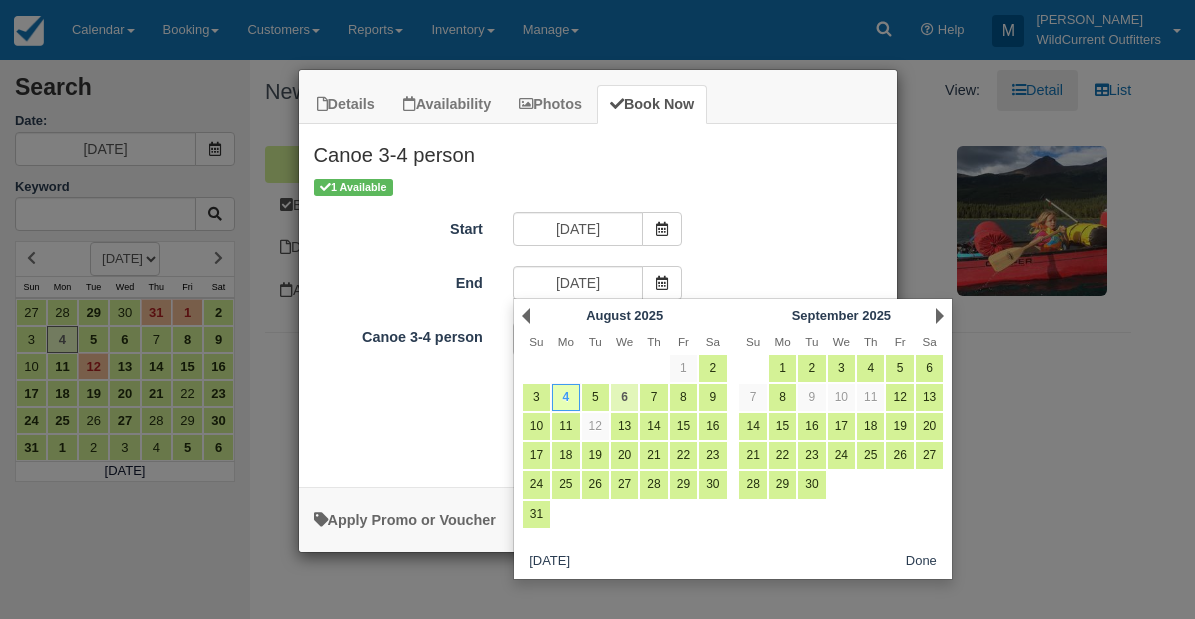 click on "6" at bounding box center [624, 397] 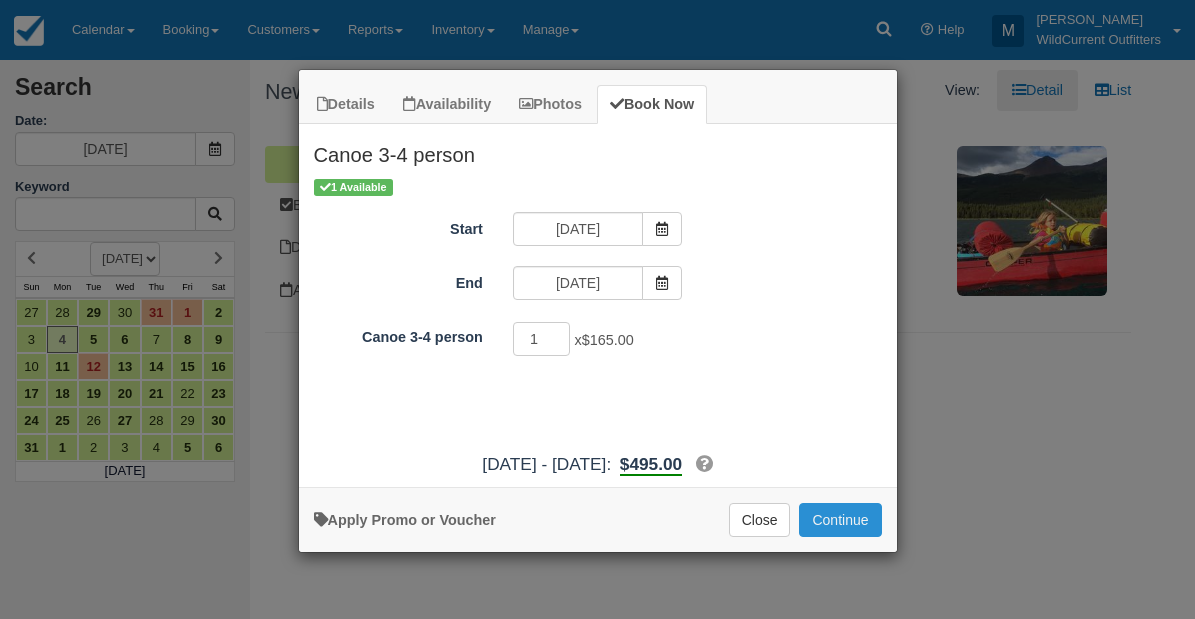 click on "Continue" at bounding box center (840, 520) 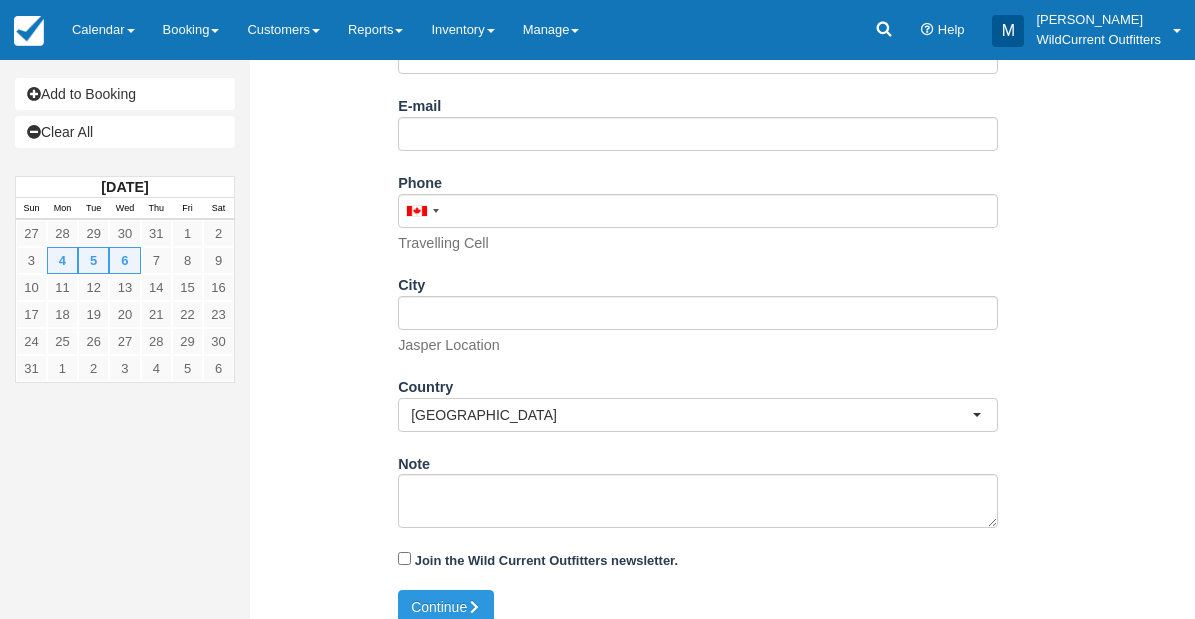 scroll, scrollTop: 388, scrollLeft: 0, axis: vertical 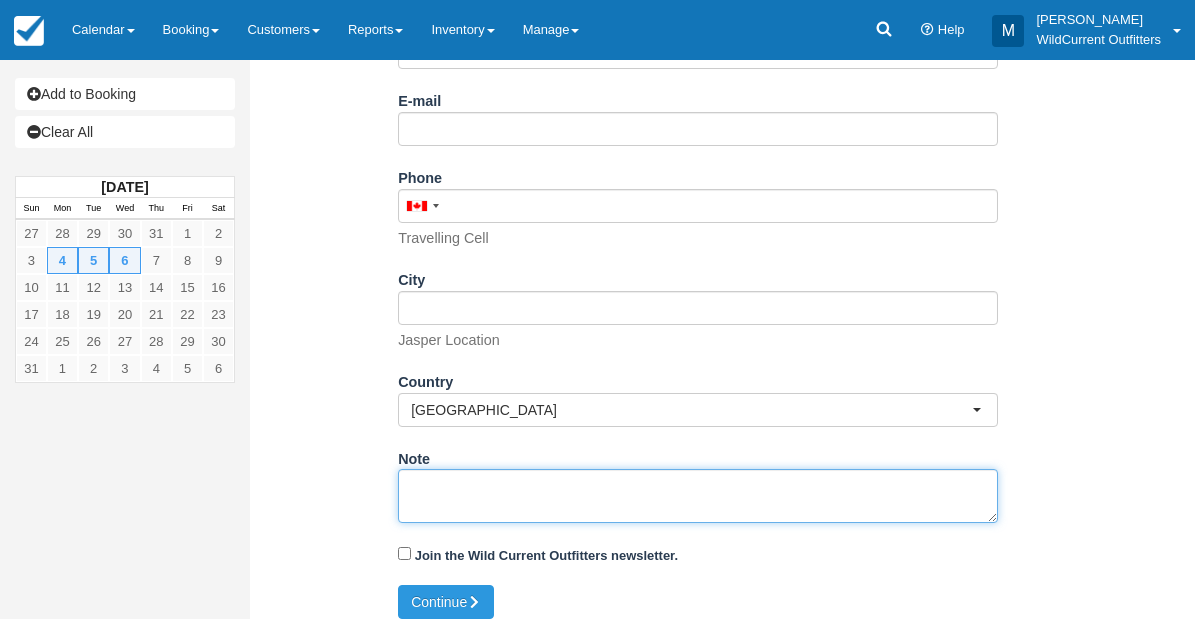 click on "Note" at bounding box center (698, 496) 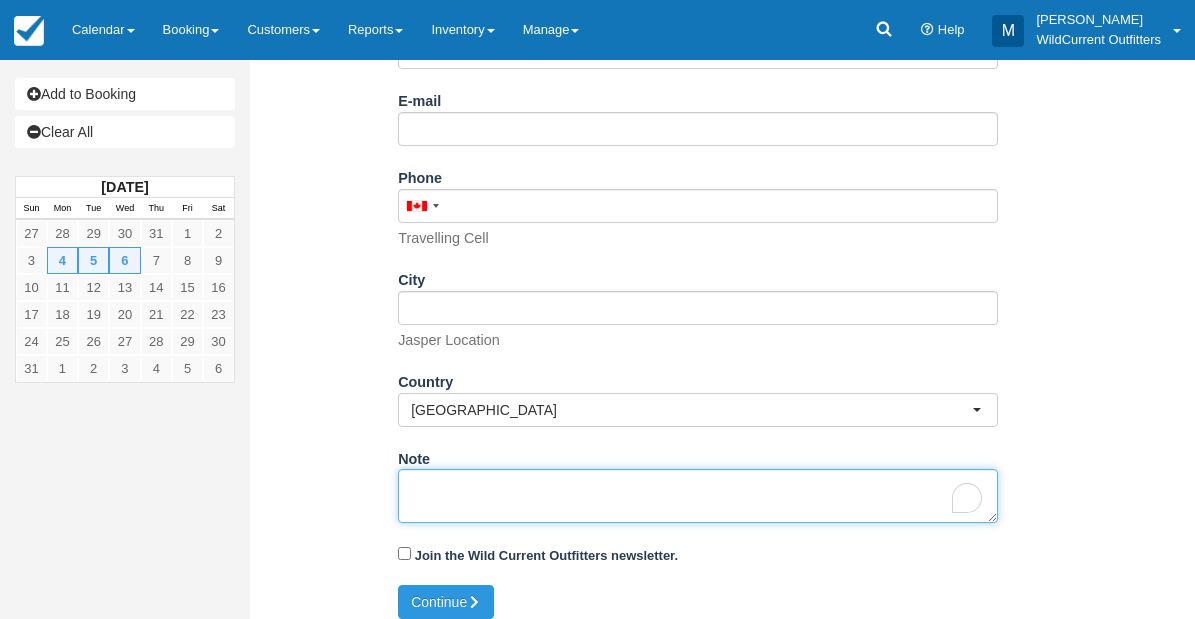 paste on "Name: [PERSON_NAME]
Email: [EMAIL_ADDRESS][DOMAIN_NAME]
Which day would you like to rent your canoe(s)?: [DATE]
Is your canoe rental for multiple days?: Yes
How many people are in your group?: 3
Comments, Questions, Concerns...: Hi, we would like to get a 3 Person canoe from [DATE]-[DATE].
Do you still have one available?
Please tell me the rates. Thank you
[PERSON_NAME]" 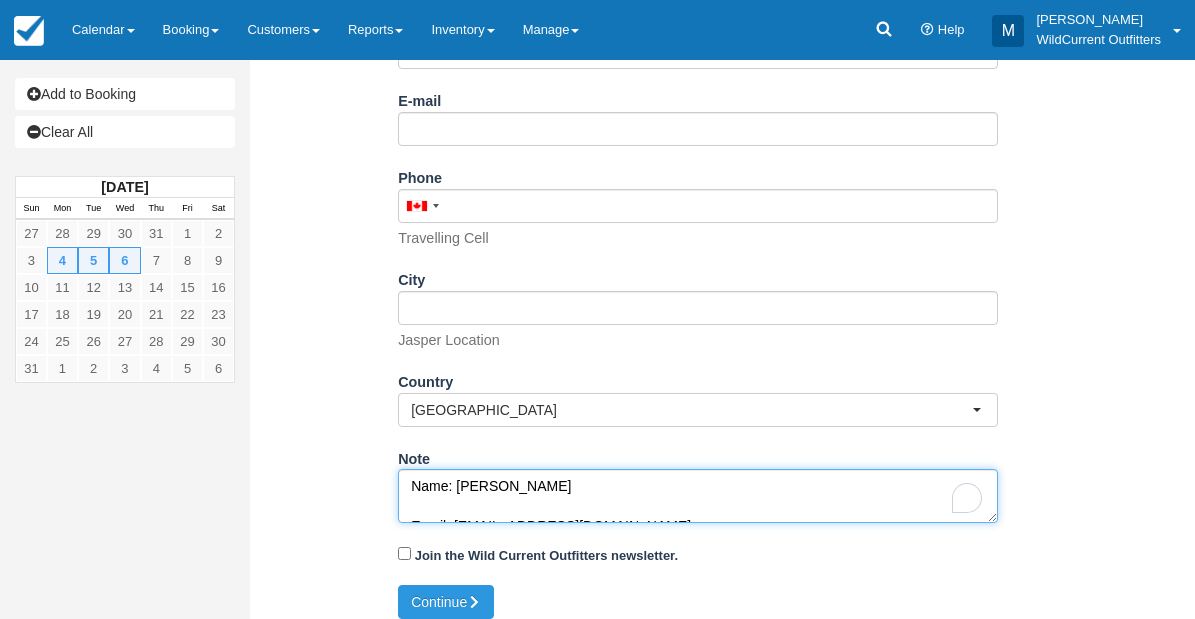 scroll, scrollTop: 251, scrollLeft: 0, axis: vertical 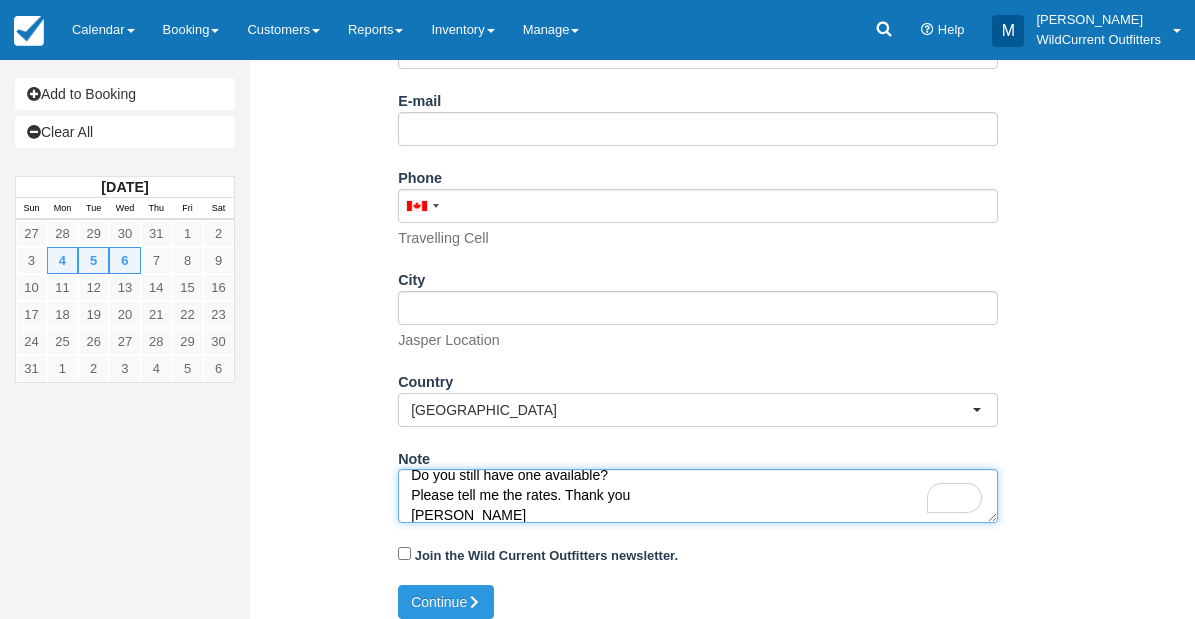 type on "Name: Franziska Hormann
Email: franzihormann@freenet.de
Which day would you like to rent your canoe(s)?: August 04, 2025
Is your canoe rental for multiple days?: Yes
How many people are in your group?: 3
Comments, Questions, Concerns...: Hi, we would like to get a 3 Person canoe from 4th-6th of August.
Do you still have one available?
Please tell me the rates. Thank you
Franzi" 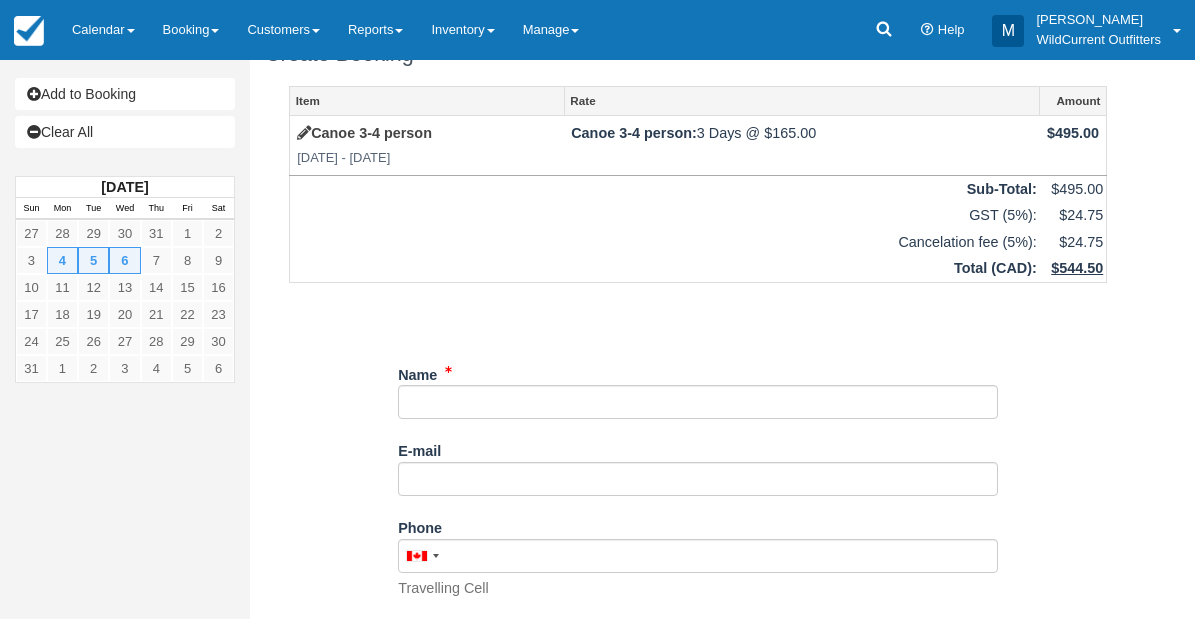 scroll, scrollTop: 36, scrollLeft: 0, axis: vertical 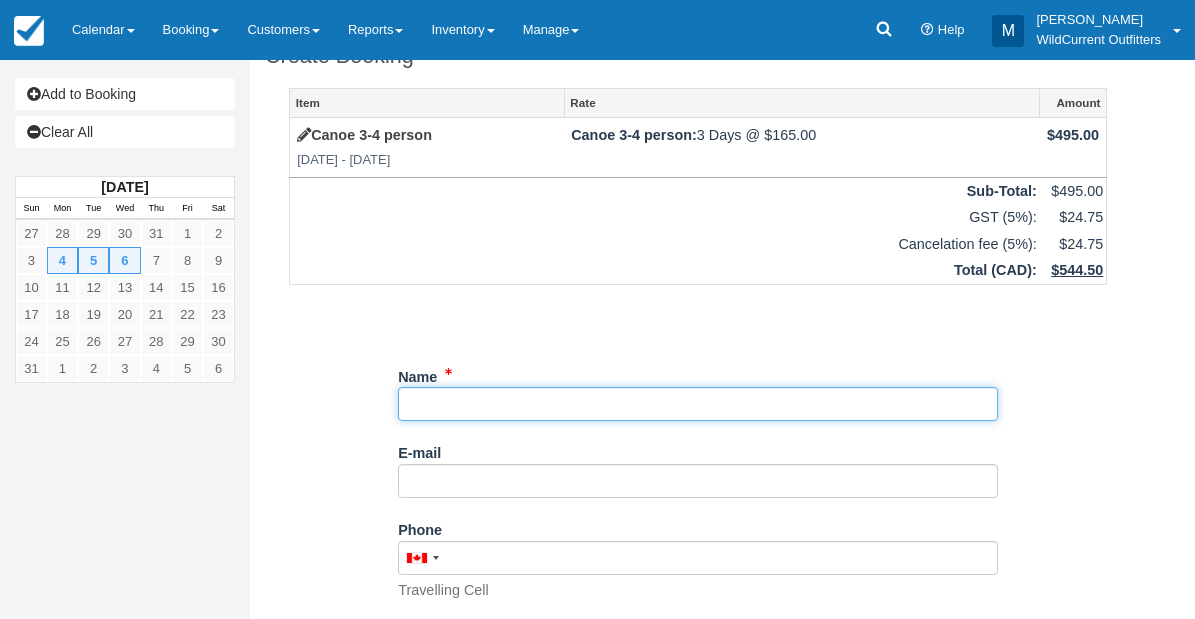 click on "Name" at bounding box center (698, 404) 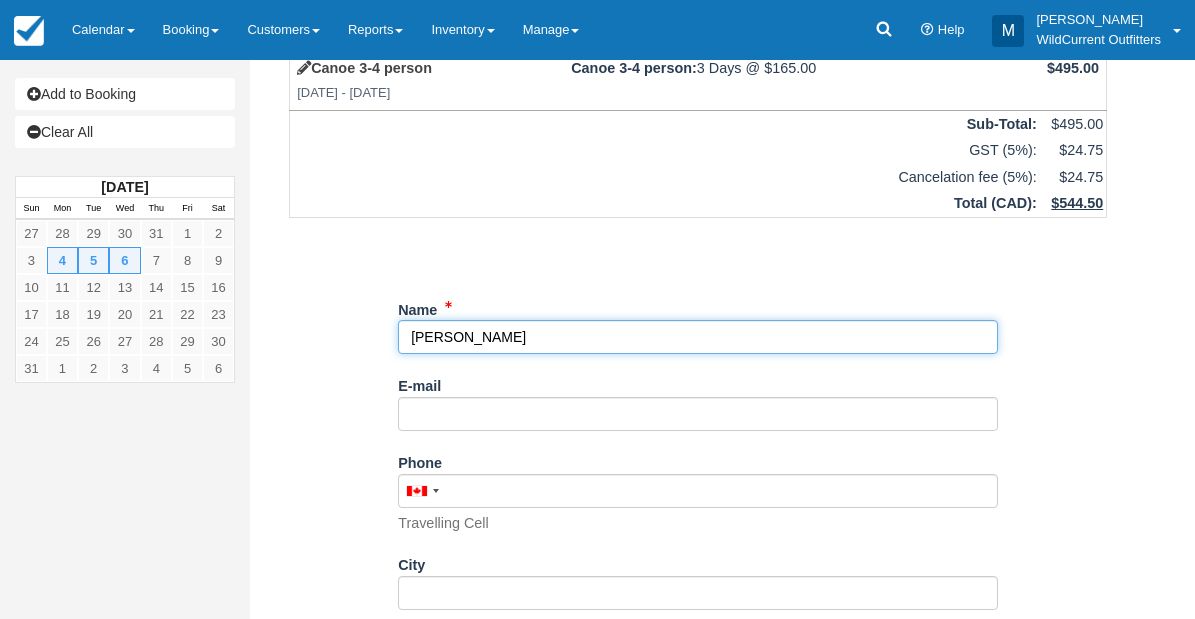 scroll, scrollTop: 400, scrollLeft: 0, axis: vertical 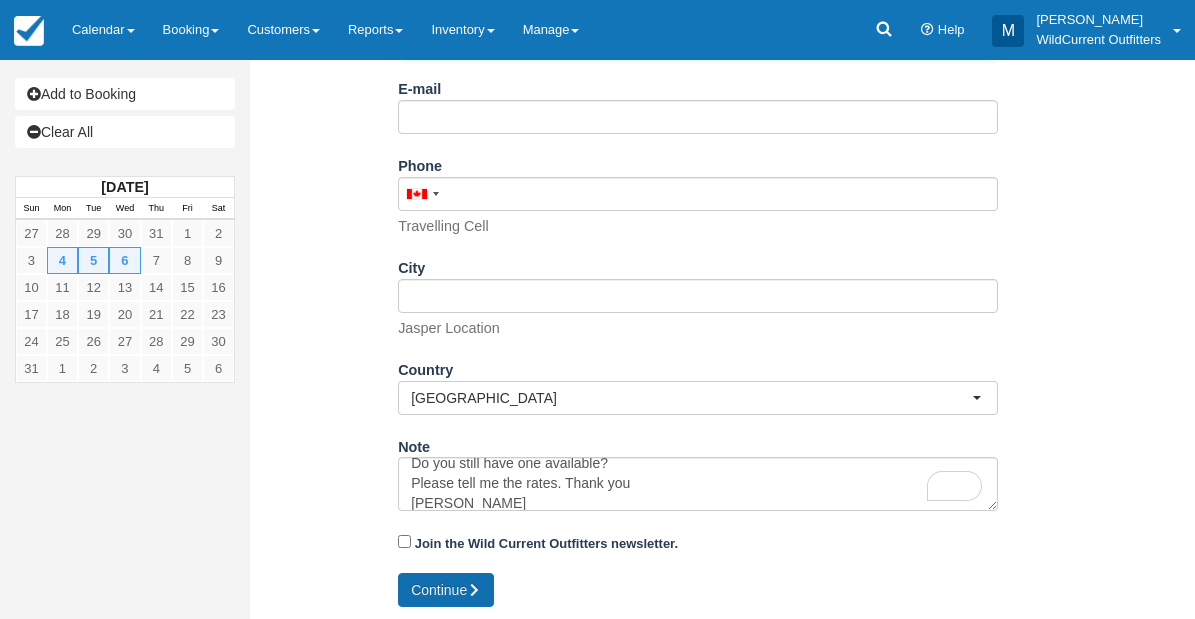 type on "Franziska Hormann" 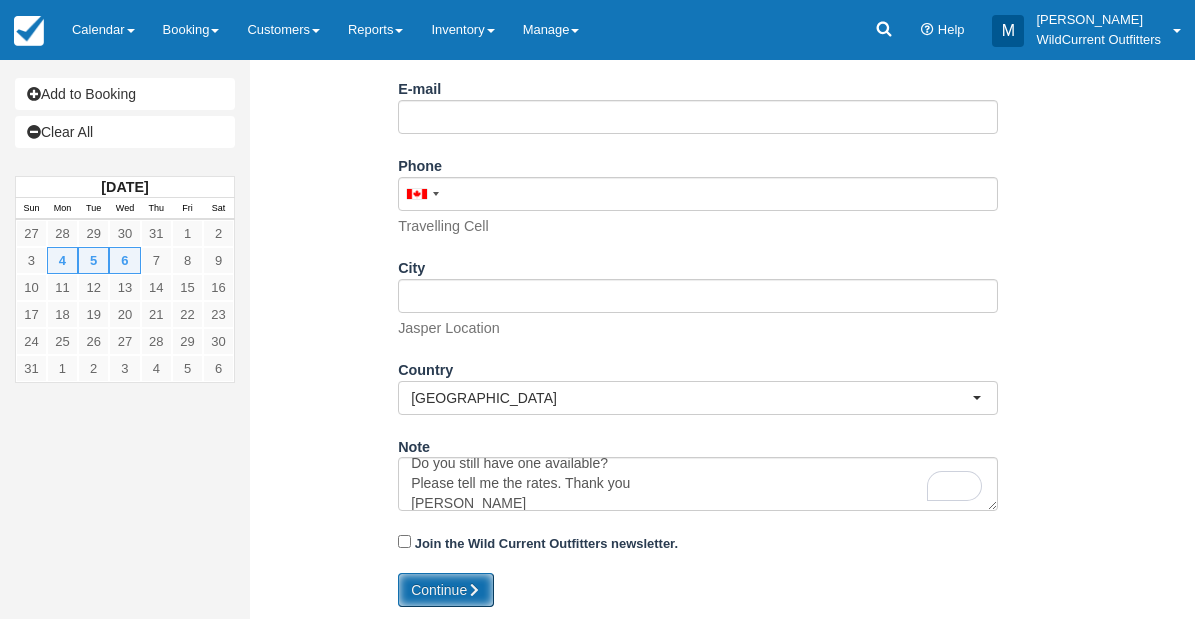 click on "Continue" at bounding box center (446, 590) 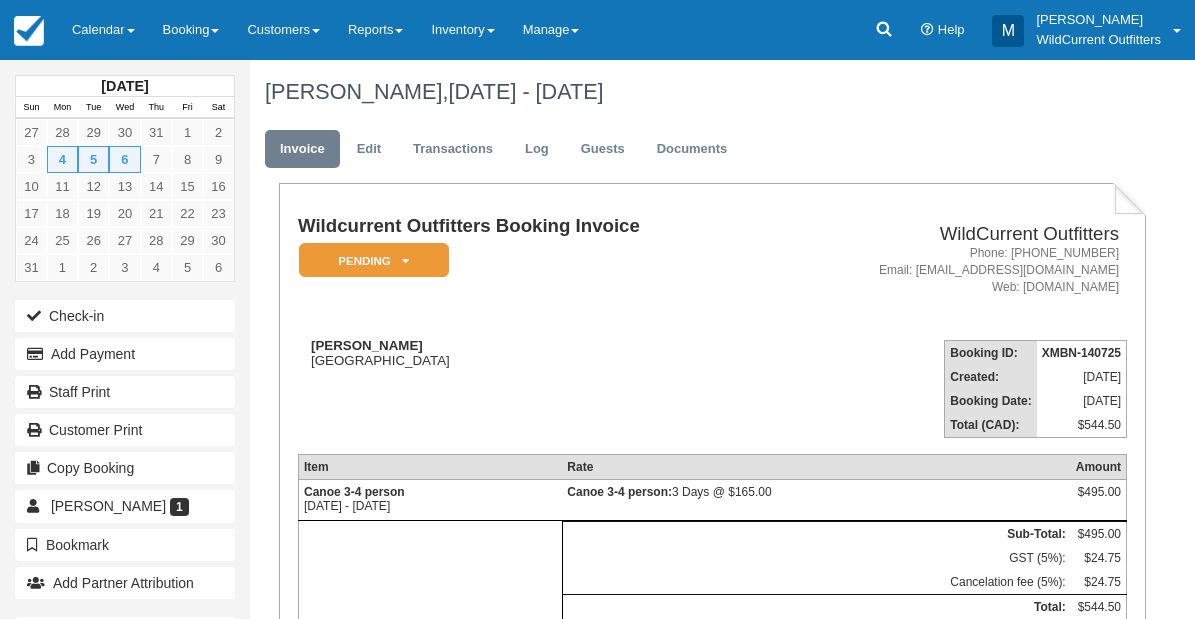 scroll, scrollTop: 0, scrollLeft: 0, axis: both 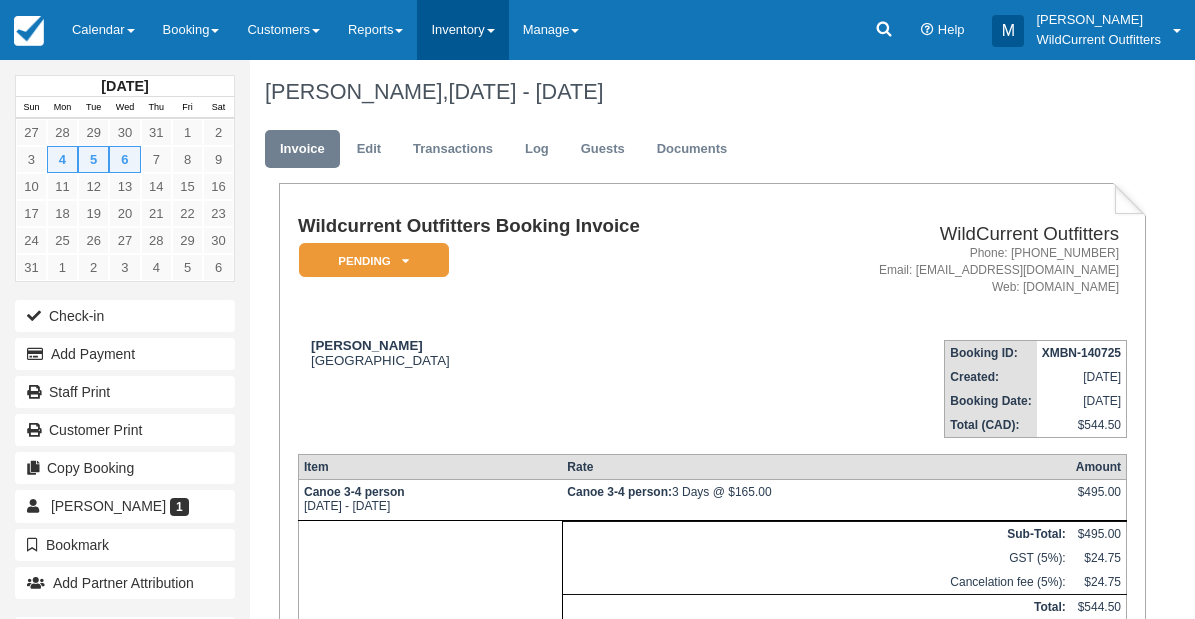 click on "Inventory" at bounding box center [462, 30] 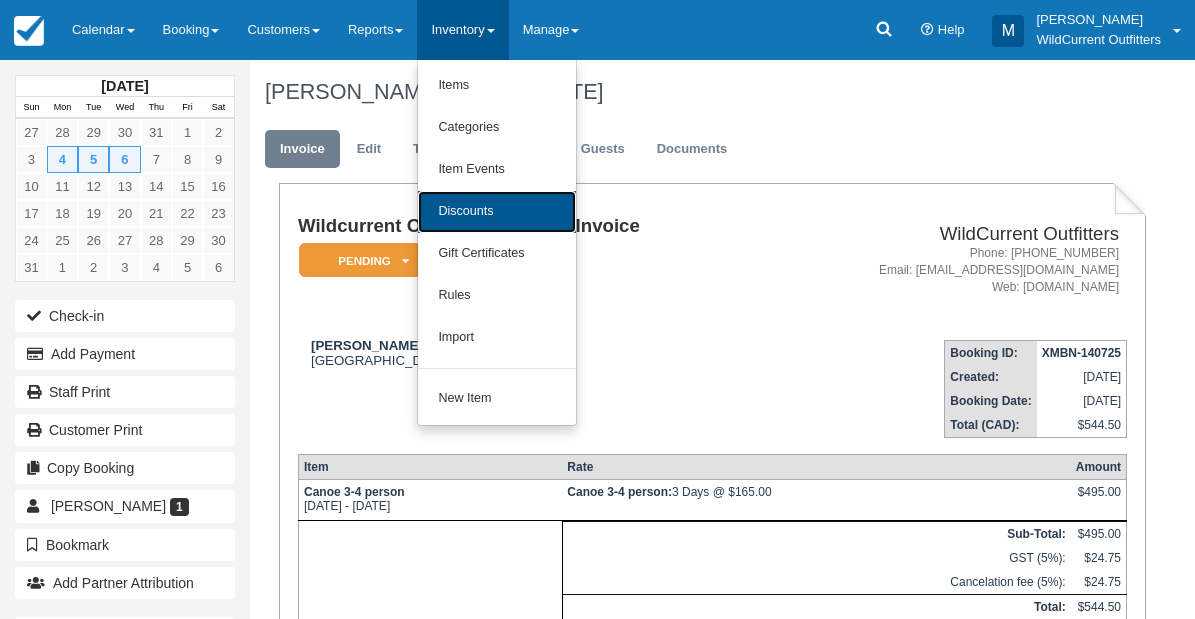 click on "Discounts" at bounding box center [497, 212] 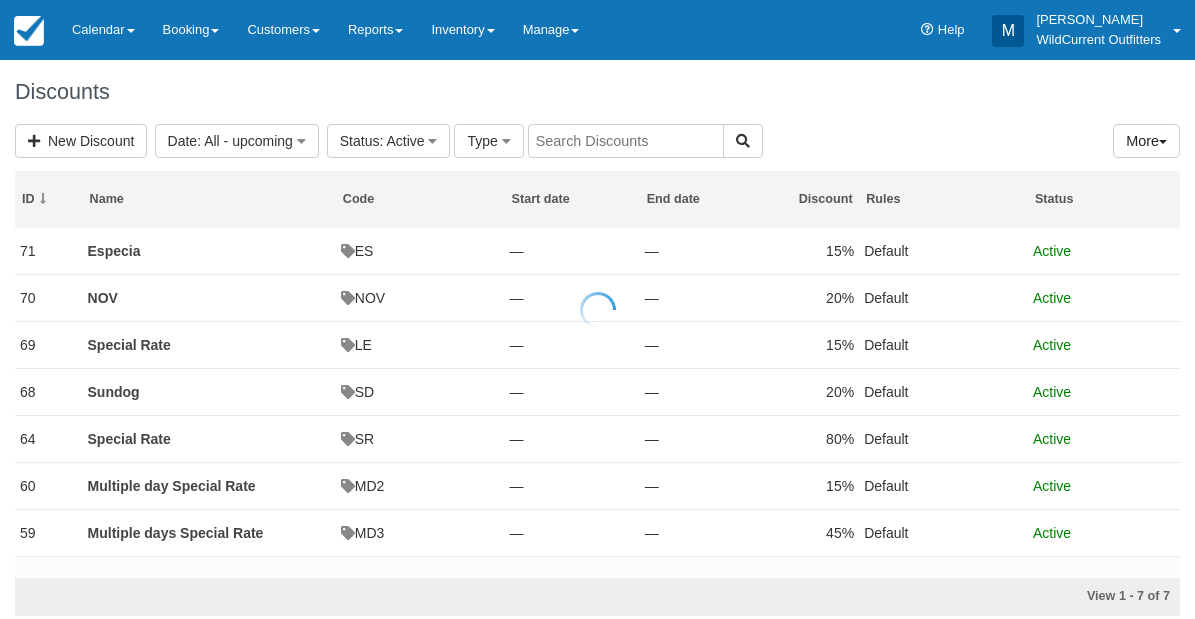 scroll, scrollTop: 0, scrollLeft: 0, axis: both 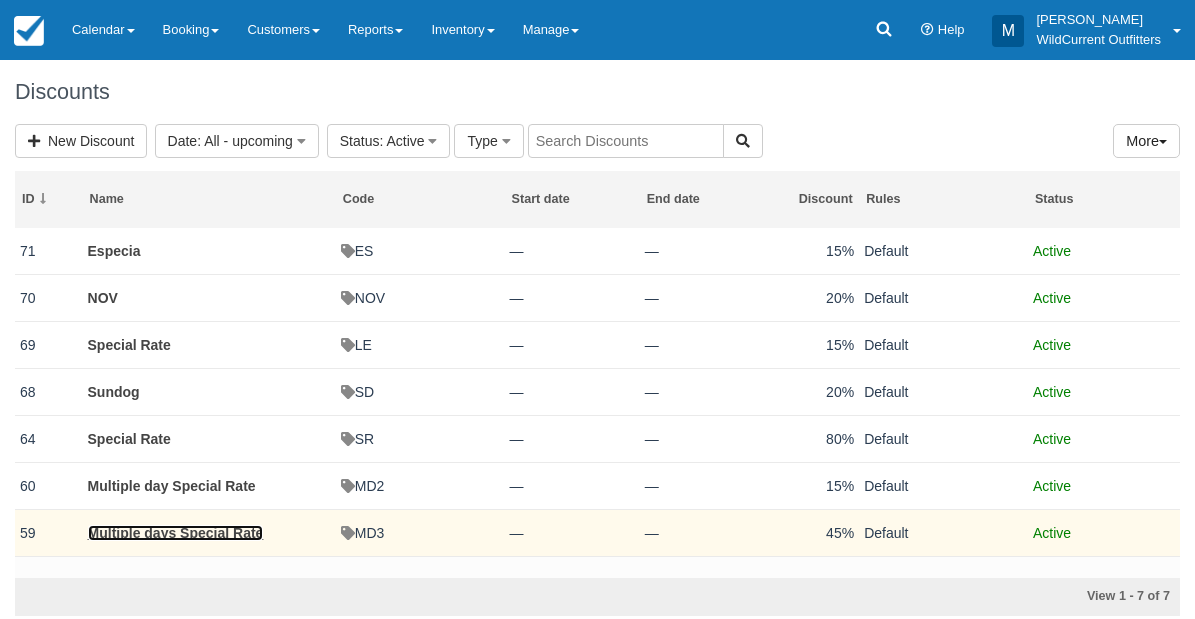 click on "Multiple days Special Rate" at bounding box center [176, 533] 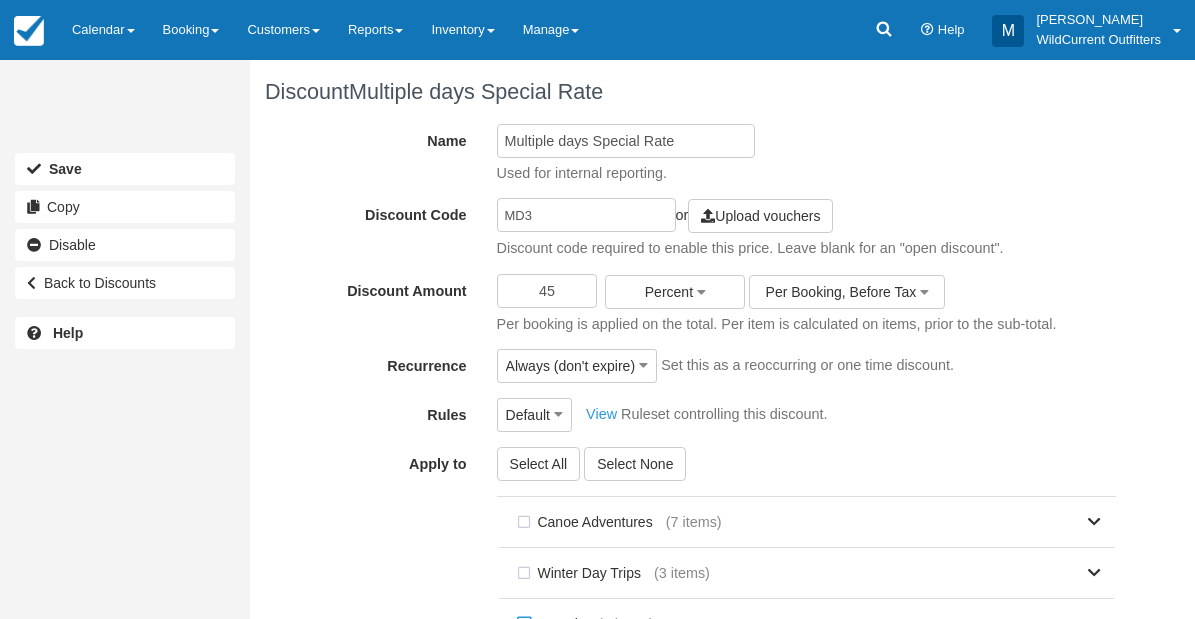 scroll, scrollTop: 0, scrollLeft: 0, axis: both 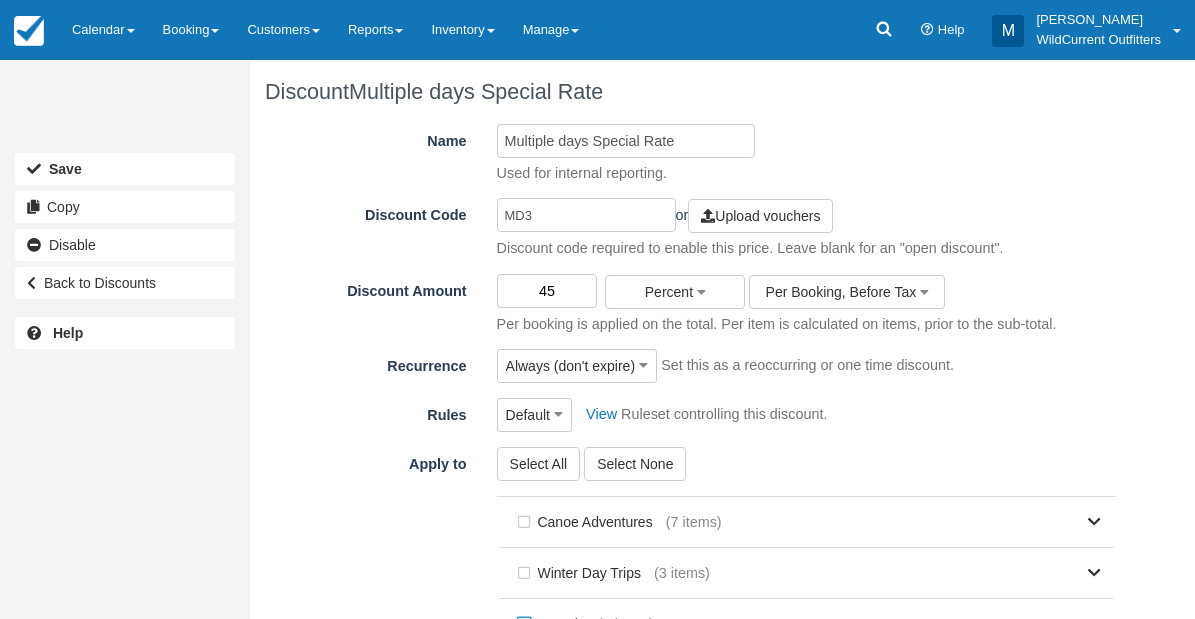 click on "45" at bounding box center (547, 291) 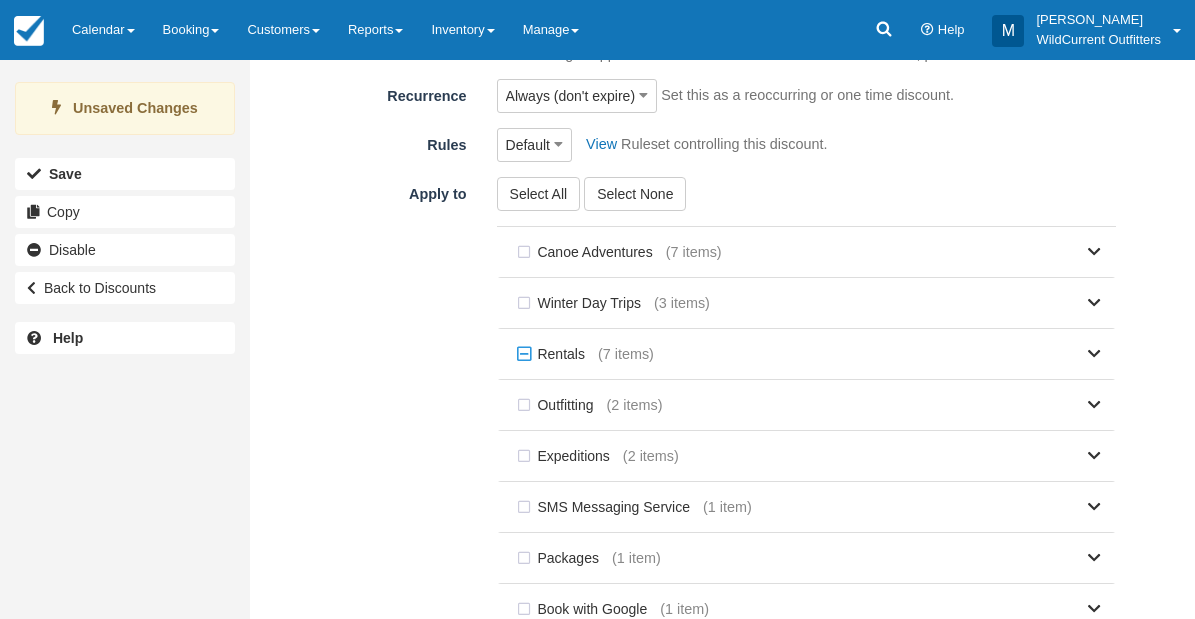 scroll, scrollTop: 406, scrollLeft: 0, axis: vertical 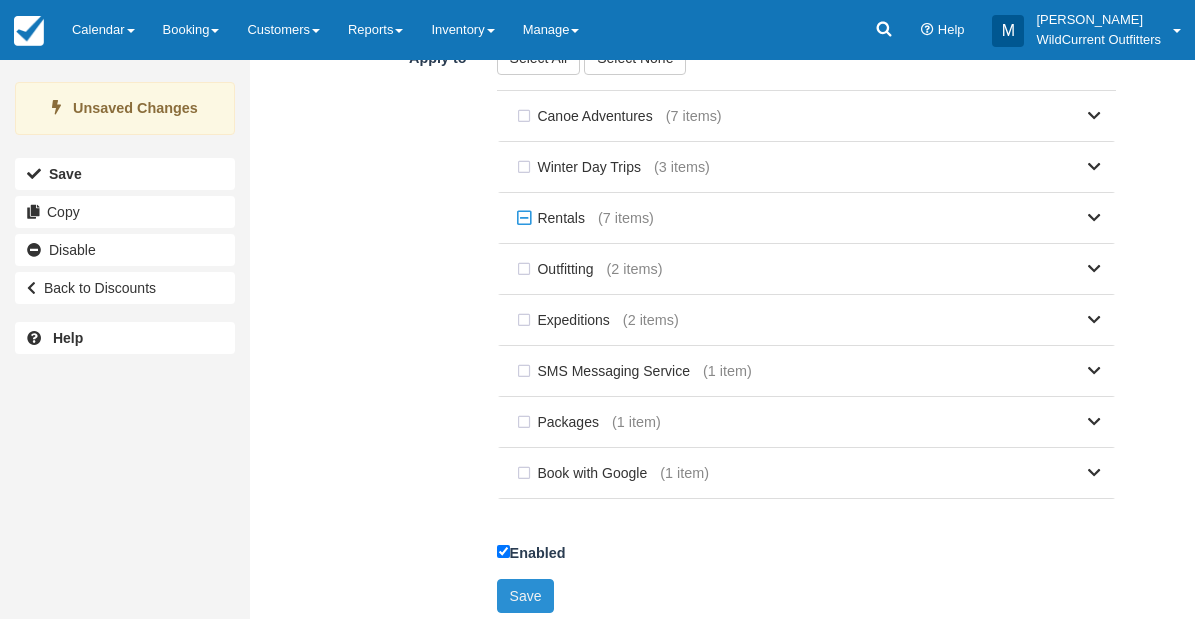 type on "20" 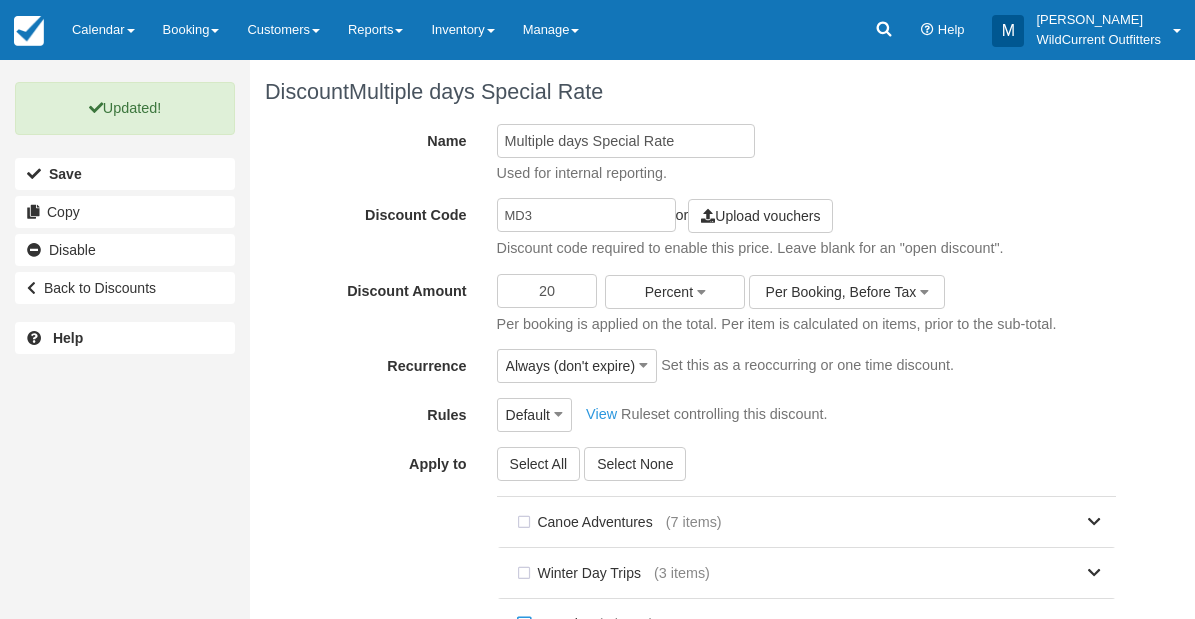 scroll, scrollTop: 0, scrollLeft: 0, axis: both 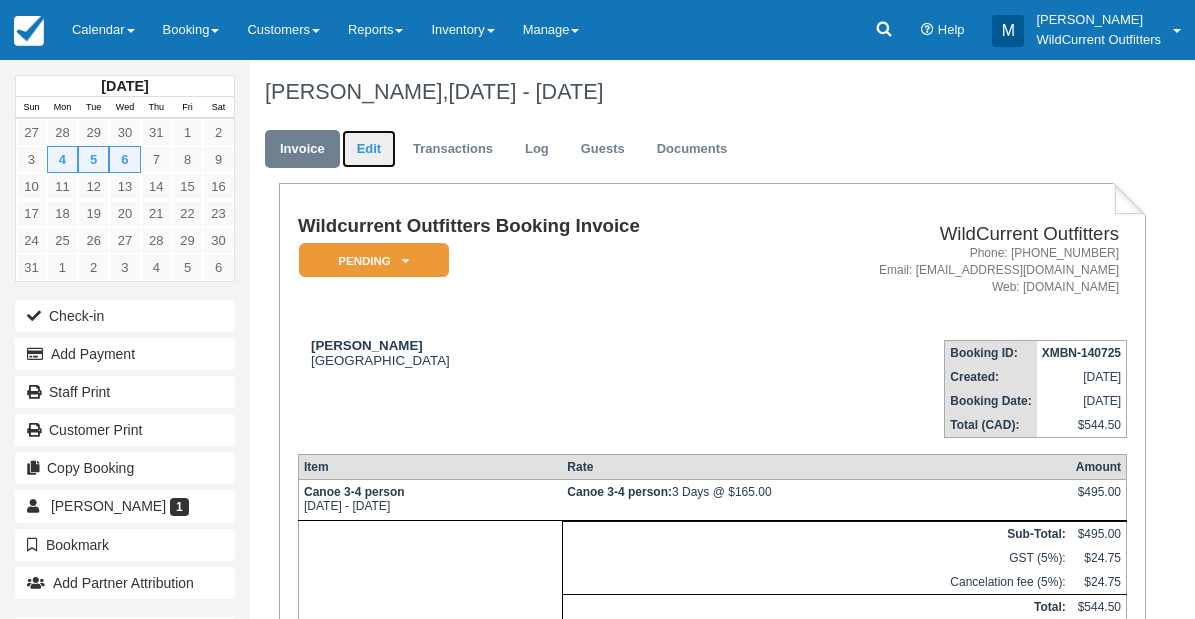 click on "Edit" at bounding box center [369, 149] 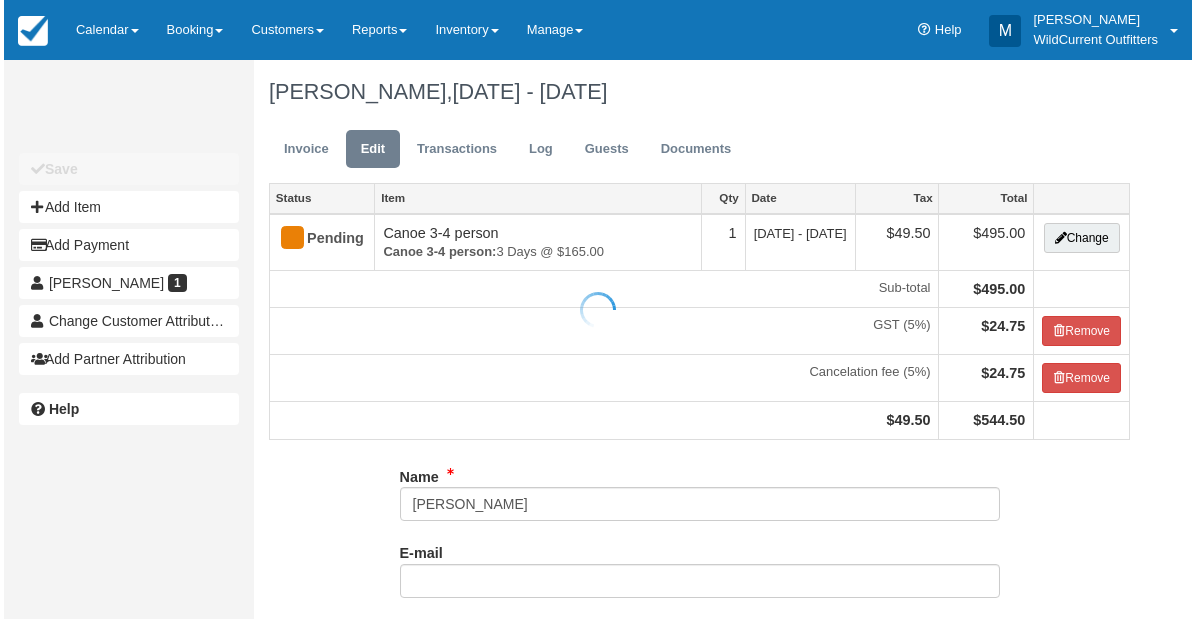 scroll, scrollTop: 0, scrollLeft: 0, axis: both 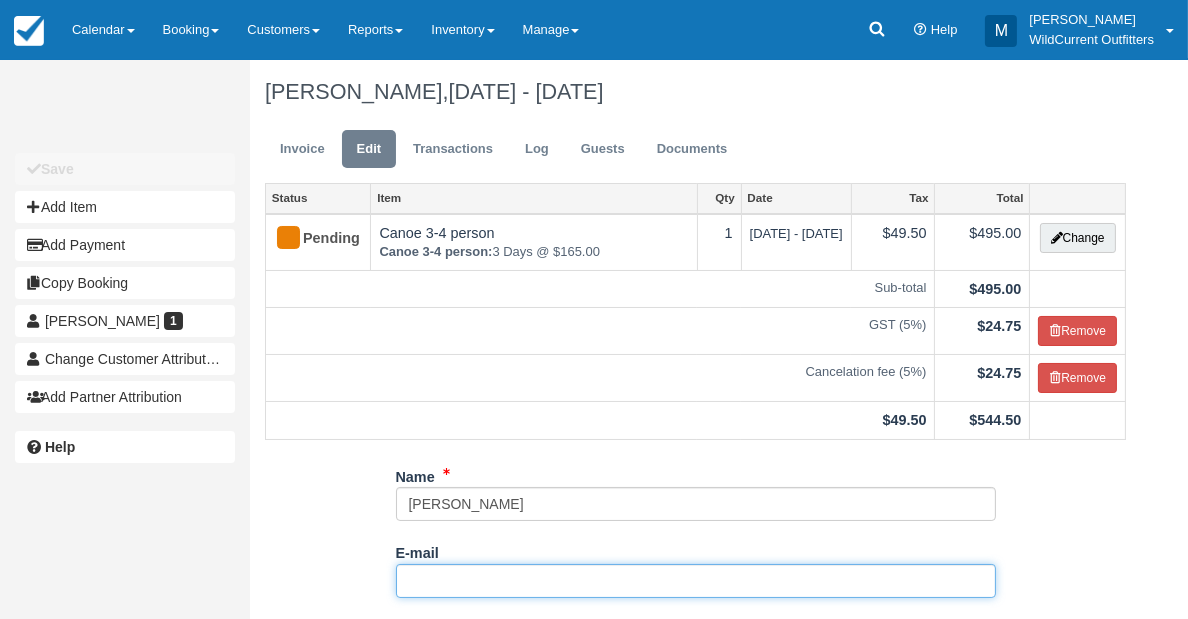 click on "E-mail" at bounding box center (696, 581) 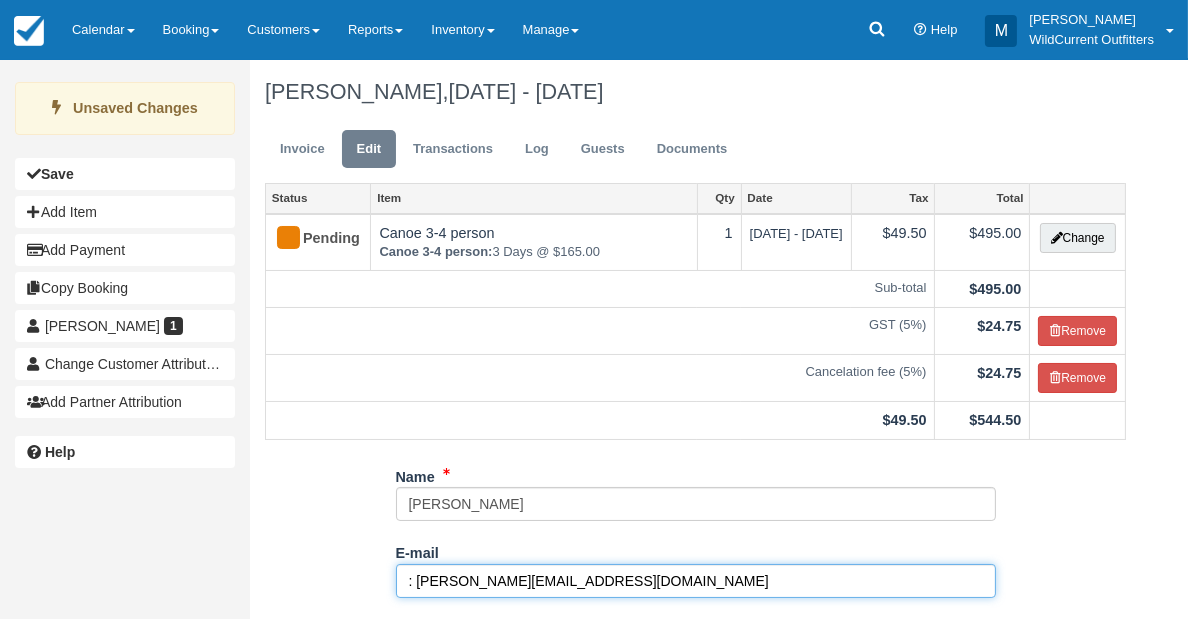 click on ": franzihormann@freenet.de" at bounding box center [696, 581] 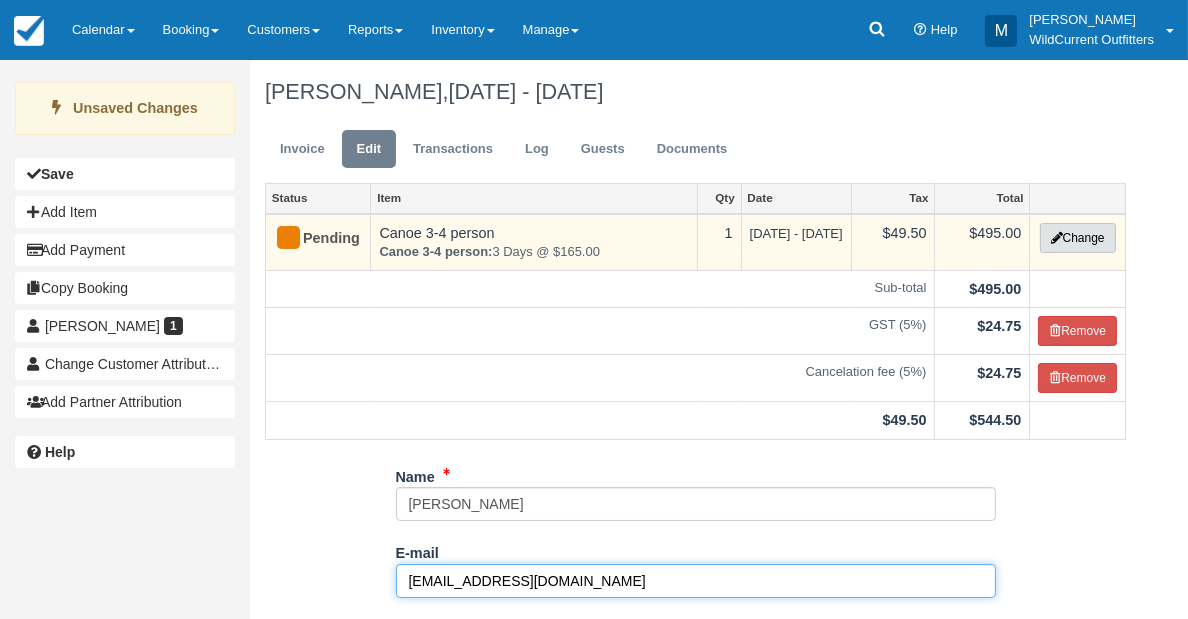 type on "franzihormann@freenet.de" 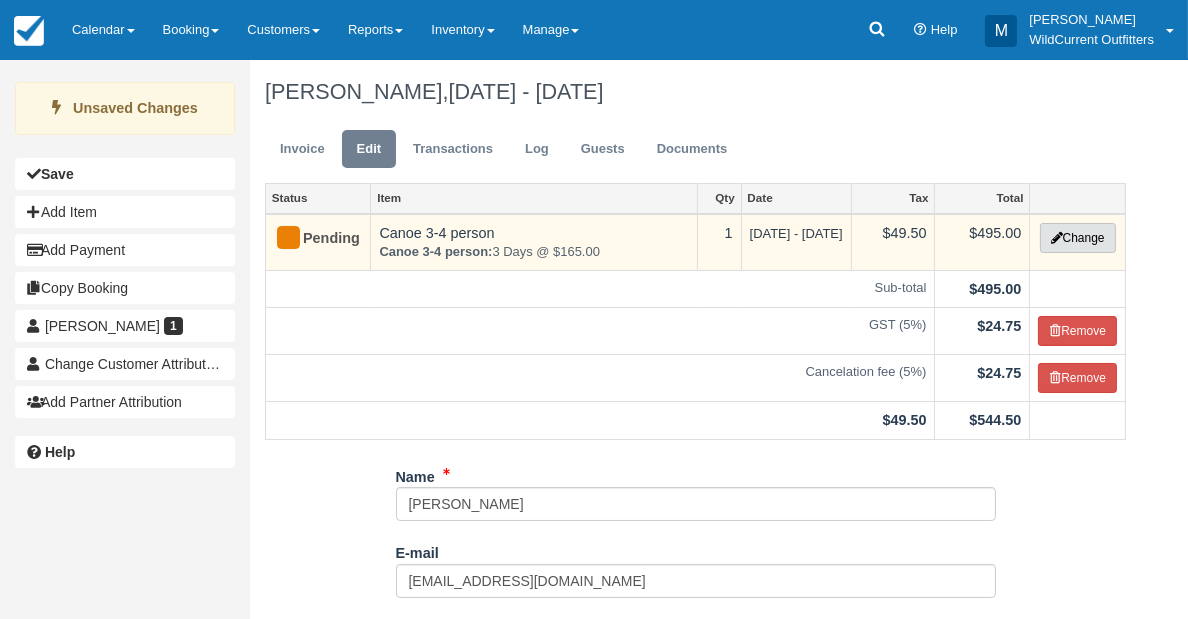click on "Change" at bounding box center (1078, 238) 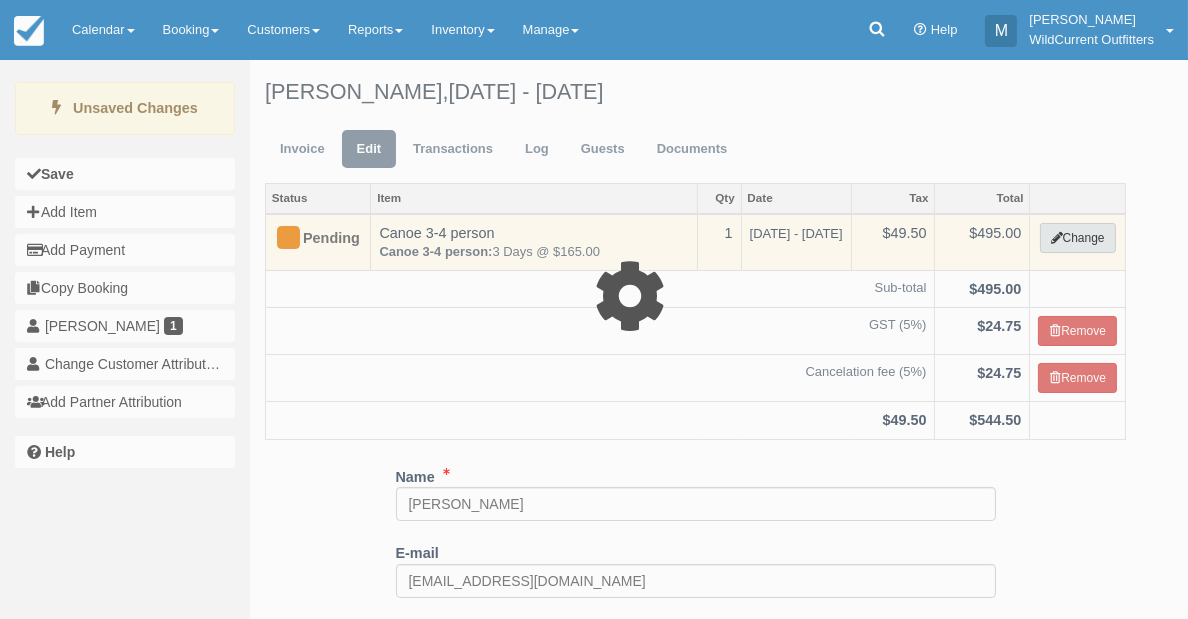 select on "7" 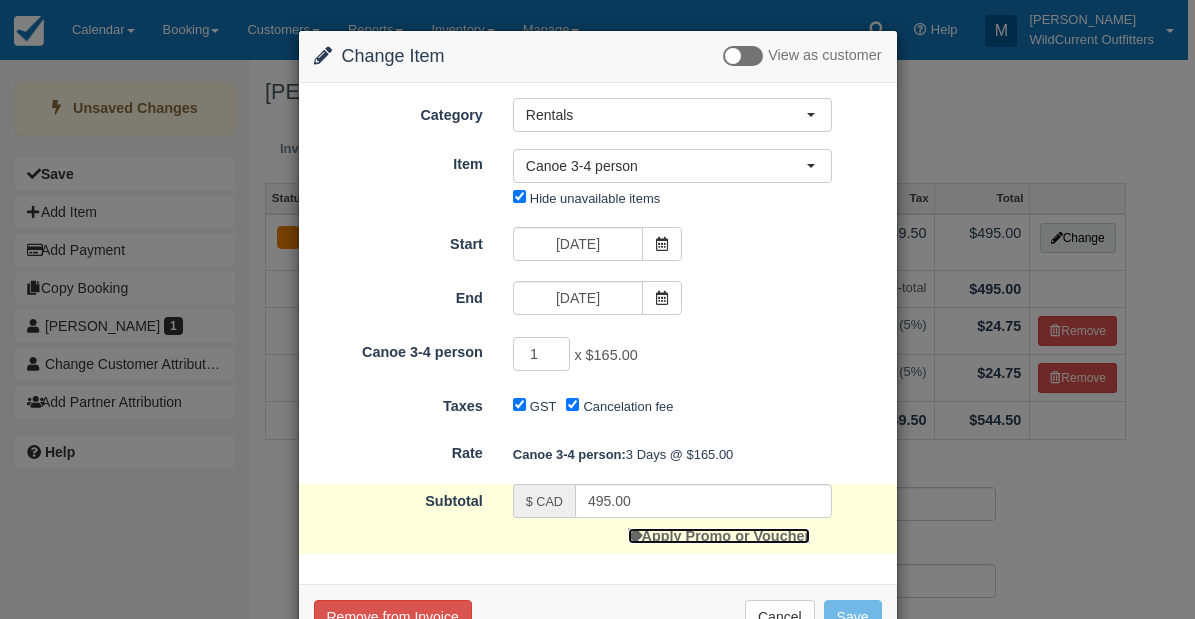 click on "Apply Promo or Voucher" at bounding box center [719, 536] 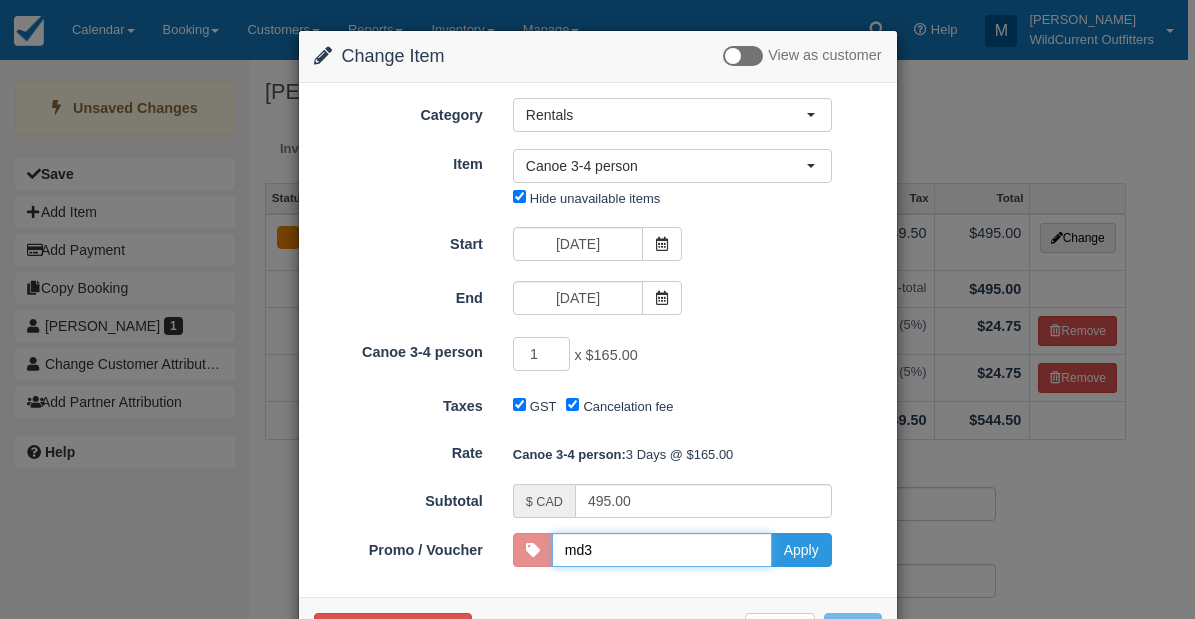 type on "MD3" 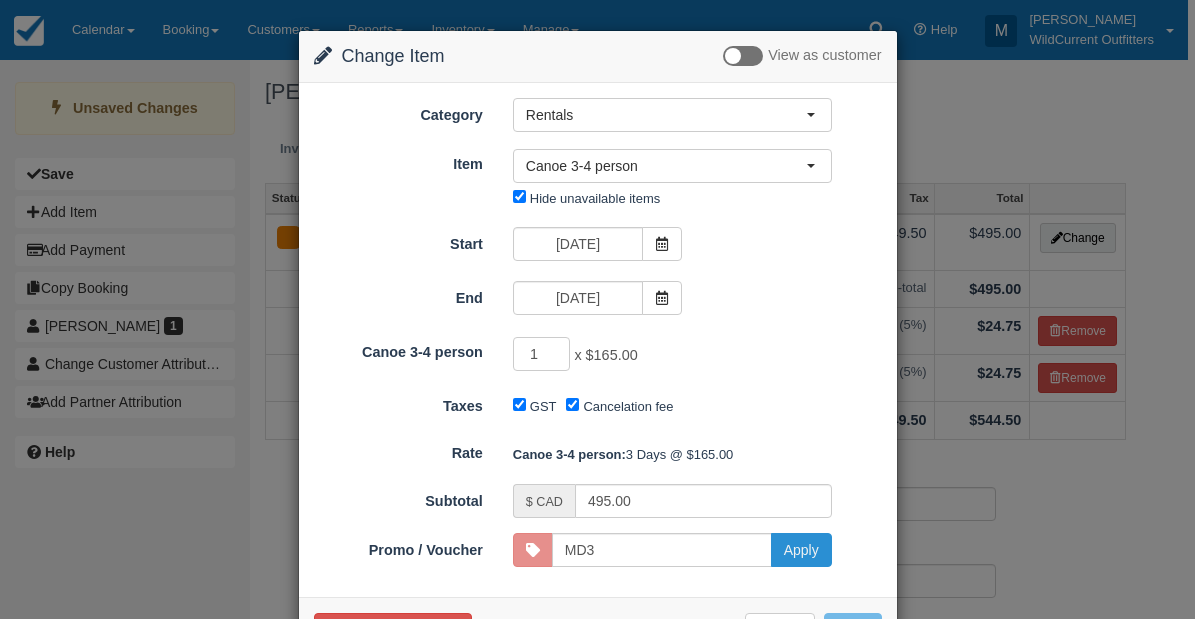 click on "Apply" at bounding box center (801, 550) 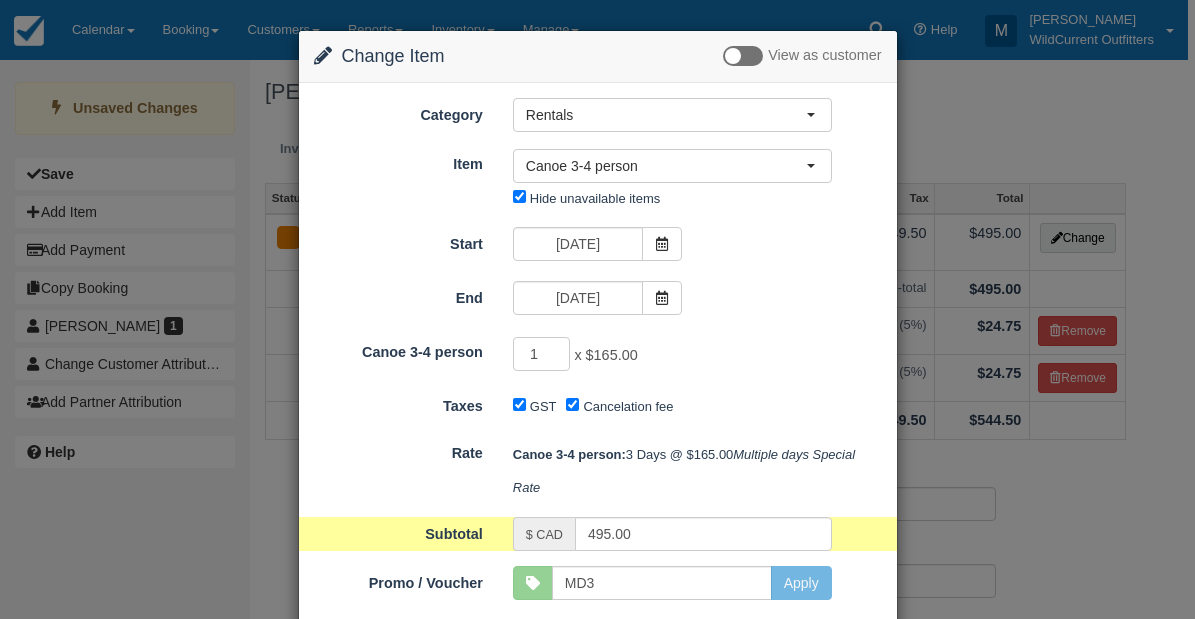 scroll, scrollTop: 105, scrollLeft: 0, axis: vertical 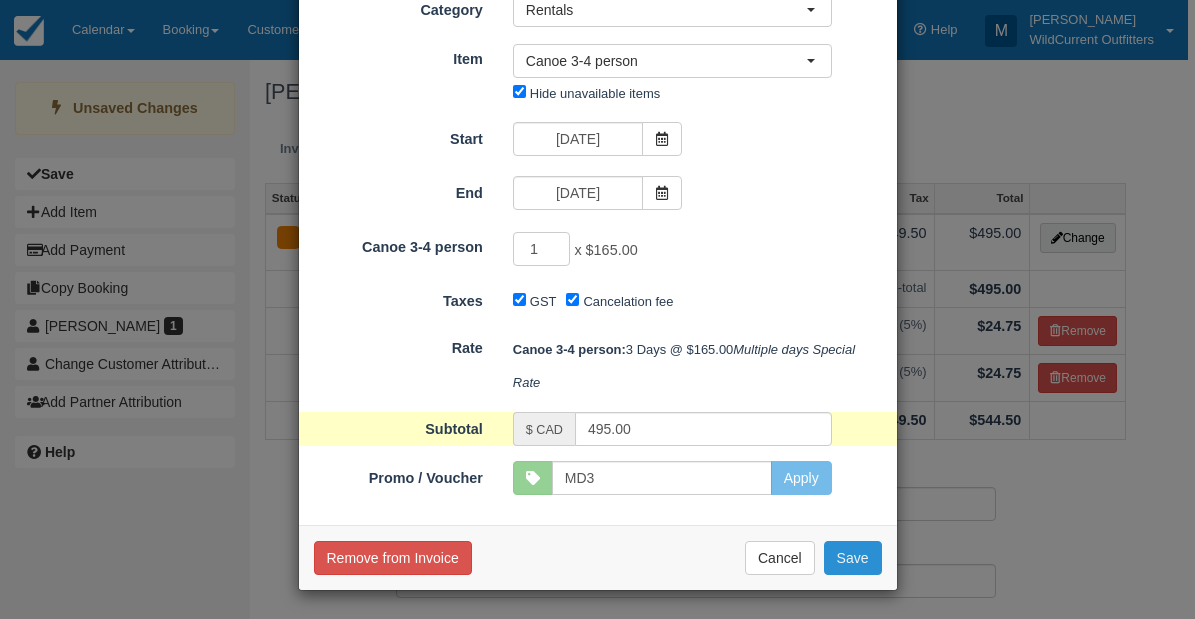 click on "Save" at bounding box center (853, 558) 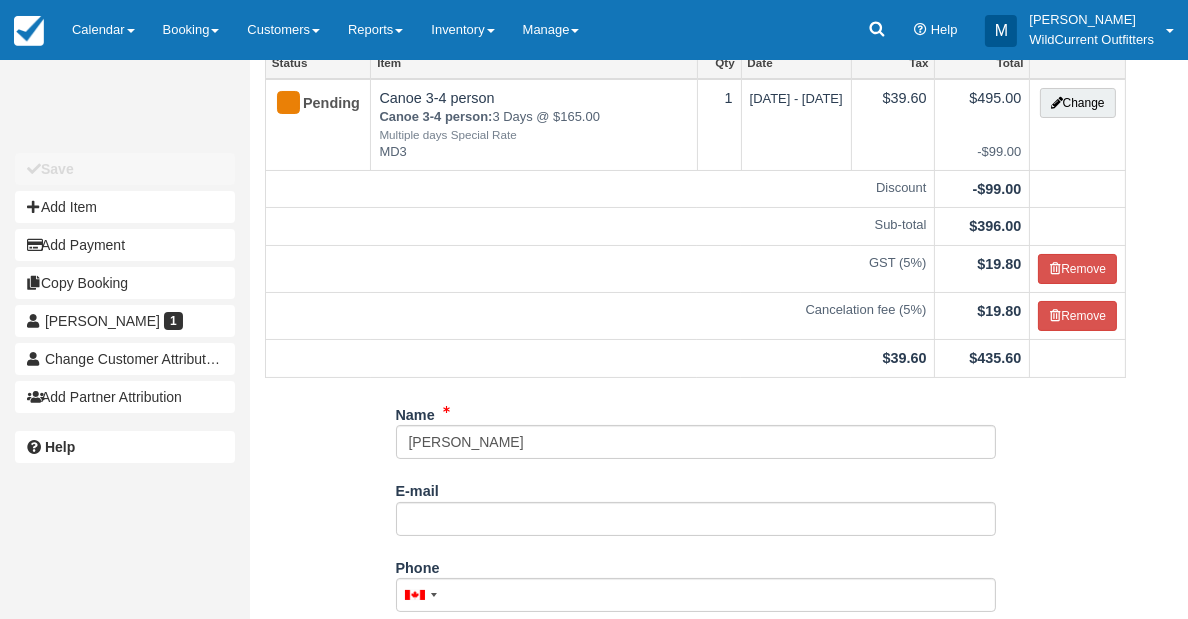 scroll, scrollTop: 140, scrollLeft: 0, axis: vertical 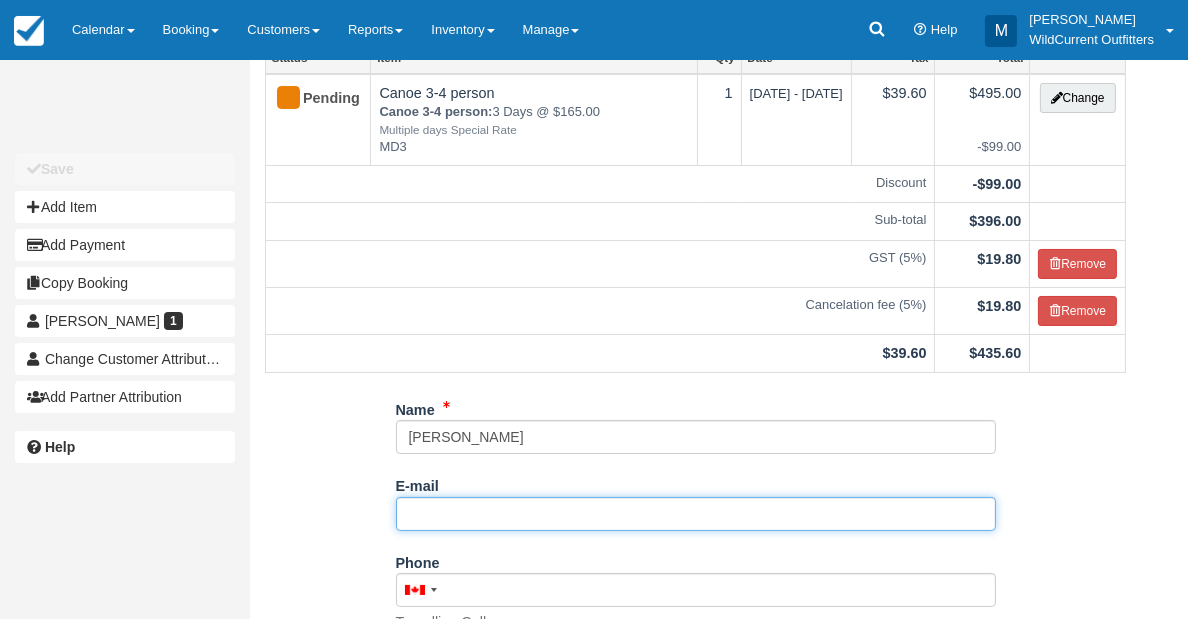 click on "E-mail" at bounding box center (696, 514) 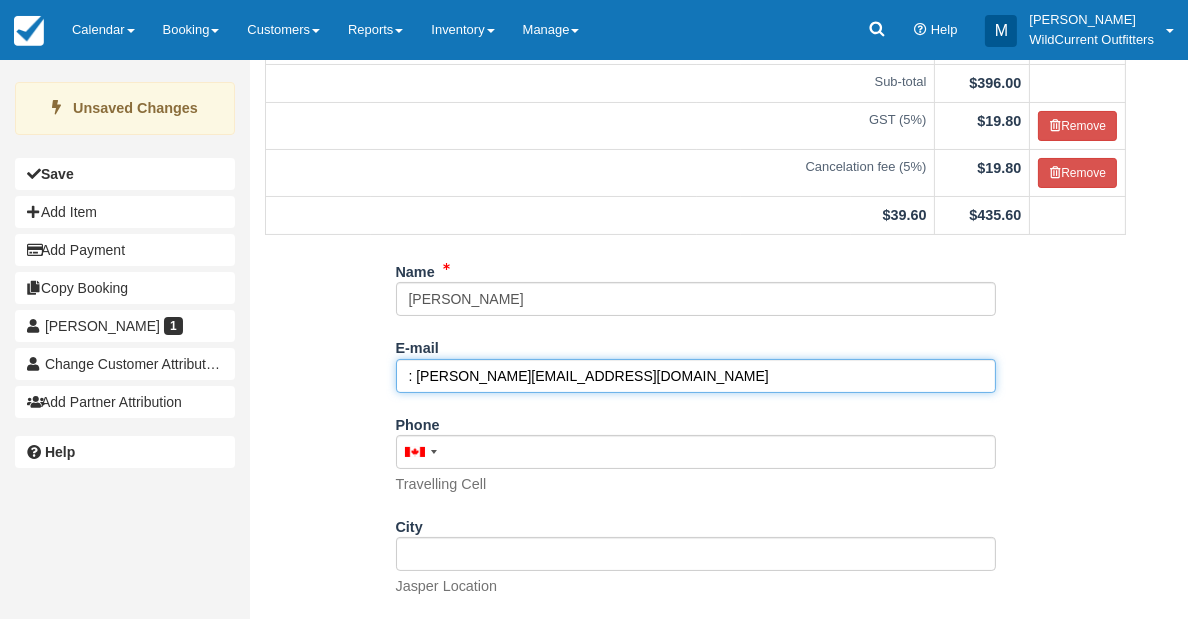 scroll, scrollTop: 438, scrollLeft: 0, axis: vertical 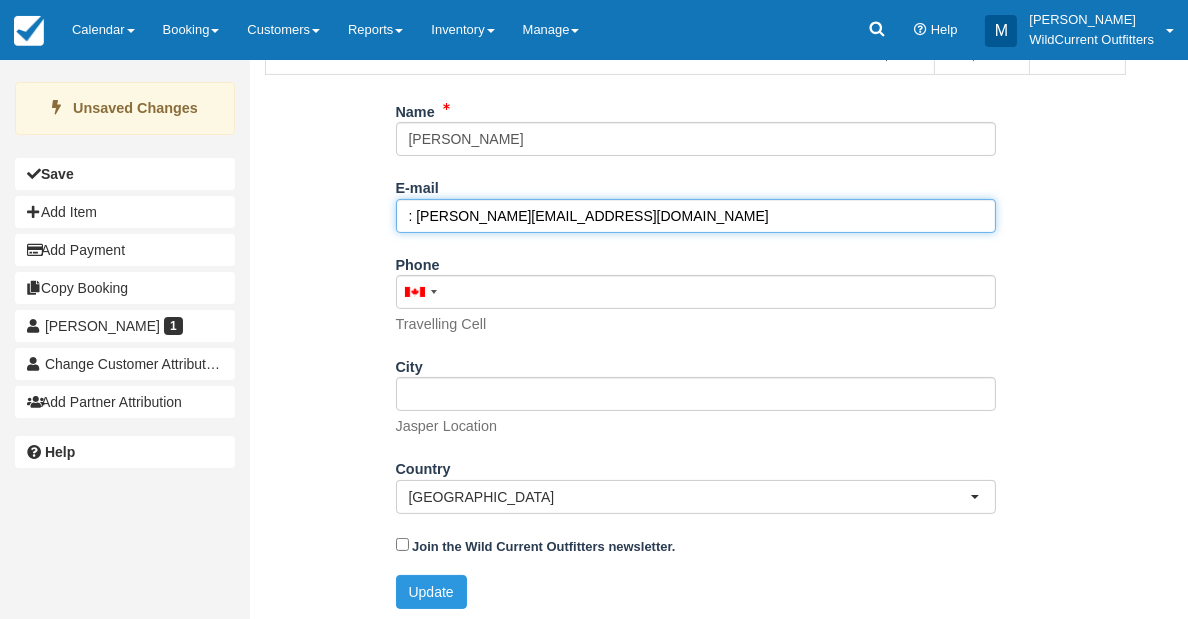 click on ": franzihormann@freenet.de" at bounding box center (696, 216) 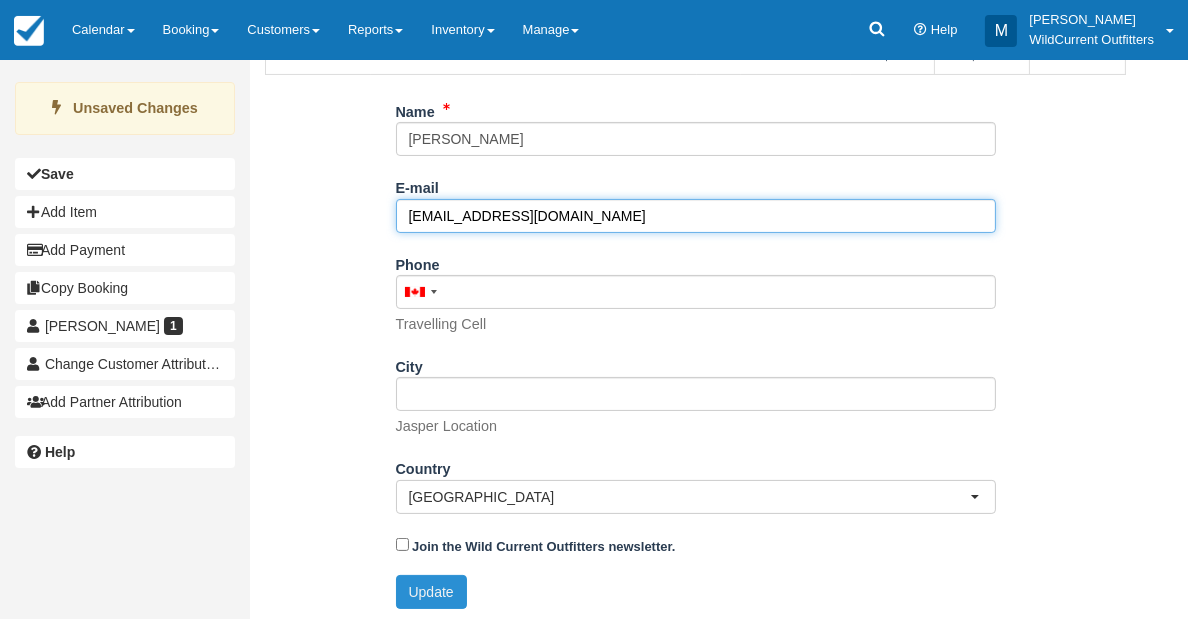 type on "franzihormann@freenet.de" 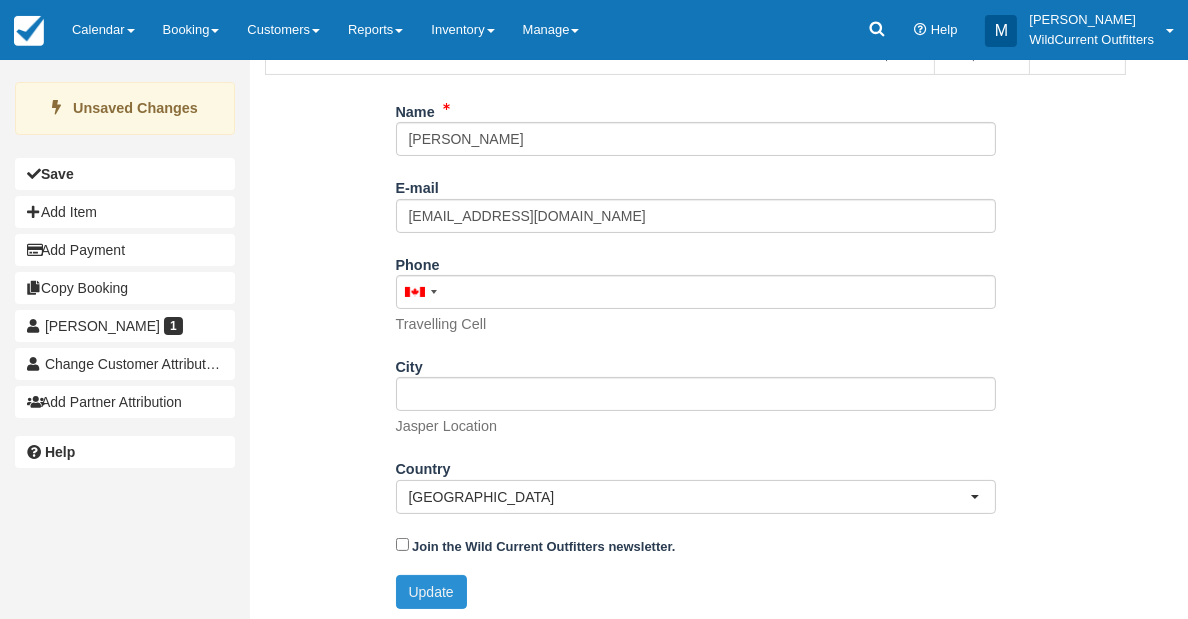 click on "Update" at bounding box center [431, 592] 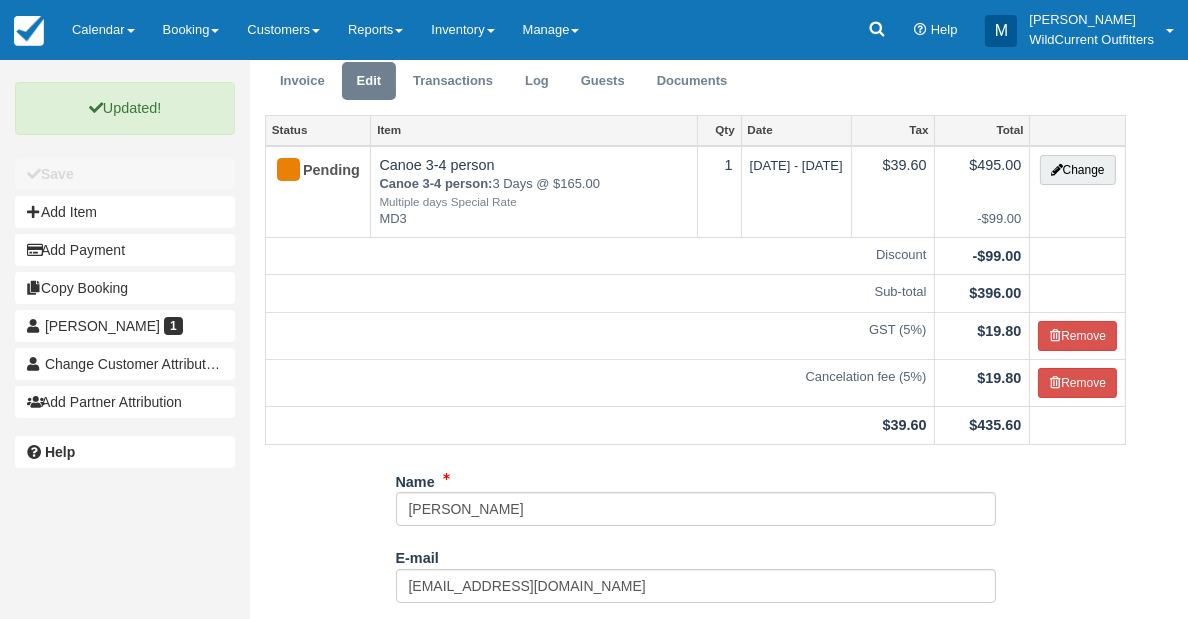 scroll, scrollTop: 0, scrollLeft: 0, axis: both 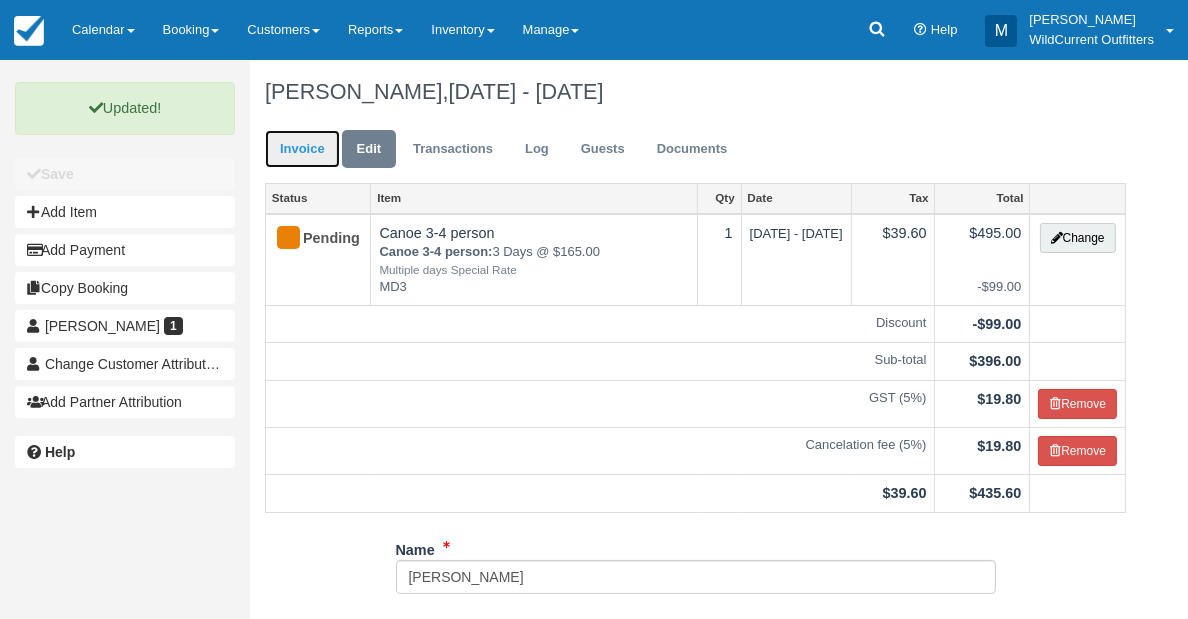 click on "Invoice" at bounding box center [302, 149] 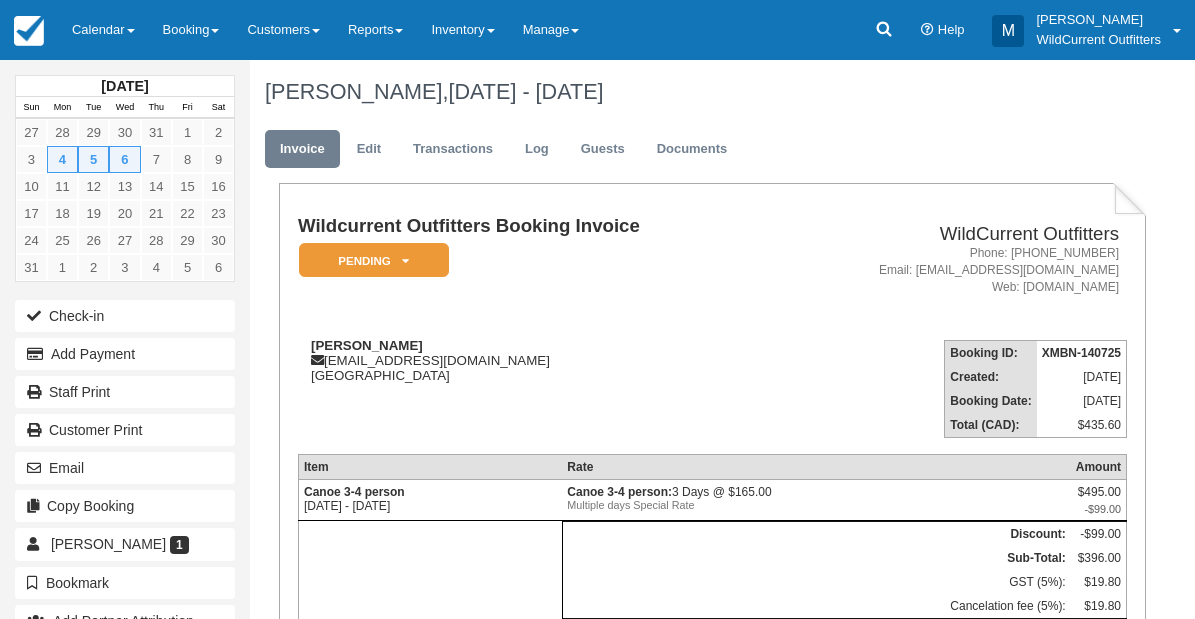 scroll, scrollTop: 0, scrollLeft: 0, axis: both 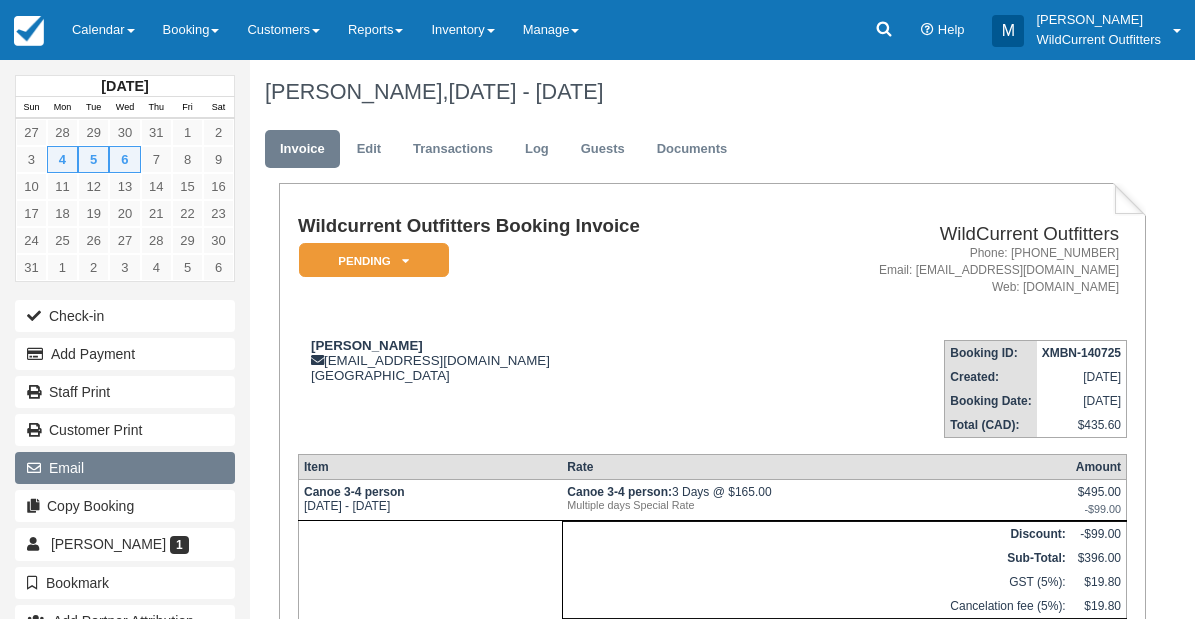 click on "Email" at bounding box center [125, 468] 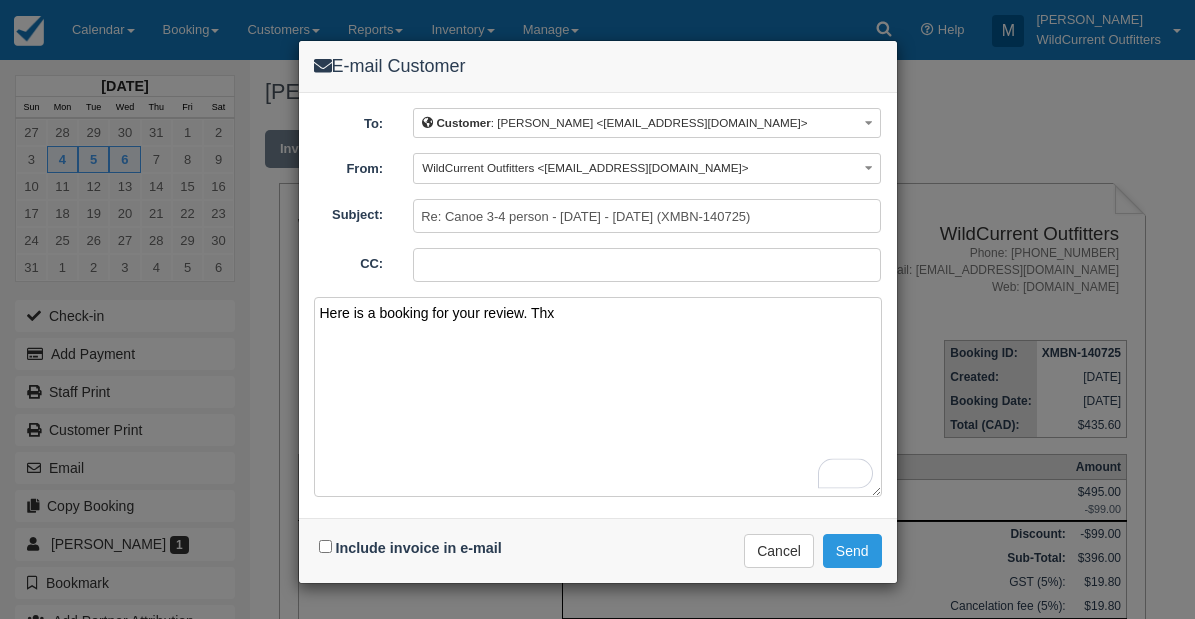 type on "Here is a booking for your review. Thx" 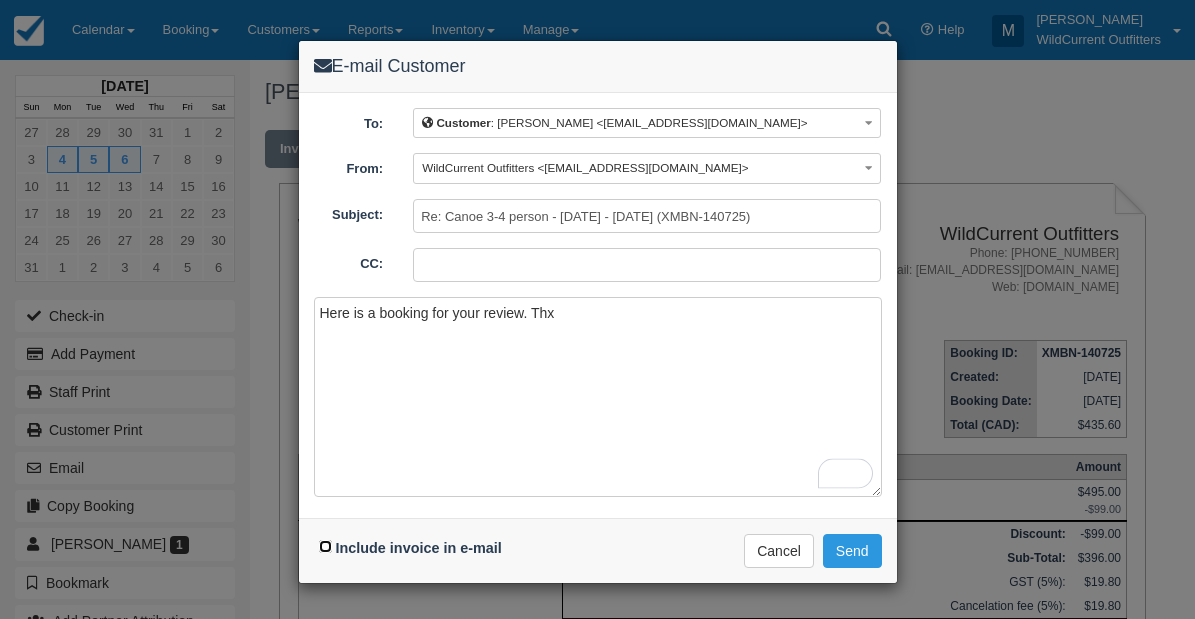 click on "Include invoice in e-mail" at bounding box center (325, 546) 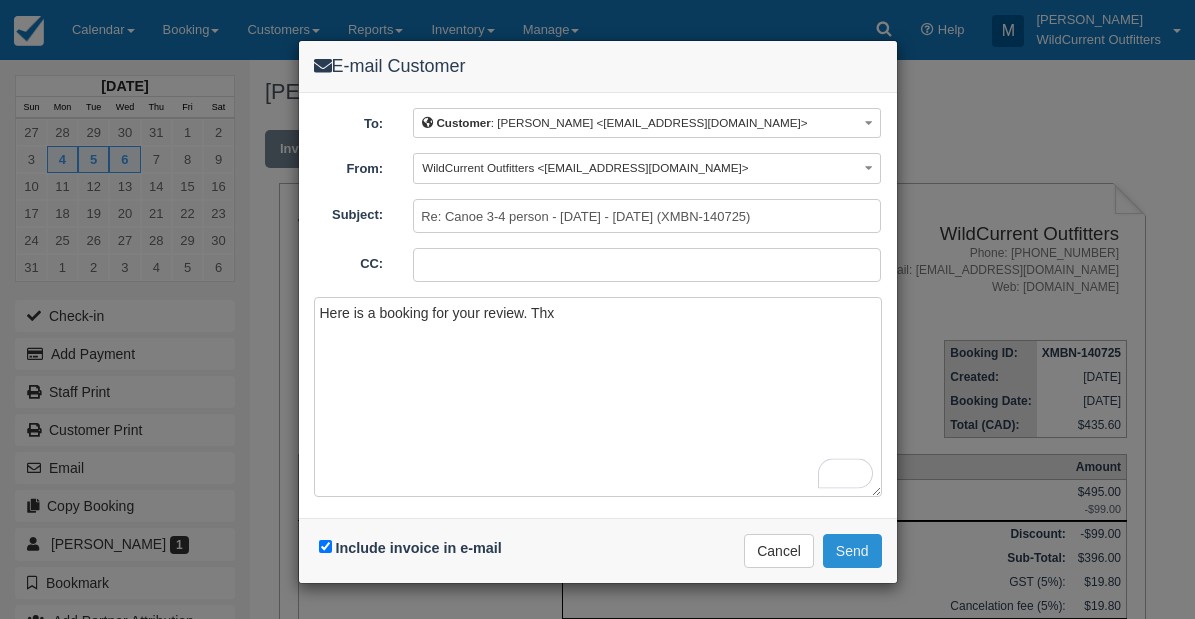 click on "Send" at bounding box center (852, 551) 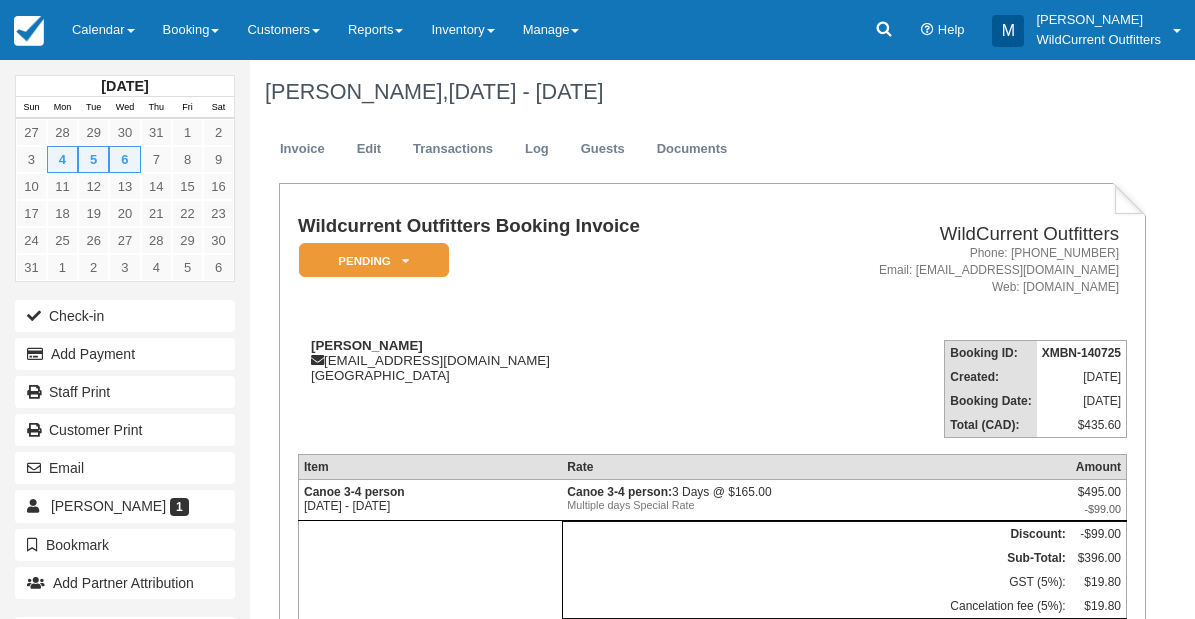 scroll, scrollTop: 0, scrollLeft: 0, axis: both 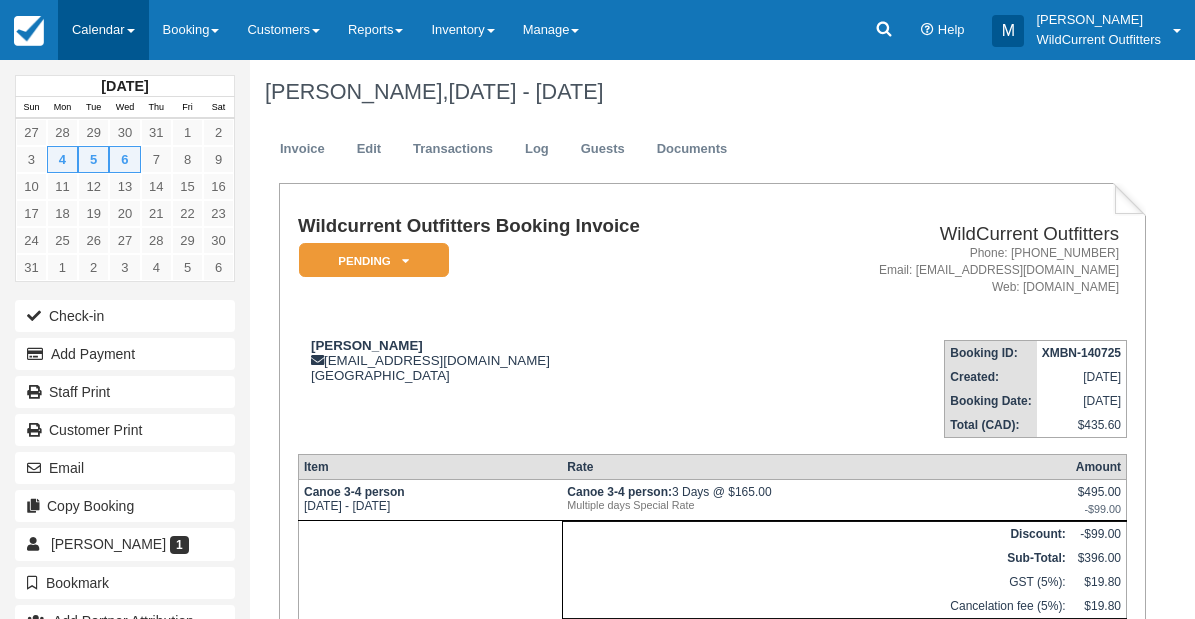 click on "Calendar" at bounding box center (103, 30) 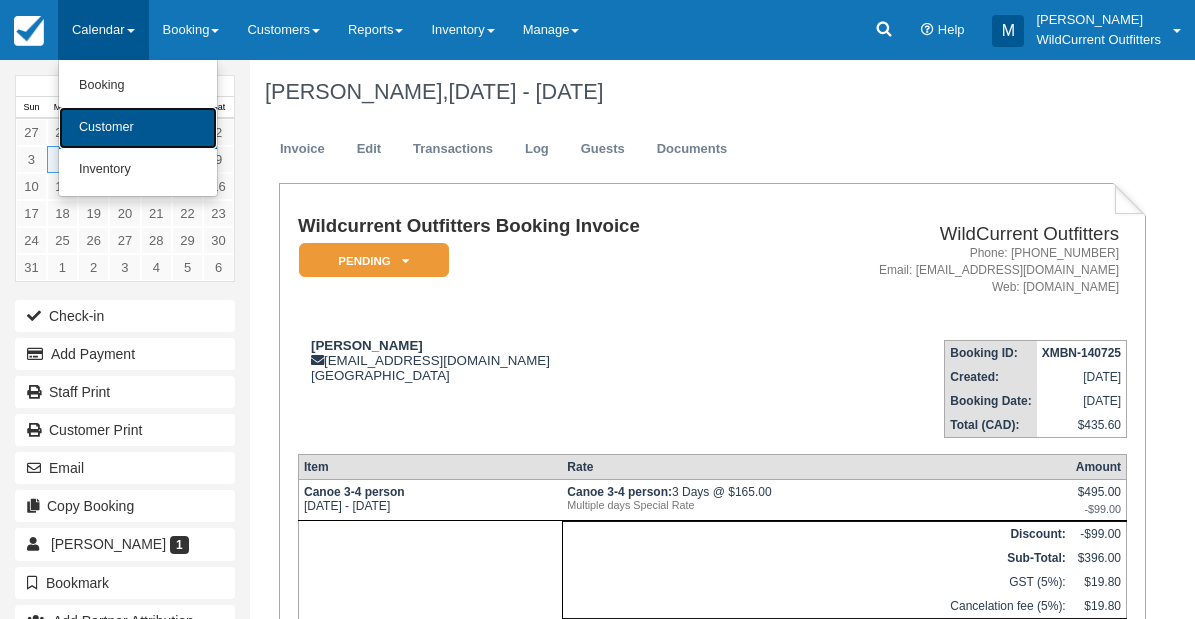 click on "Customer" at bounding box center [138, 128] 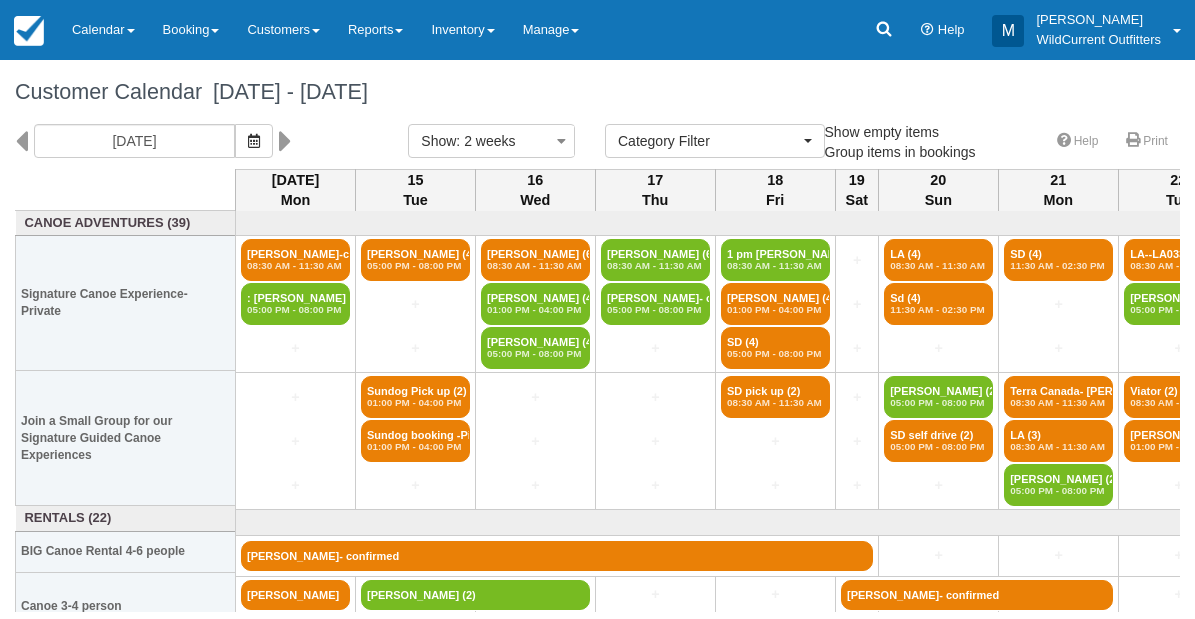 select 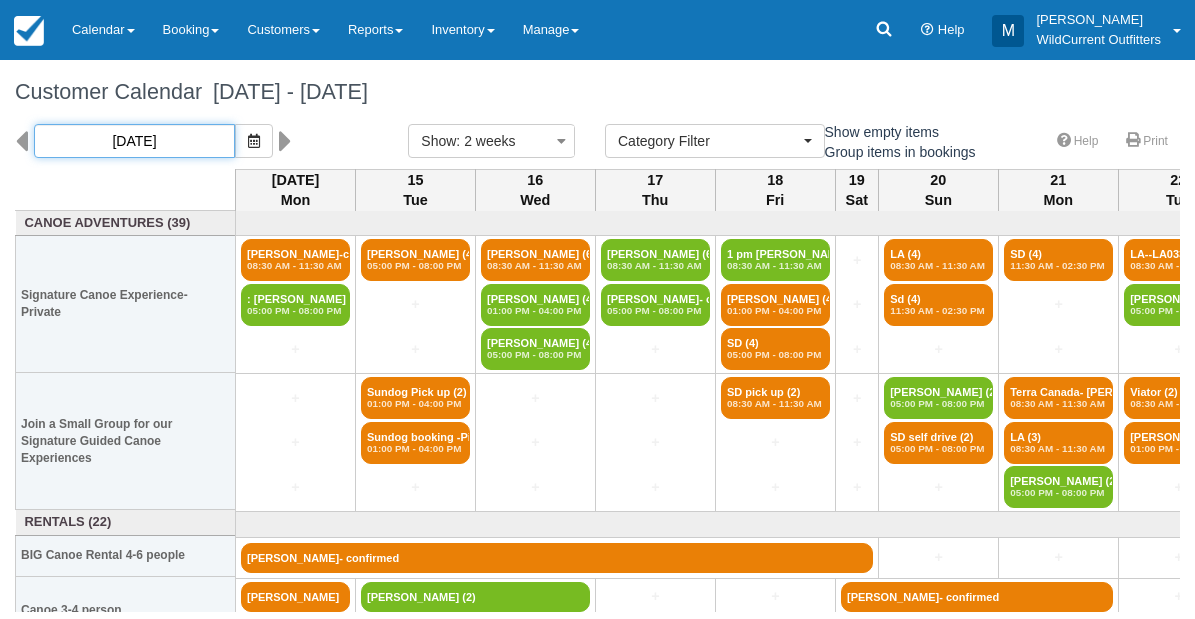 click on "07/14/25" at bounding box center (134, 141) 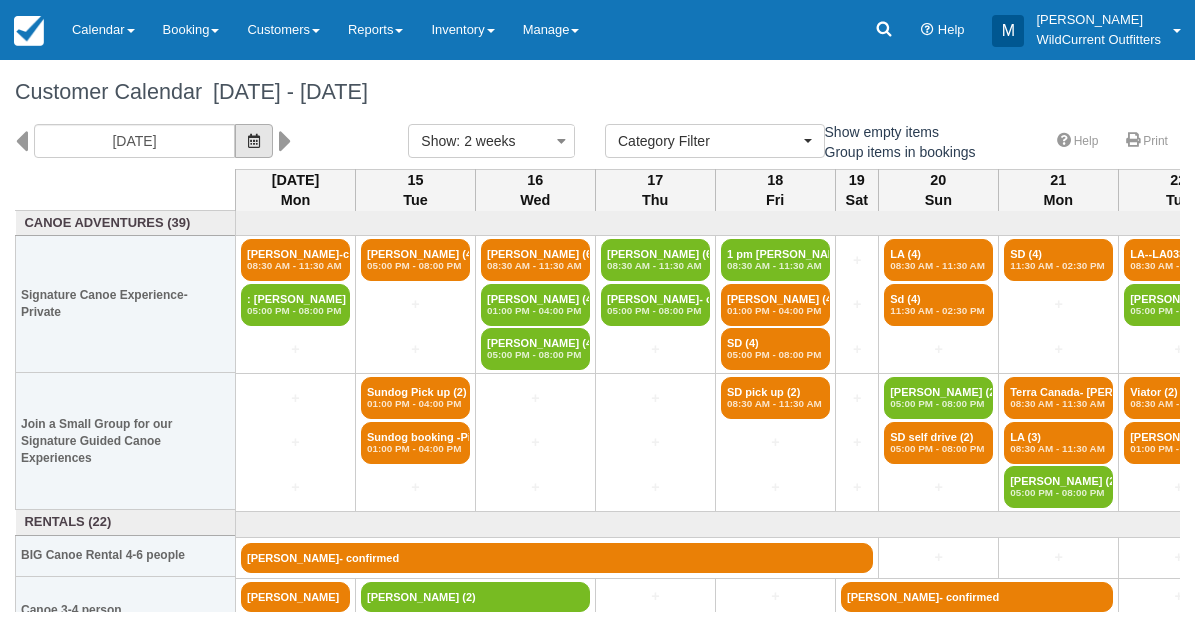 click at bounding box center [254, 141] 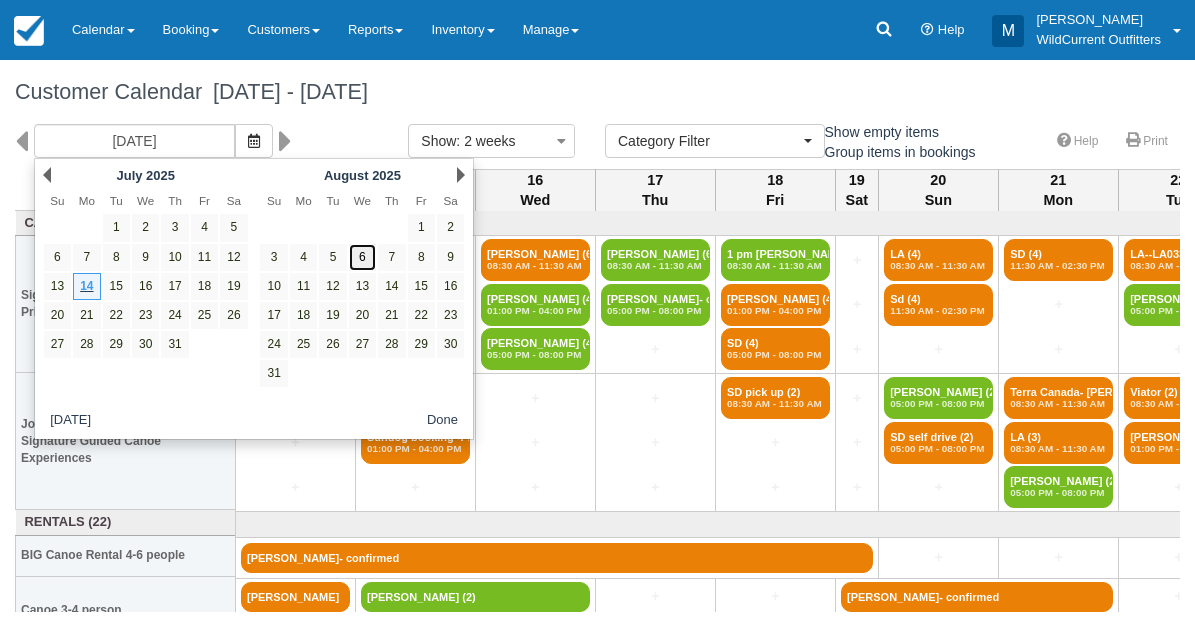 click on "6" at bounding box center [362, 257] 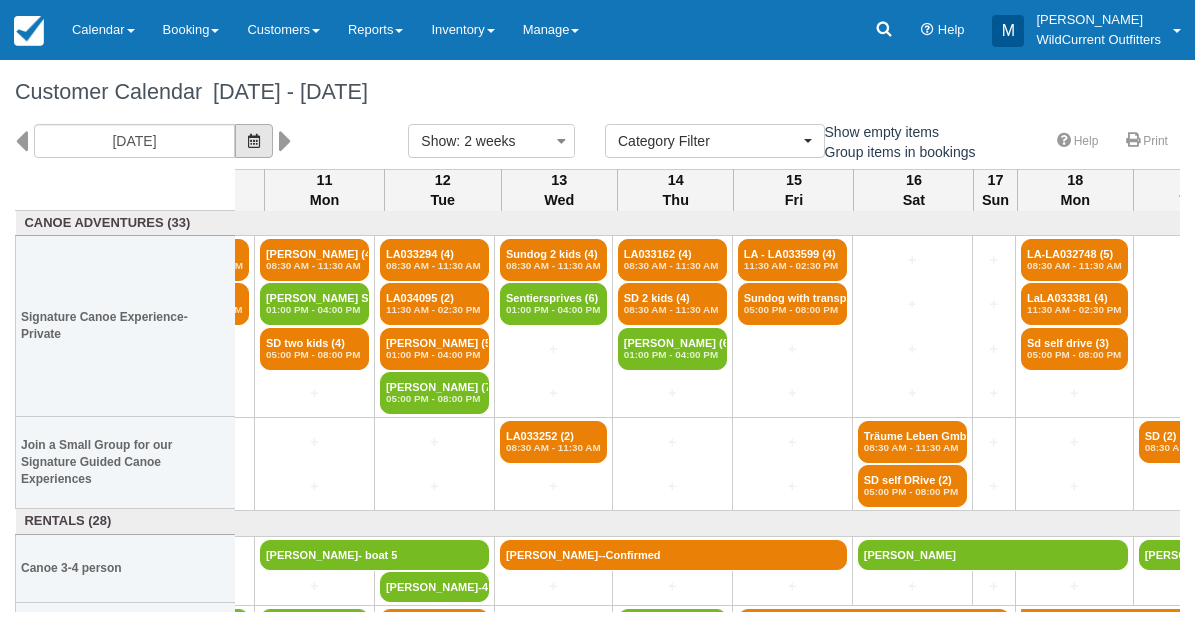 scroll, scrollTop: 0, scrollLeft: 505, axis: horizontal 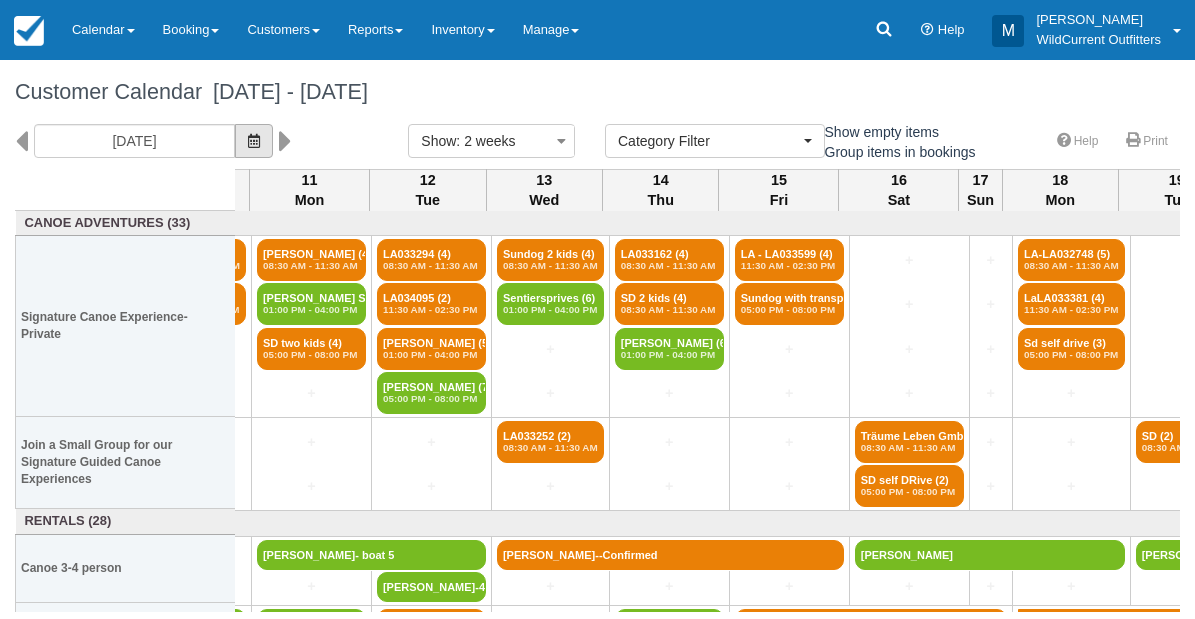 click at bounding box center [254, 141] 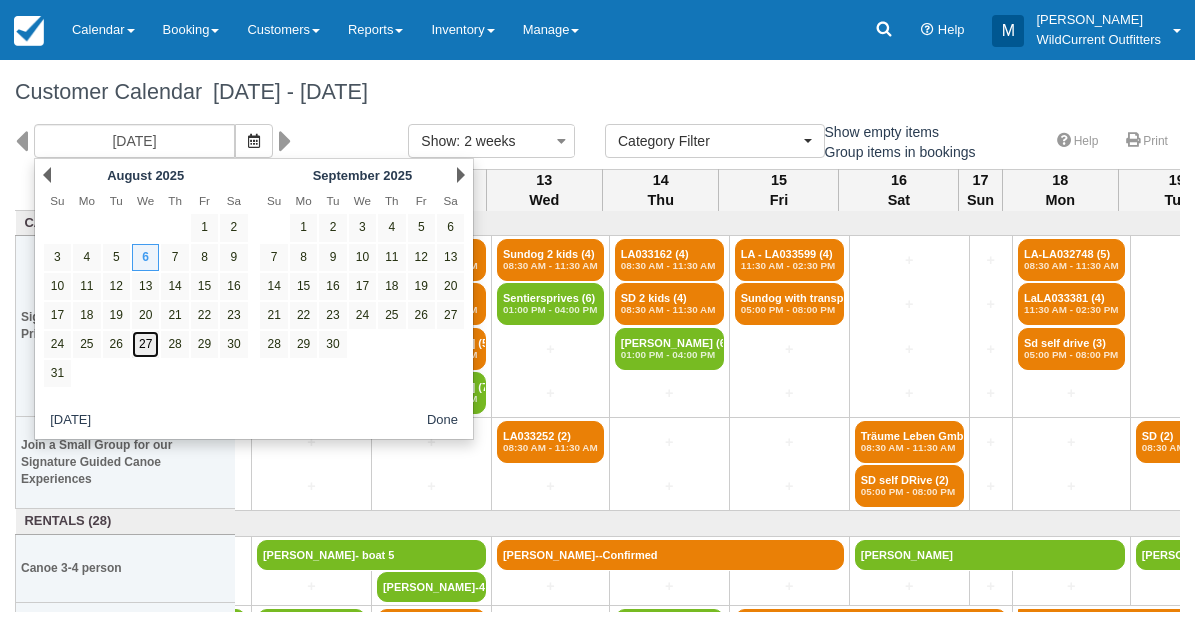click on "27" at bounding box center (145, 344) 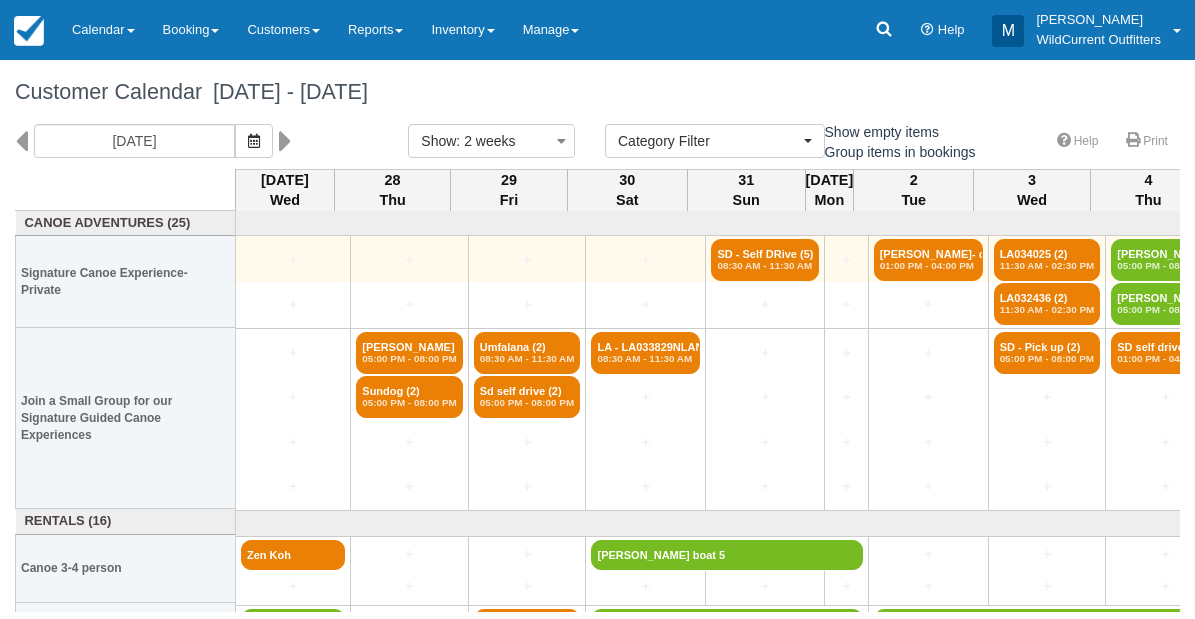 click on "+" at bounding box center (293, 259) 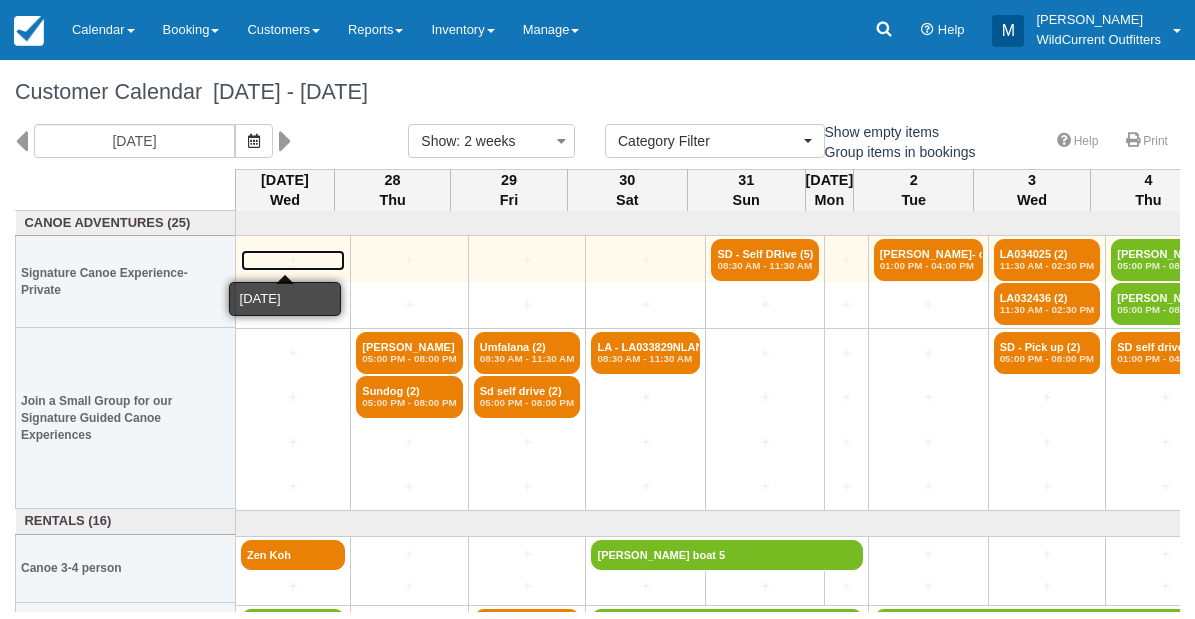 click on "+" at bounding box center [293, 260] 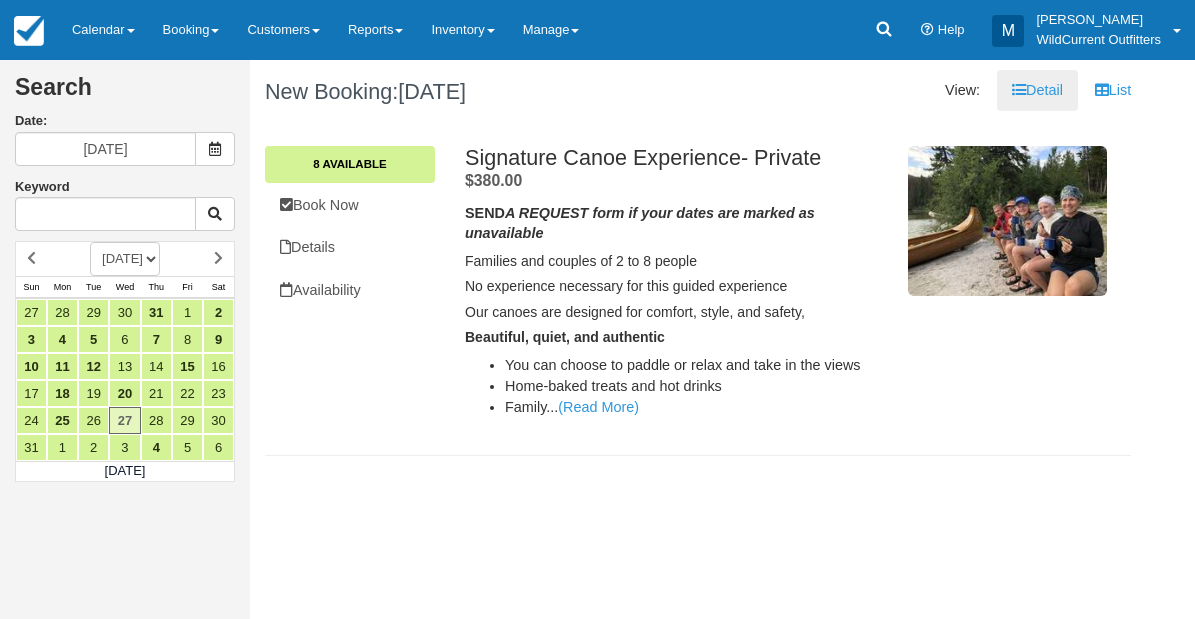 scroll, scrollTop: 0, scrollLeft: 0, axis: both 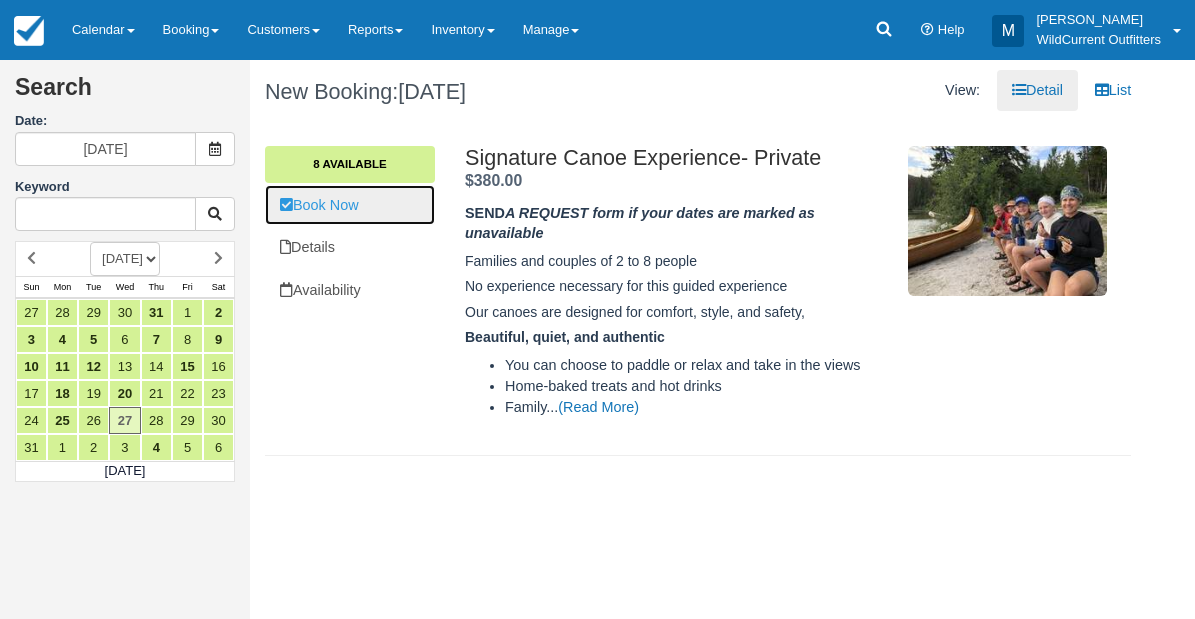 click on "Book Now" at bounding box center [350, 205] 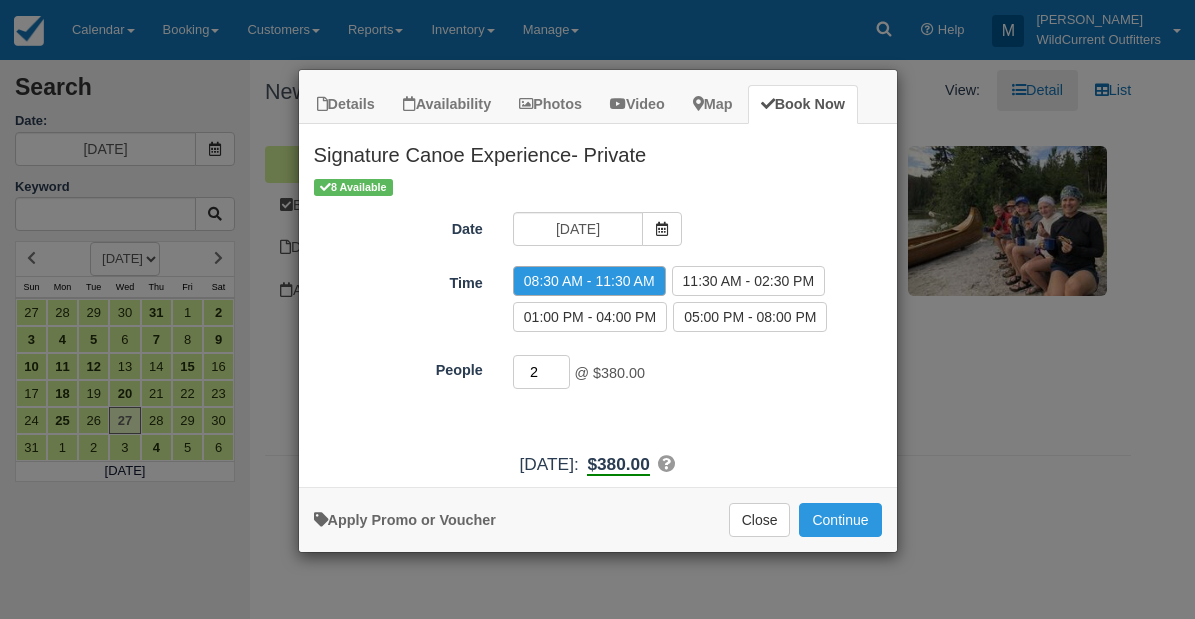 click on "2" at bounding box center (542, 372) 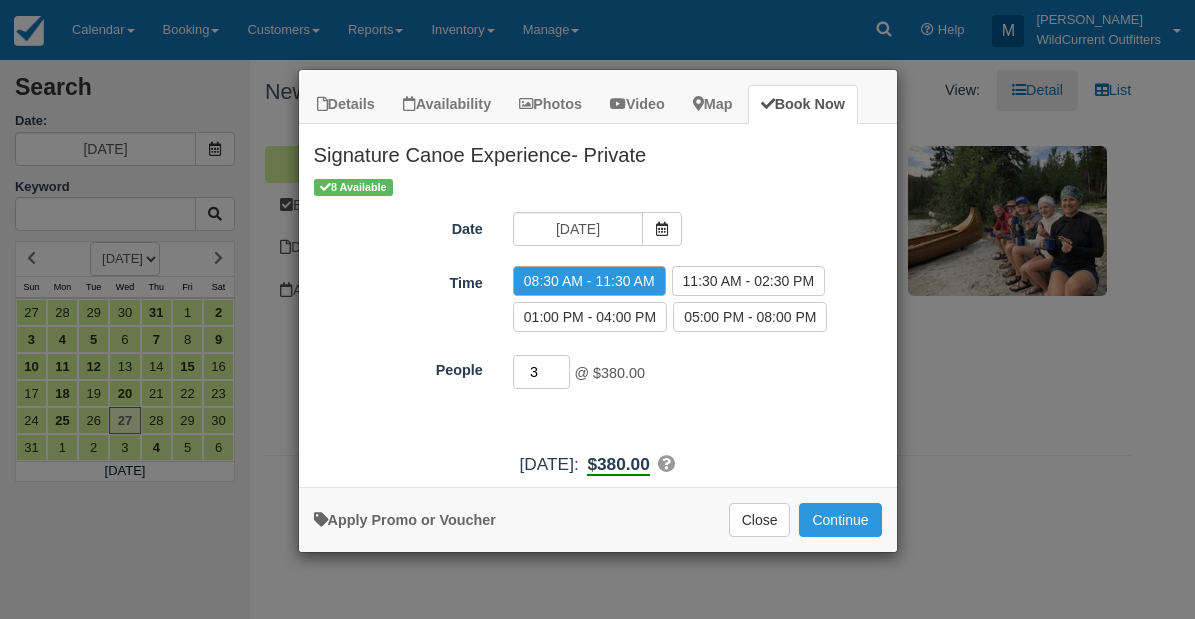 click on "3" at bounding box center (542, 372) 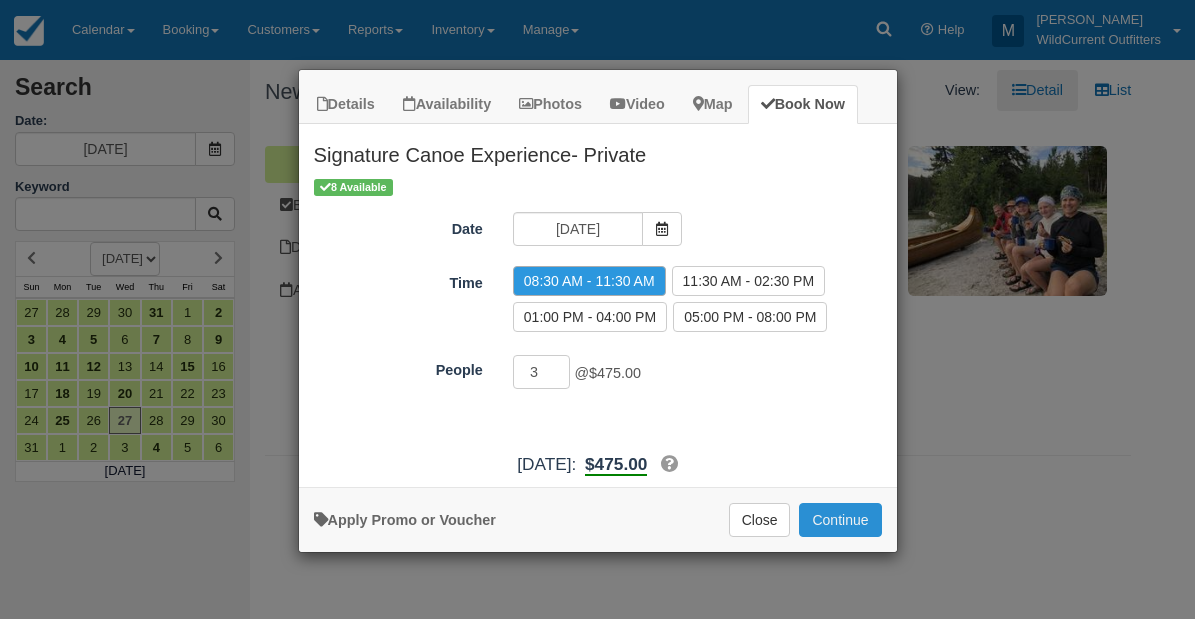 click on "Continue" at bounding box center [840, 520] 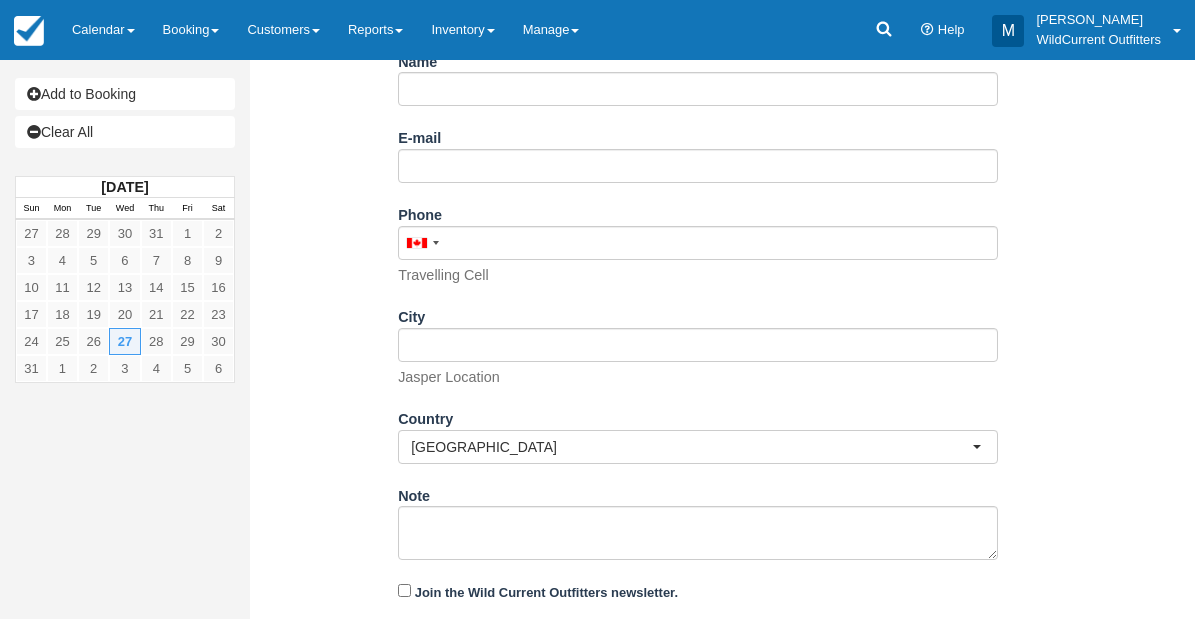 scroll, scrollTop: 441, scrollLeft: 0, axis: vertical 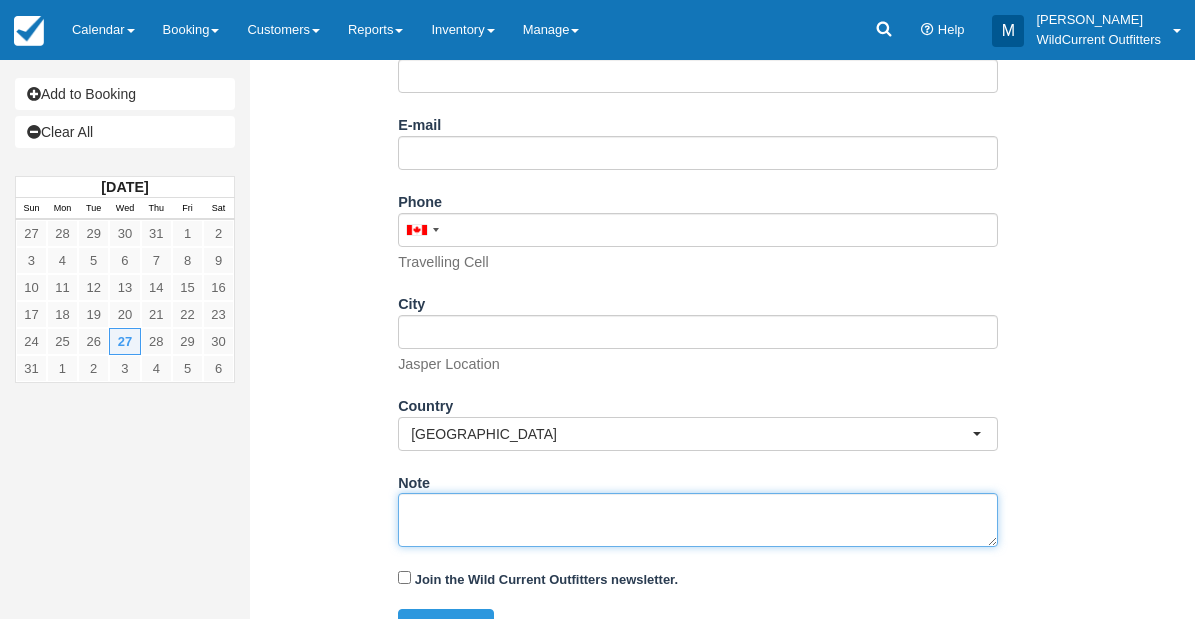 click on "Note" at bounding box center (698, 520) 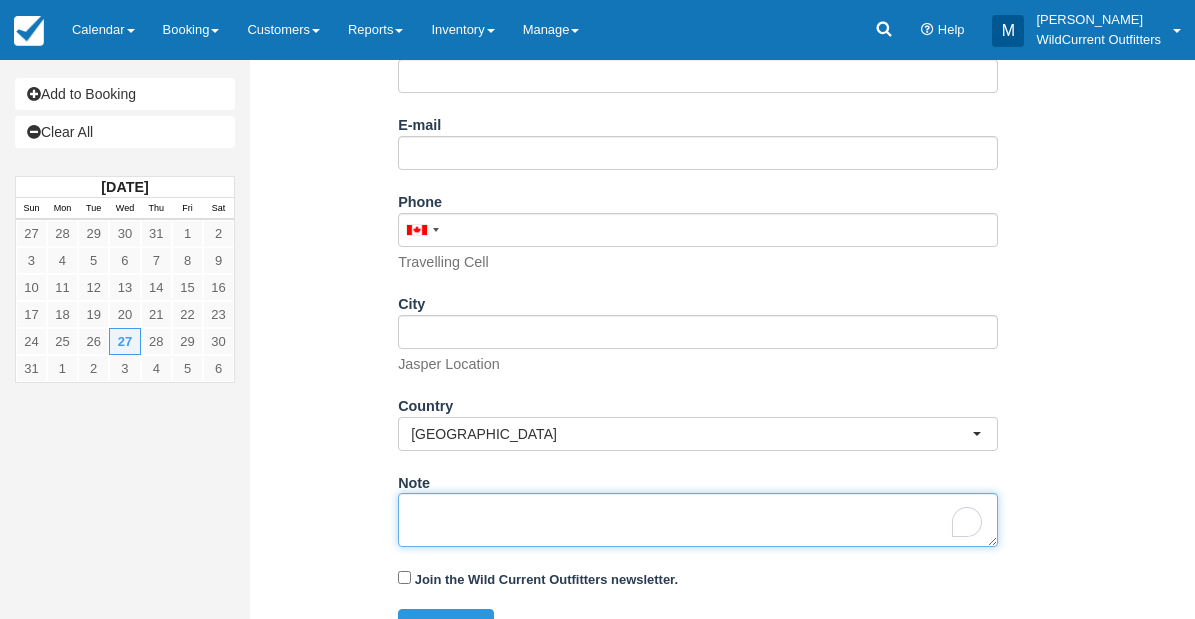 paste on "Name: Joanna Linnegar
Email: joannalinnegar@gmail.com
Which day do you arrive in Jasper?: August 26, 2025
Which day do you leave Jasper?: August 28, 2025
Which day would you like to go canoeing?: August 27, 2025
What time would you like to go?: Morning (8:30am)
How many in your group?: 3
Comments or Questions: Hi! We are very flexible on timing for this trip on the 27th, and could potentially do evening of 26th, or morning of the 28th also. It is for 2 adults and one 8 year old." 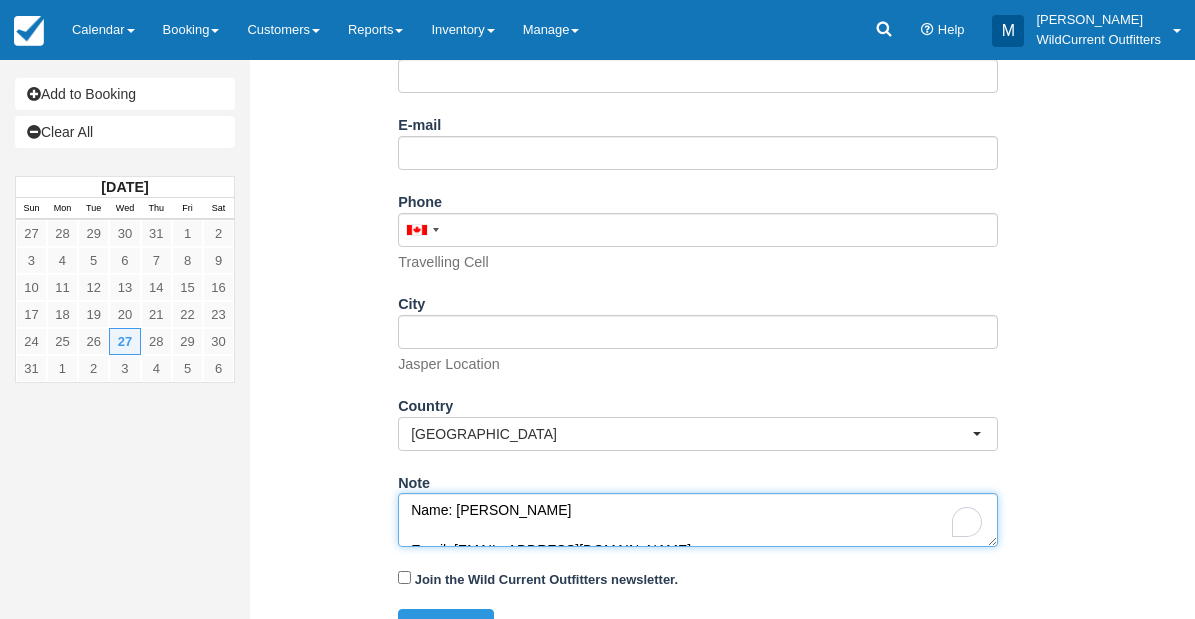 scroll, scrollTop: 291, scrollLeft: 0, axis: vertical 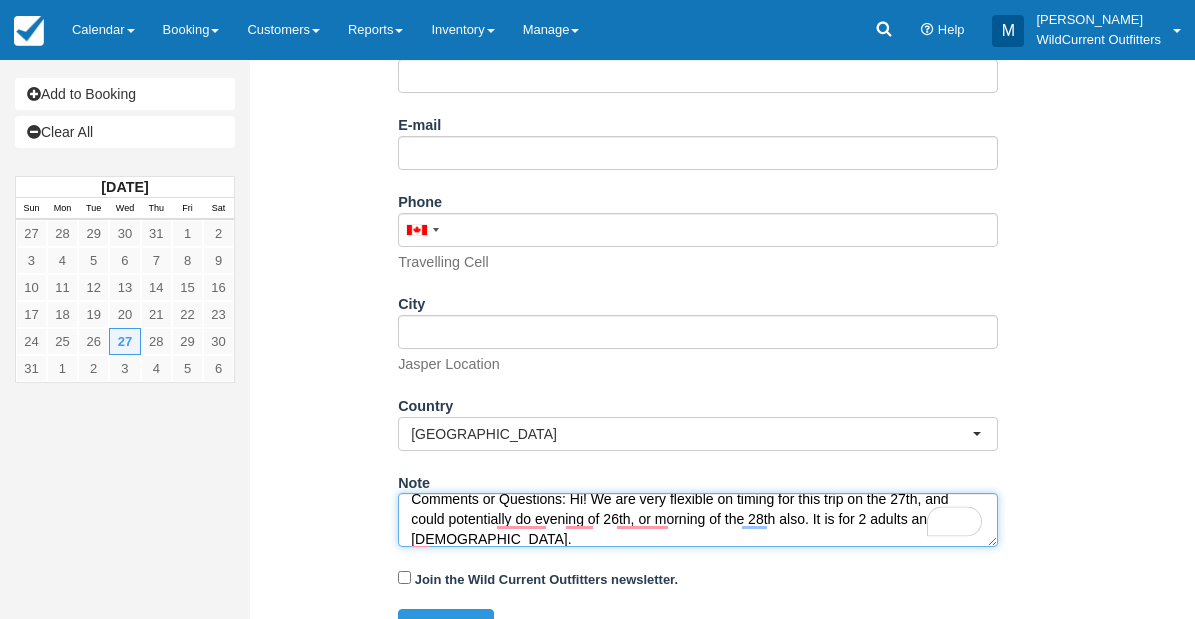 type on "Name: Joanna Linnegar
Email: joannalinnegar@gmail.com
Which day do you arrive in Jasper?: August 26, 2025
Which day do you leave Jasper?: August 28, 2025
Which day would you like to go canoeing?: August 27, 2025
What time would you like to go?: Morning (8:30am)
How many in your group?: 3
Comments or Questions: Hi! We are very flexible on timing for this trip on the 27th, and could potentially do evening of 26th, or morning of the 28th also. It is for 2 adults and one 8 year old." 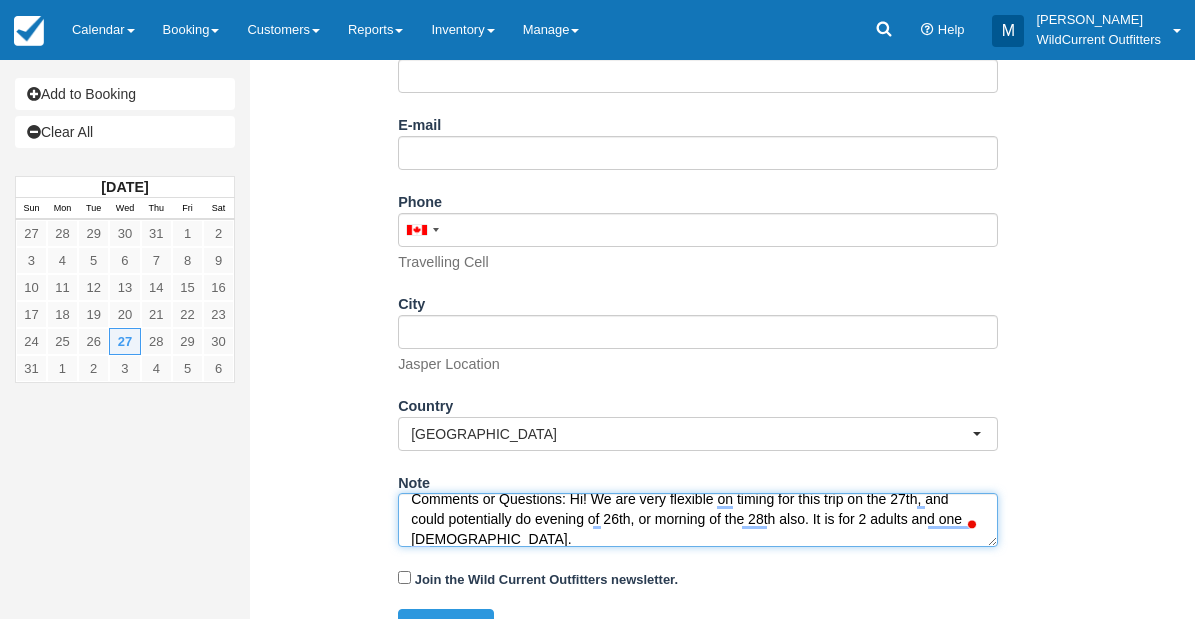 scroll, scrollTop: 291, scrollLeft: 0, axis: vertical 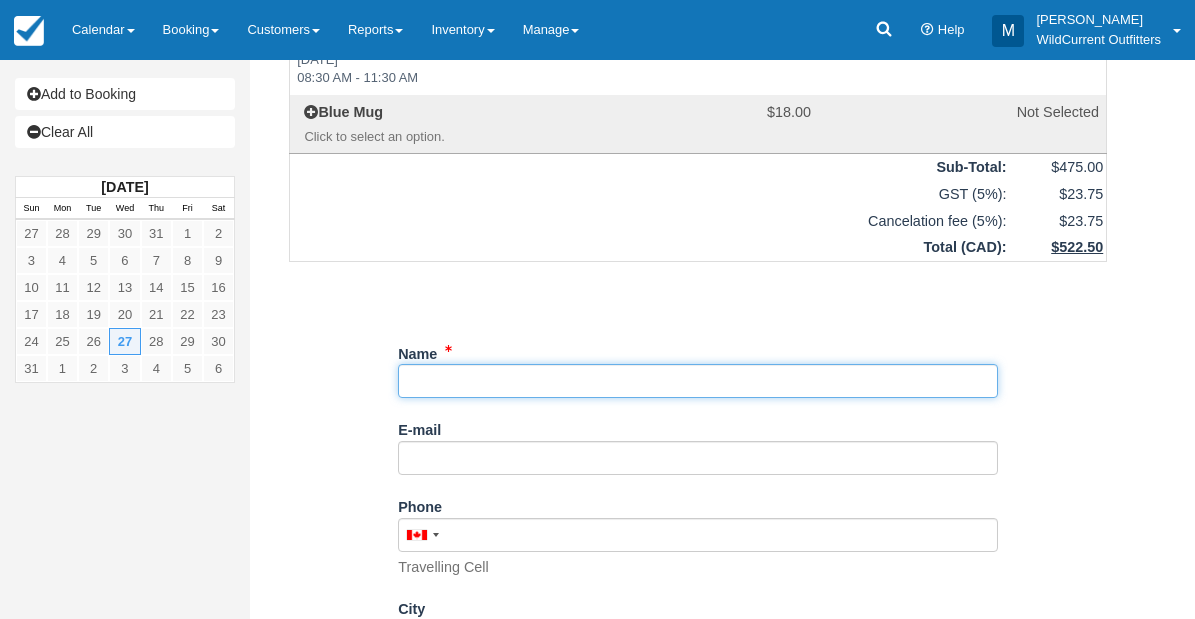 click on "Name" at bounding box center (698, 381) 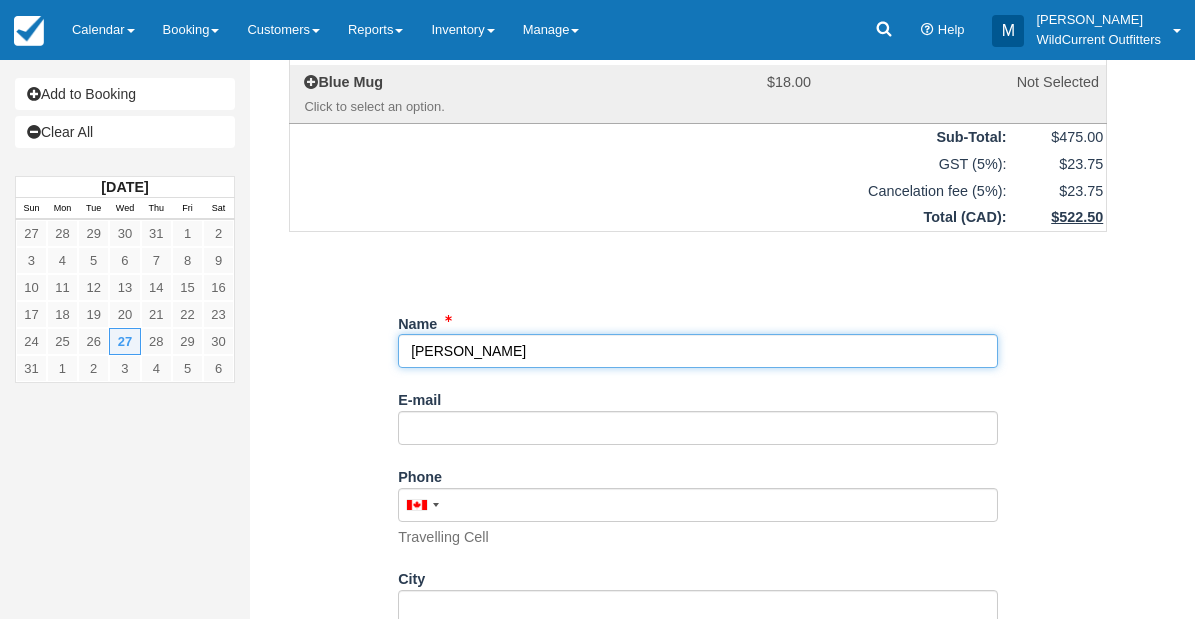 scroll, scrollTop: 478, scrollLeft: 0, axis: vertical 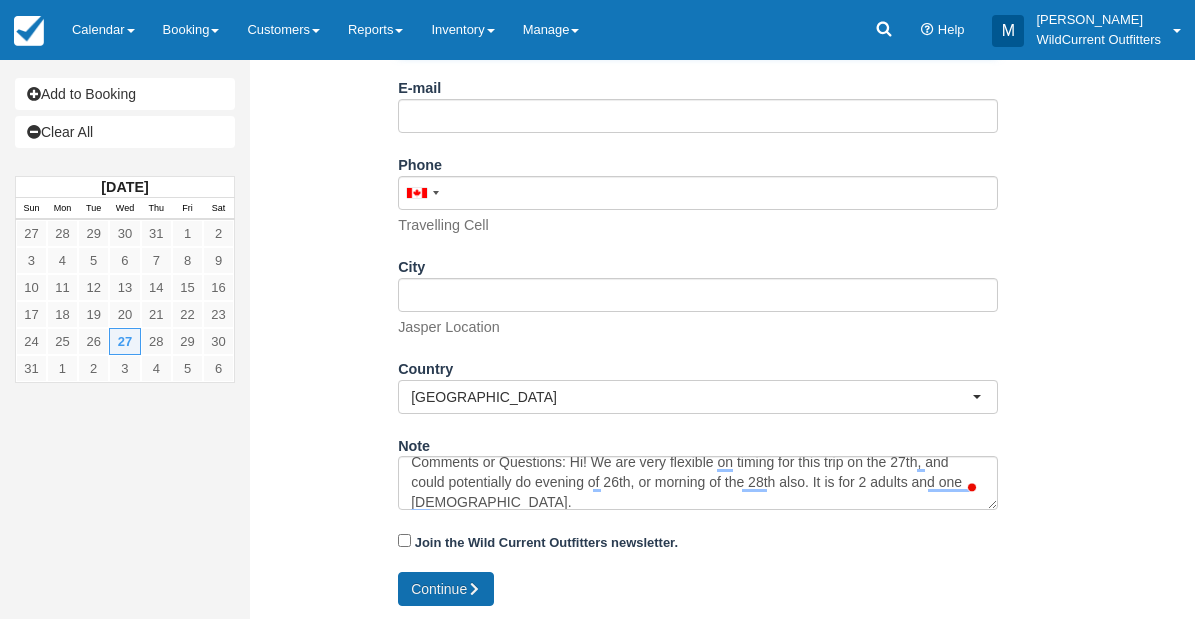 type on "Joanna Linnegar" 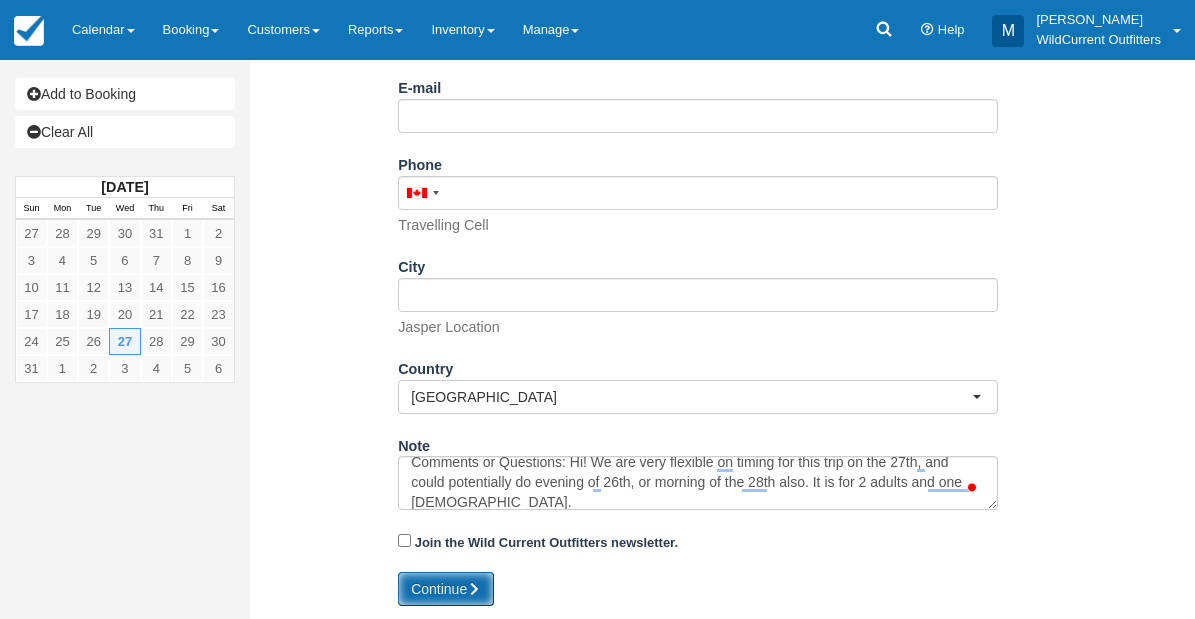 click on "Continue" at bounding box center (446, 589) 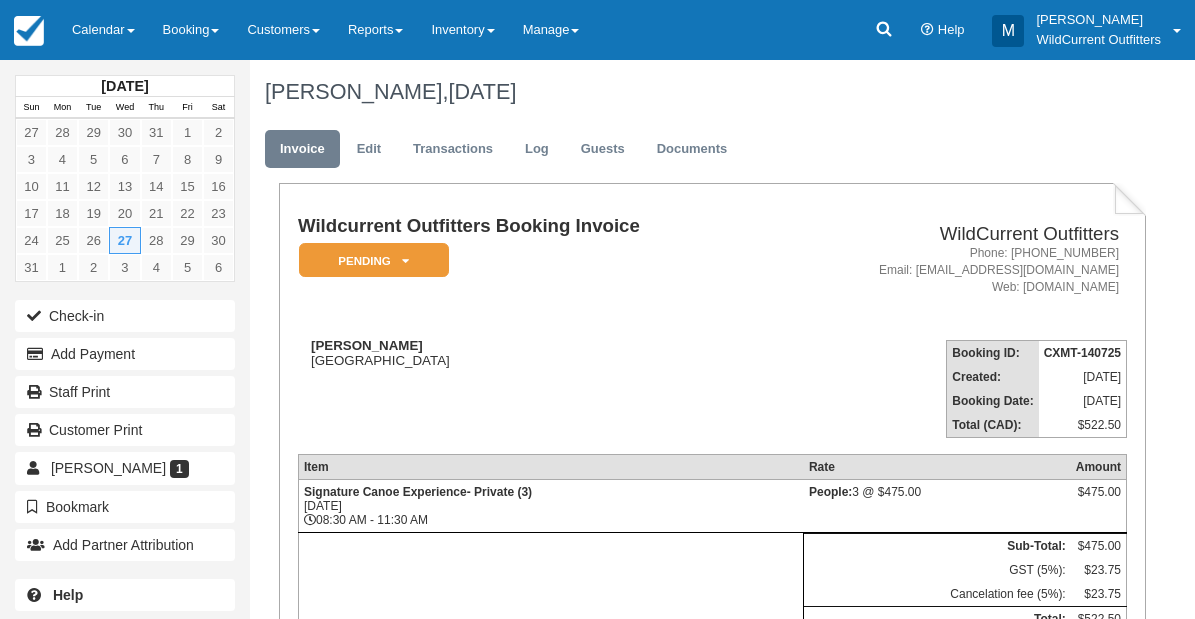 scroll, scrollTop: 0, scrollLeft: 0, axis: both 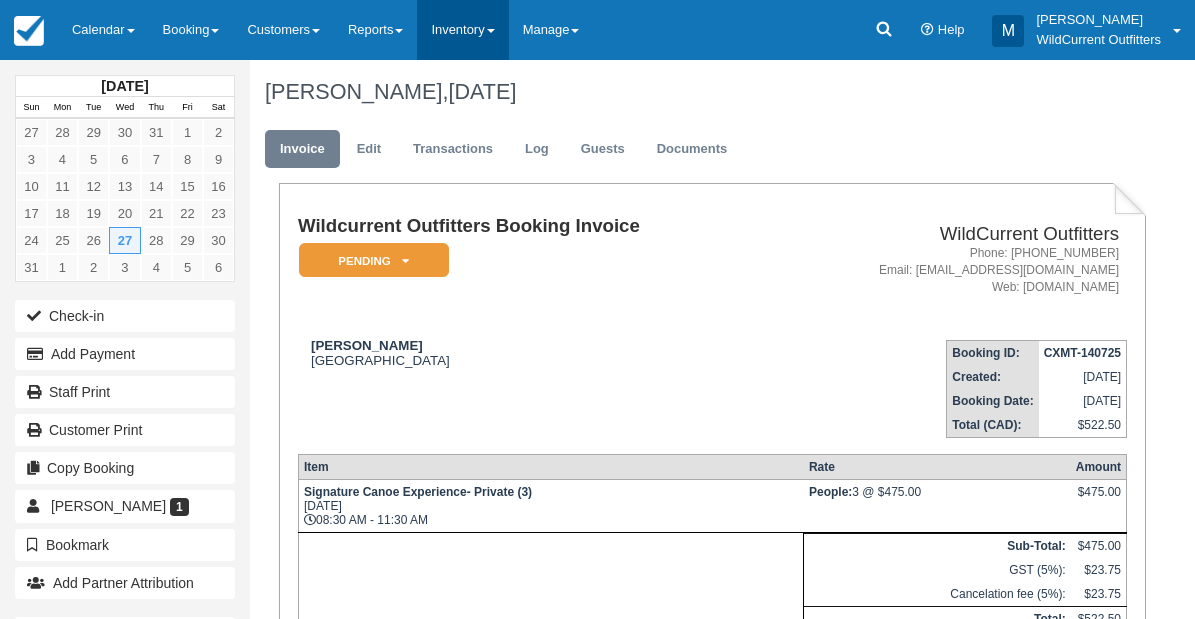 click on "Inventory" at bounding box center [462, 30] 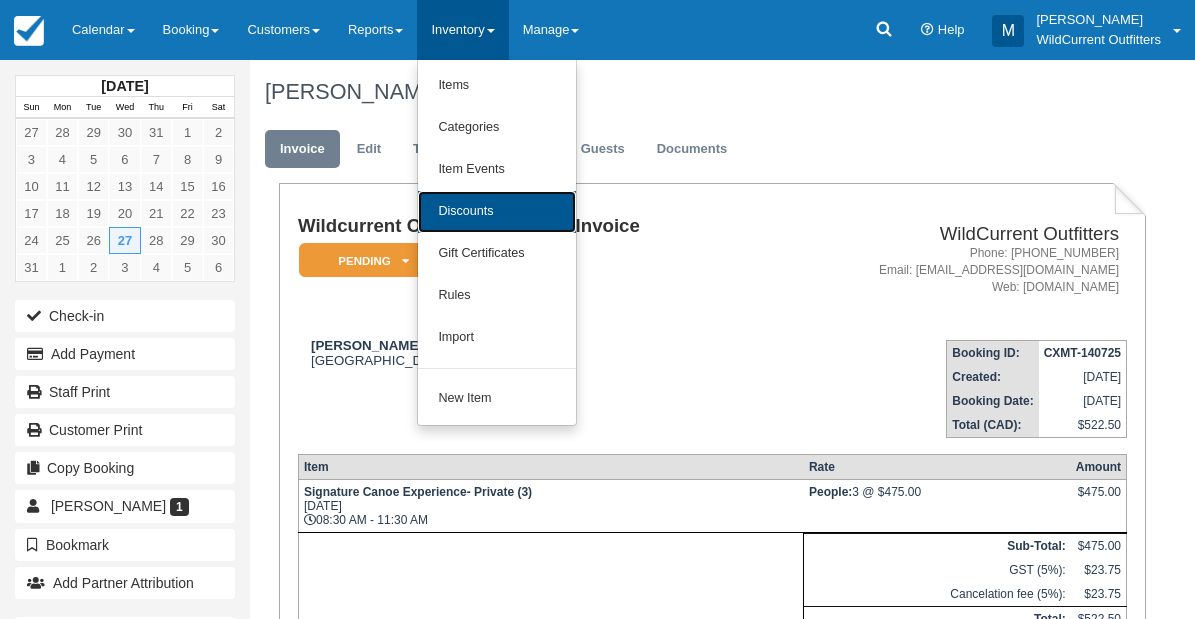 click on "Discounts" at bounding box center (497, 212) 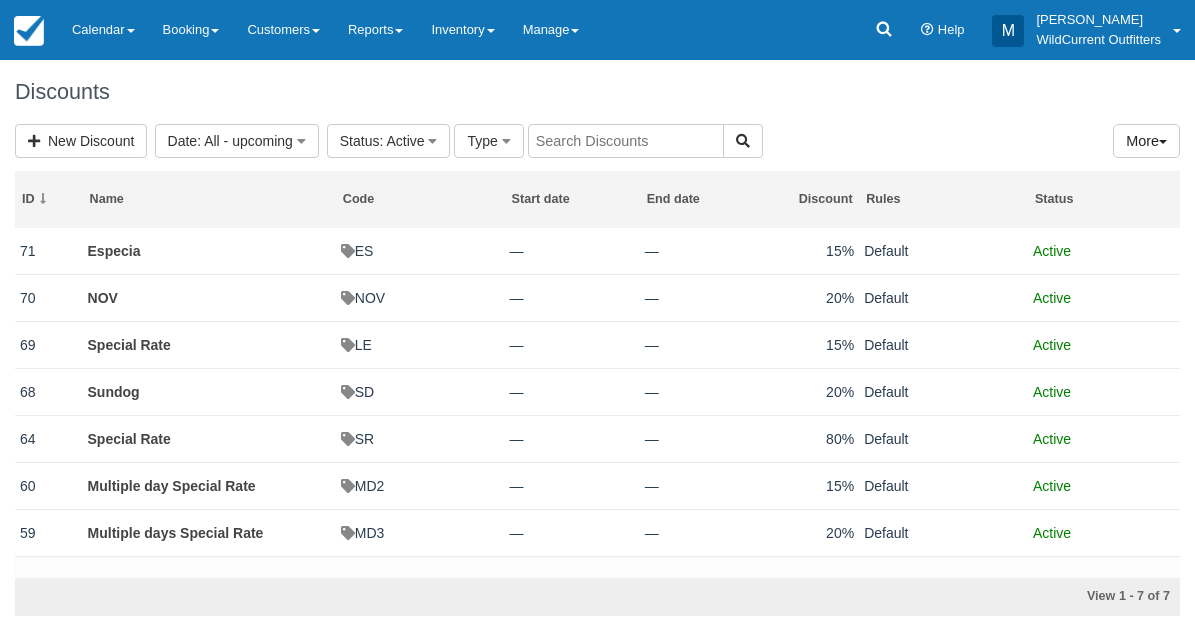 scroll, scrollTop: 0, scrollLeft: 0, axis: both 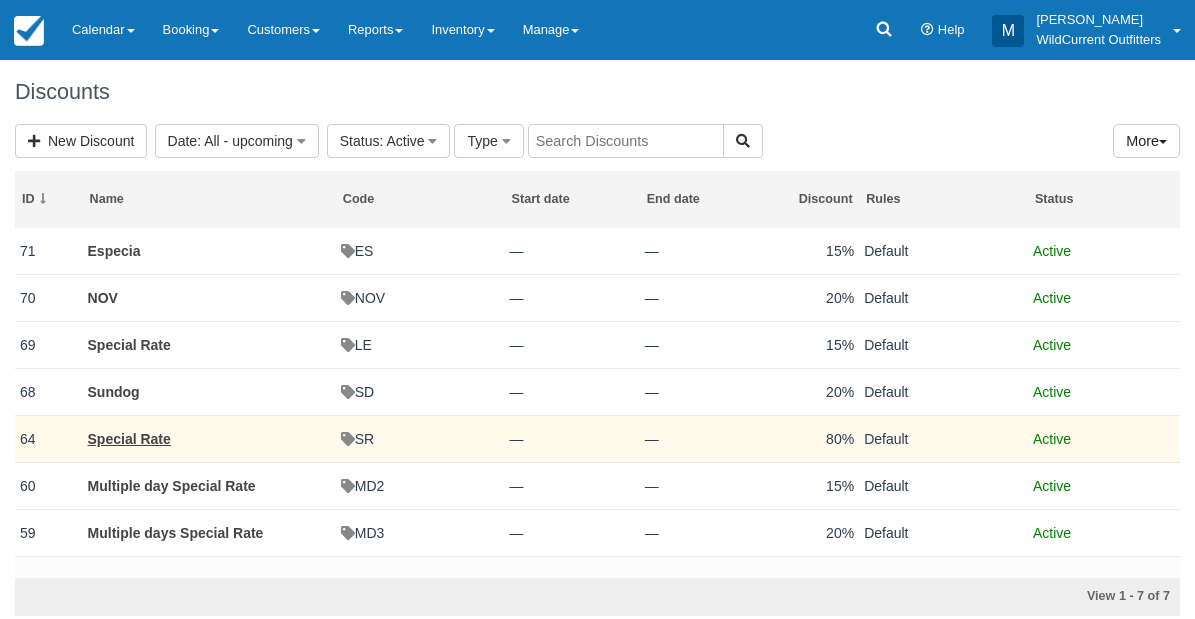 click on "Special Rate" at bounding box center (209, 439) 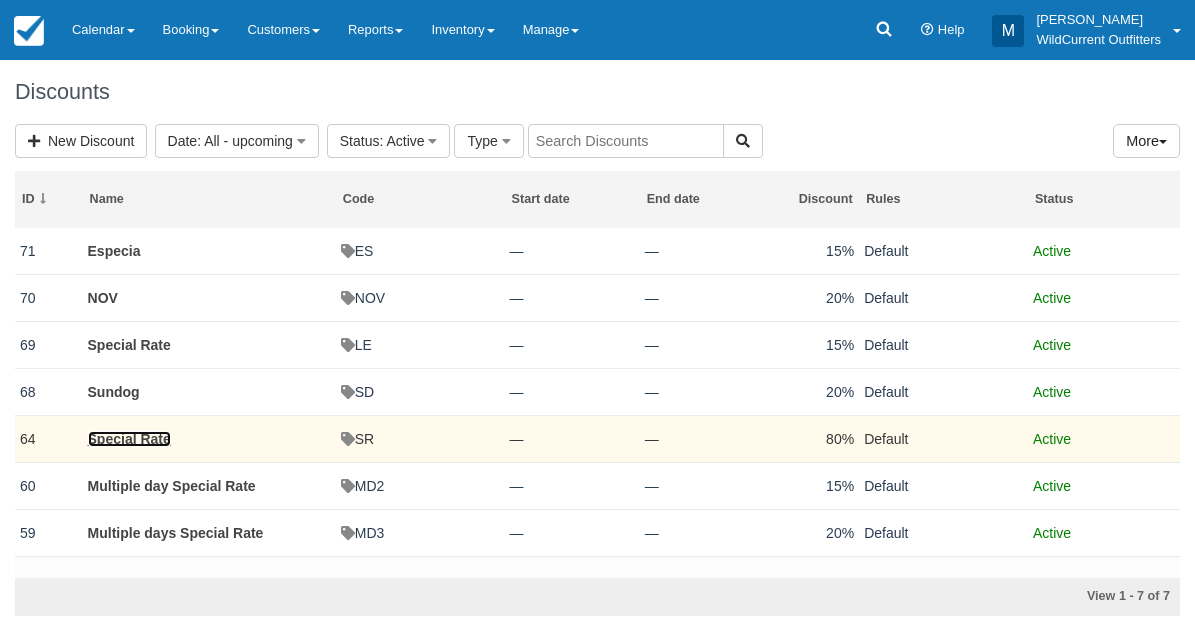click on "Special Rate" at bounding box center [129, 439] 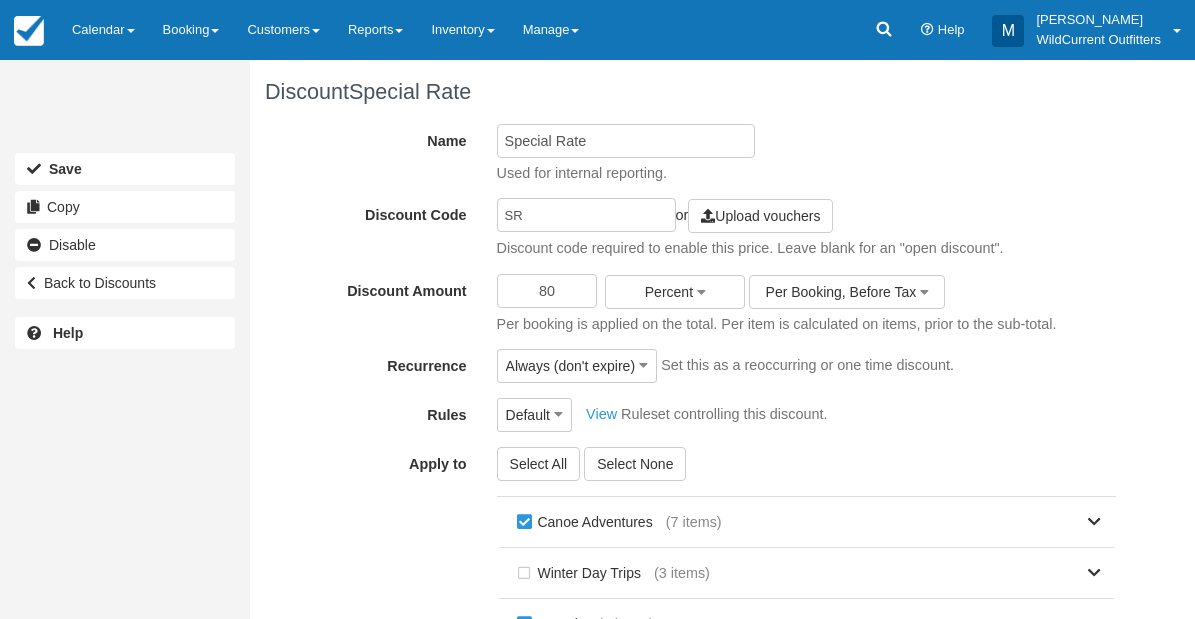 scroll, scrollTop: 0, scrollLeft: 0, axis: both 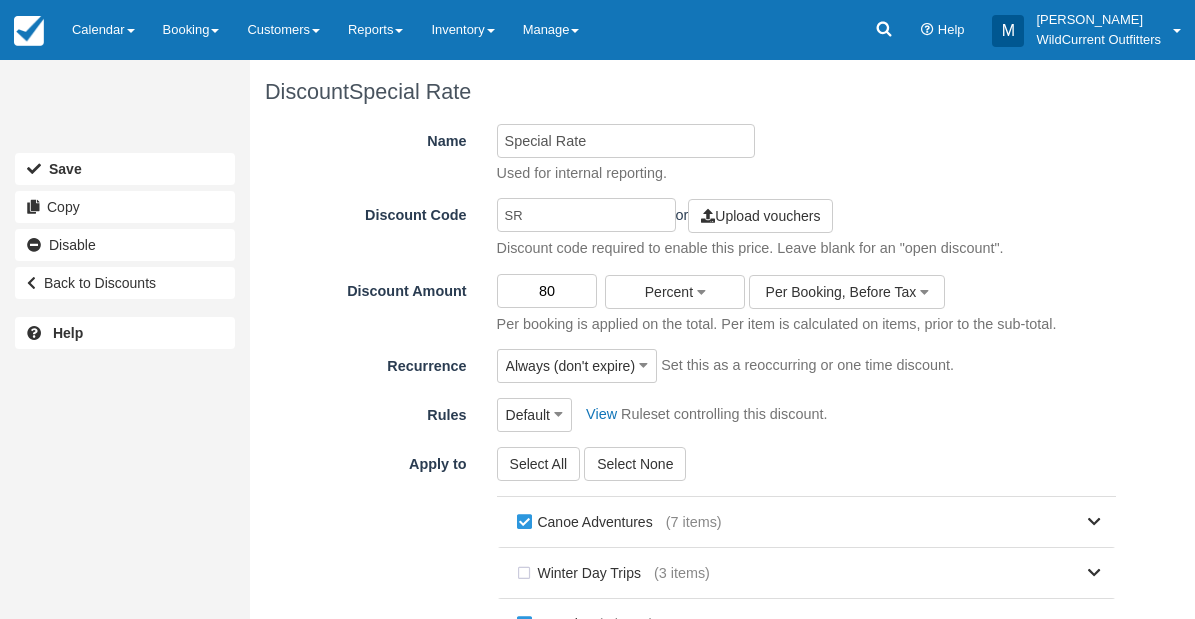 click on "80" at bounding box center [547, 291] 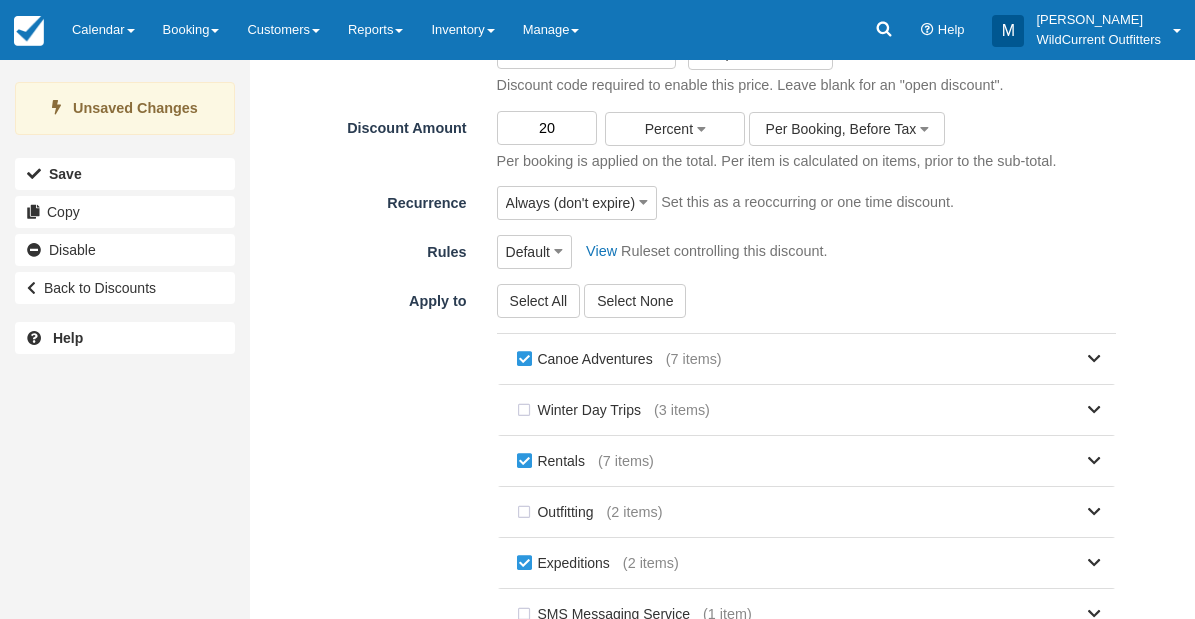 scroll, scrollTop: 406, scrollLeft: 0, axis: vertical 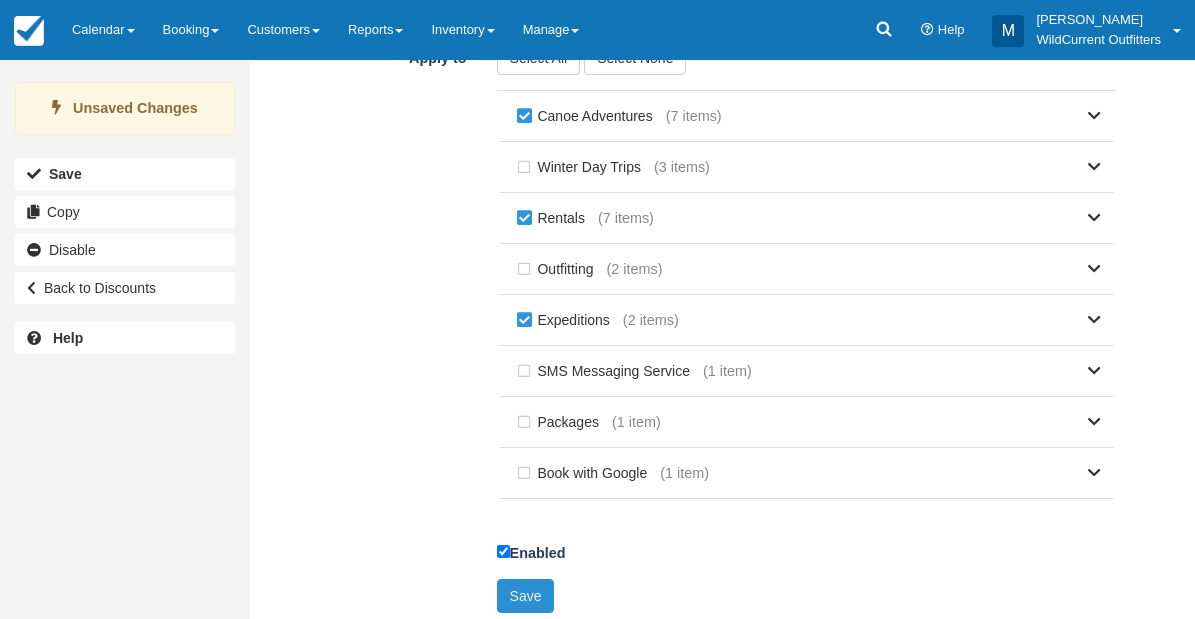 type on "20" 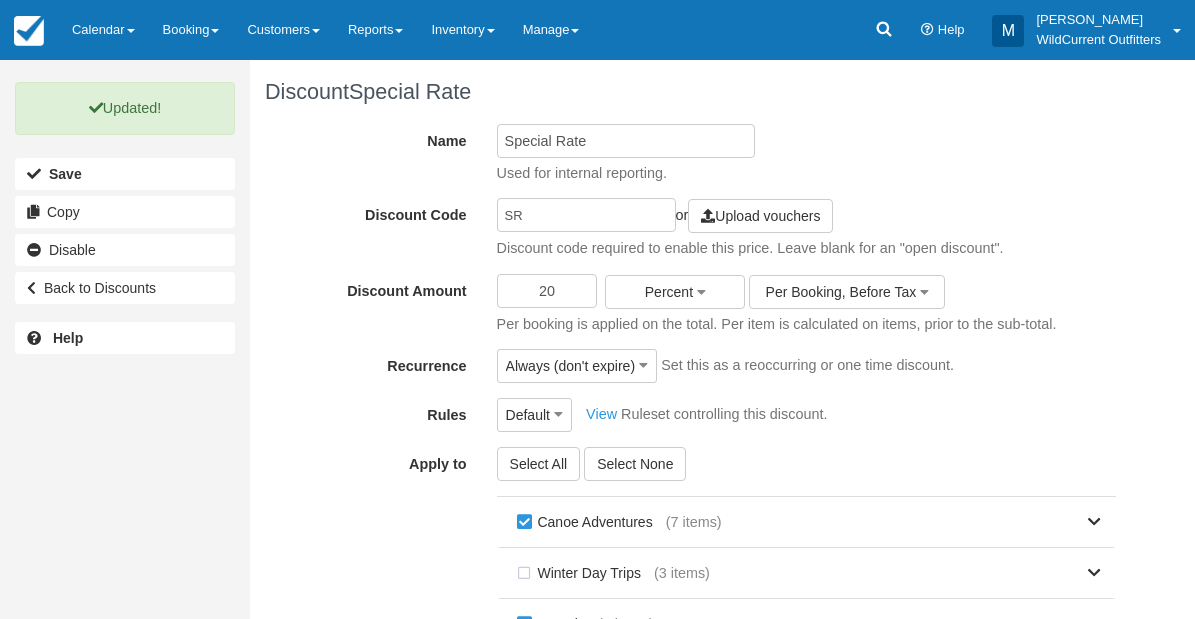 scroll, scrollTop: 0, scrollLeft: 0, axis: both 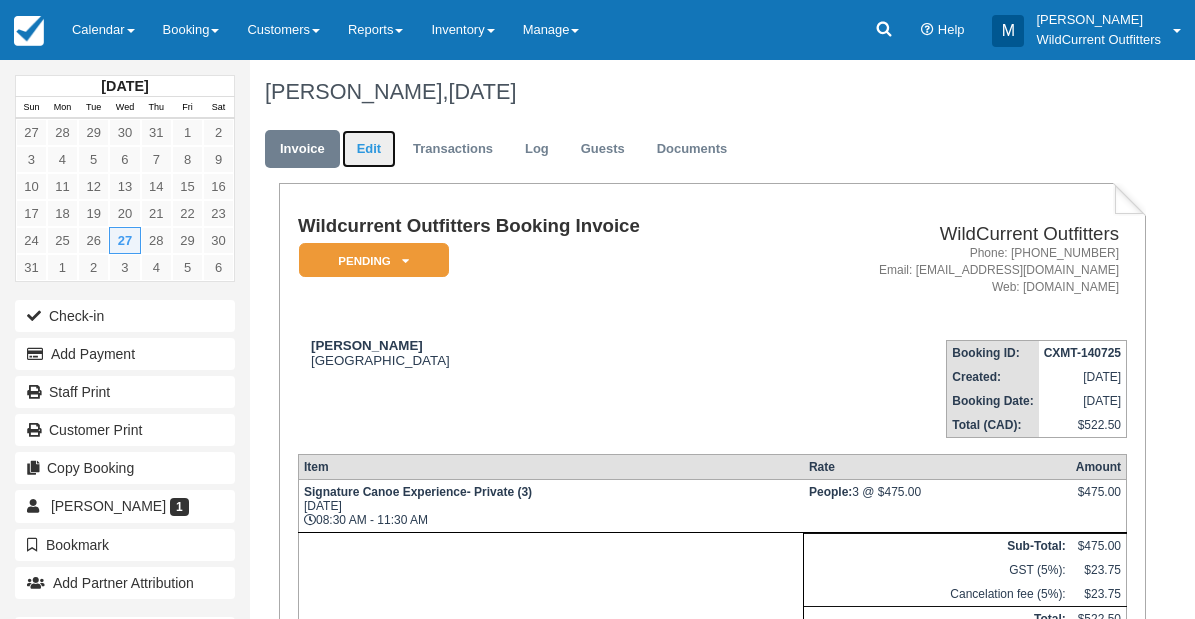 click on "Edit" at bounding box center [369, 149] 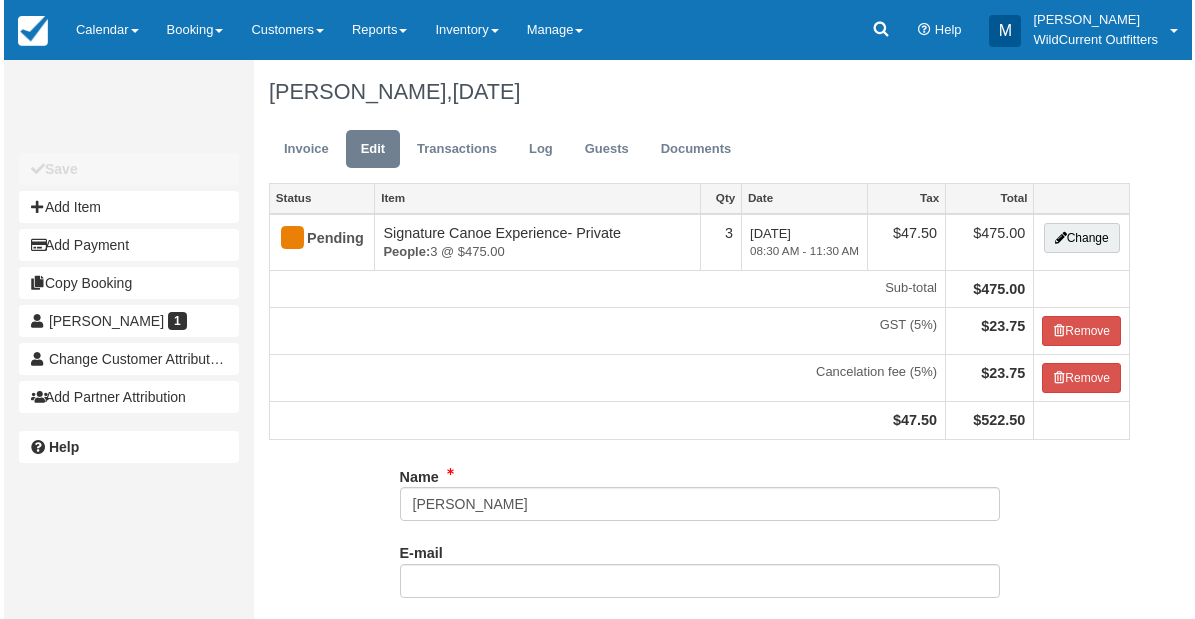 scroll, scrollTop: 0, scrollLeft: 0, axis: both 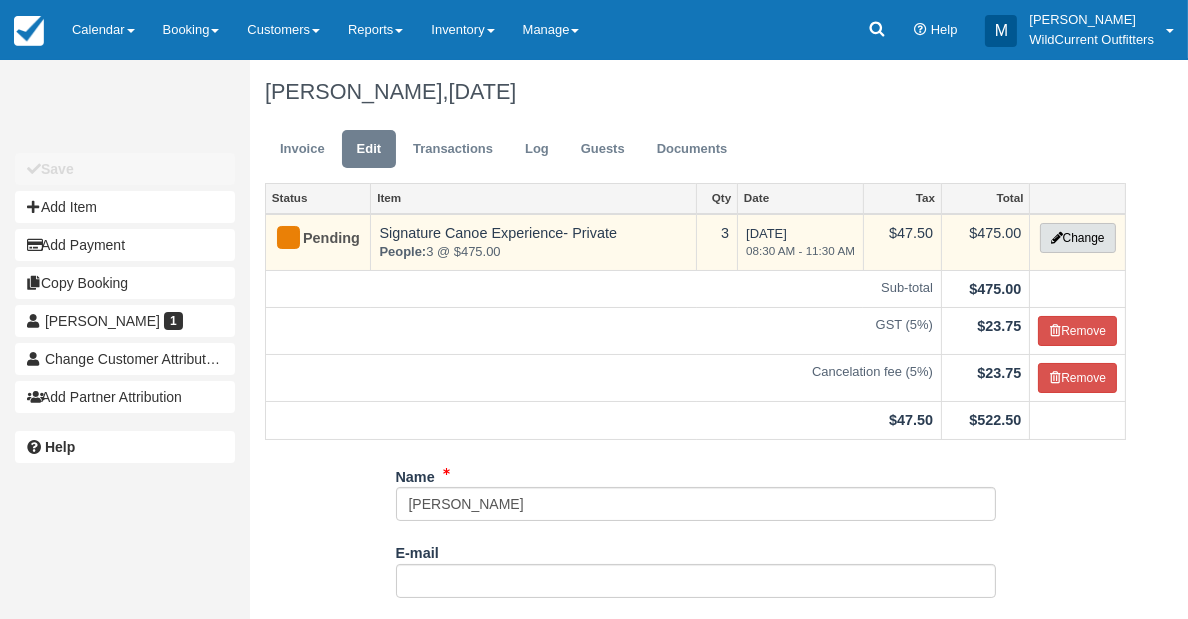 click at bounding box center (1057, 238) 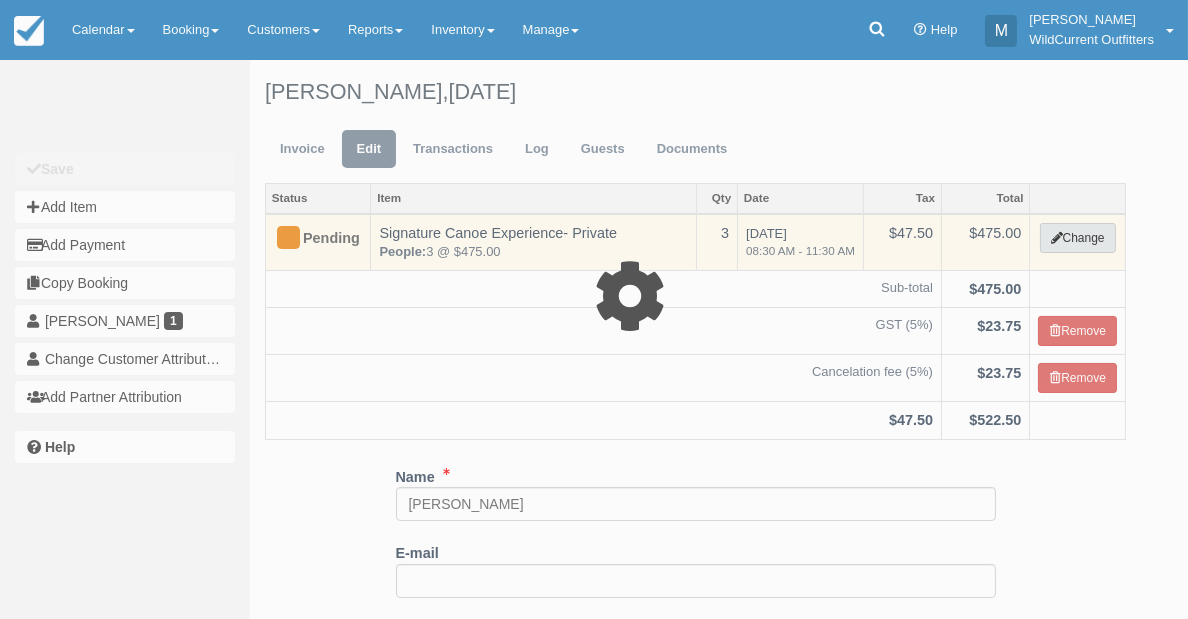 type on "475.00" 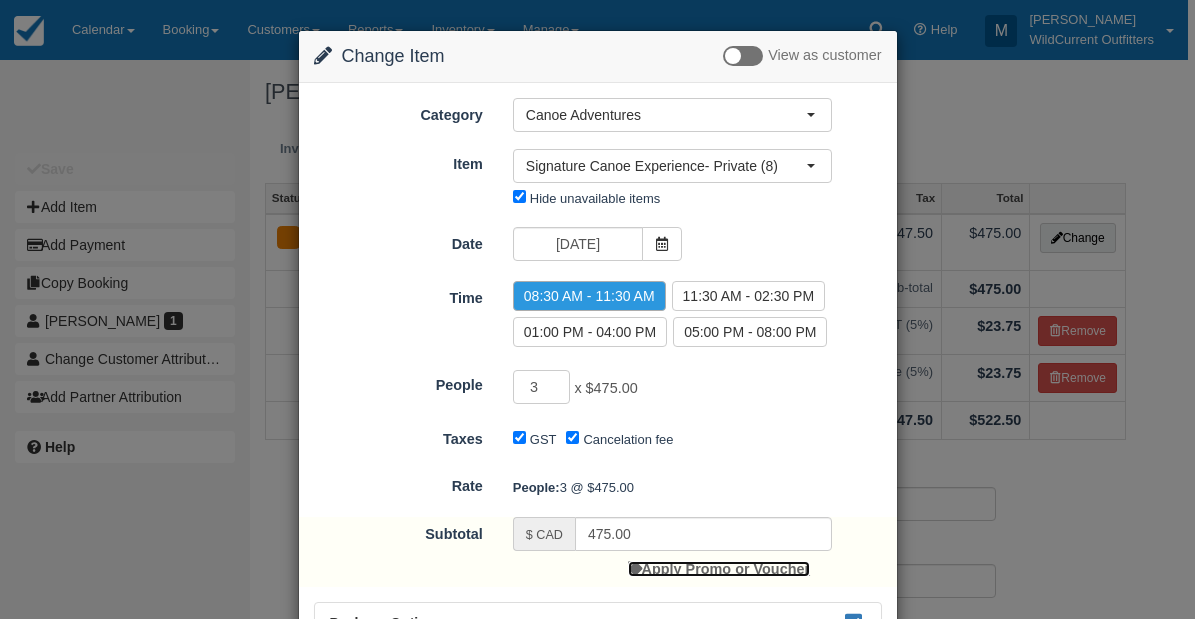 click on "Apply Promo or Voucher" at bounding box center [719, 569] 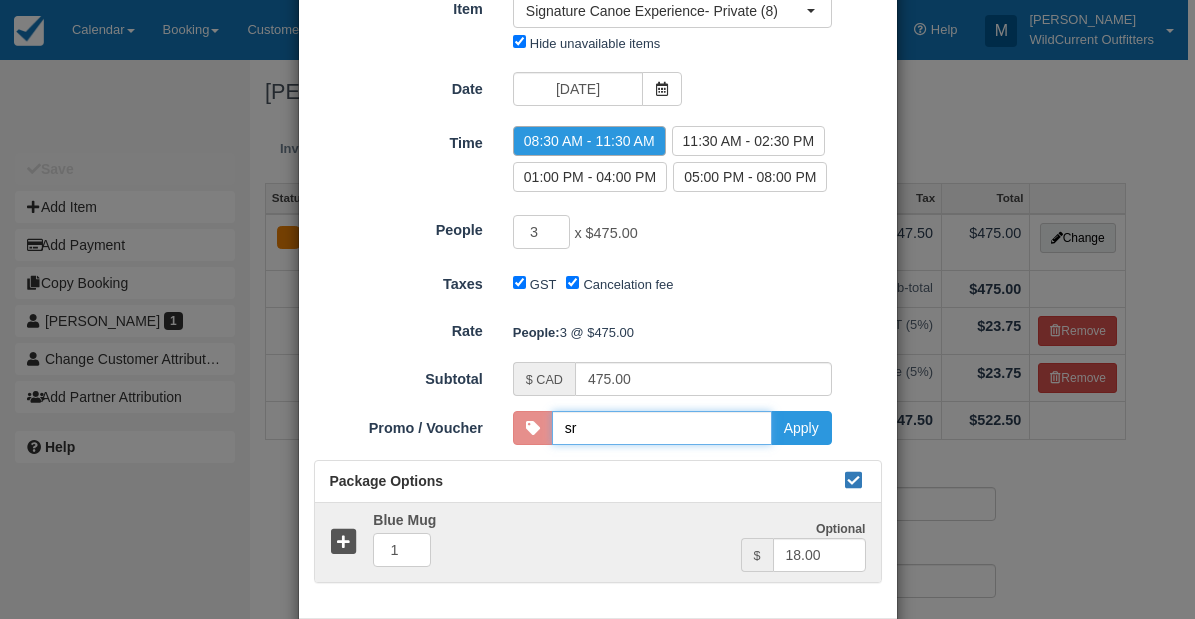 scroll, scrollTop: 245, scrollLeft: 0, axis: vertical 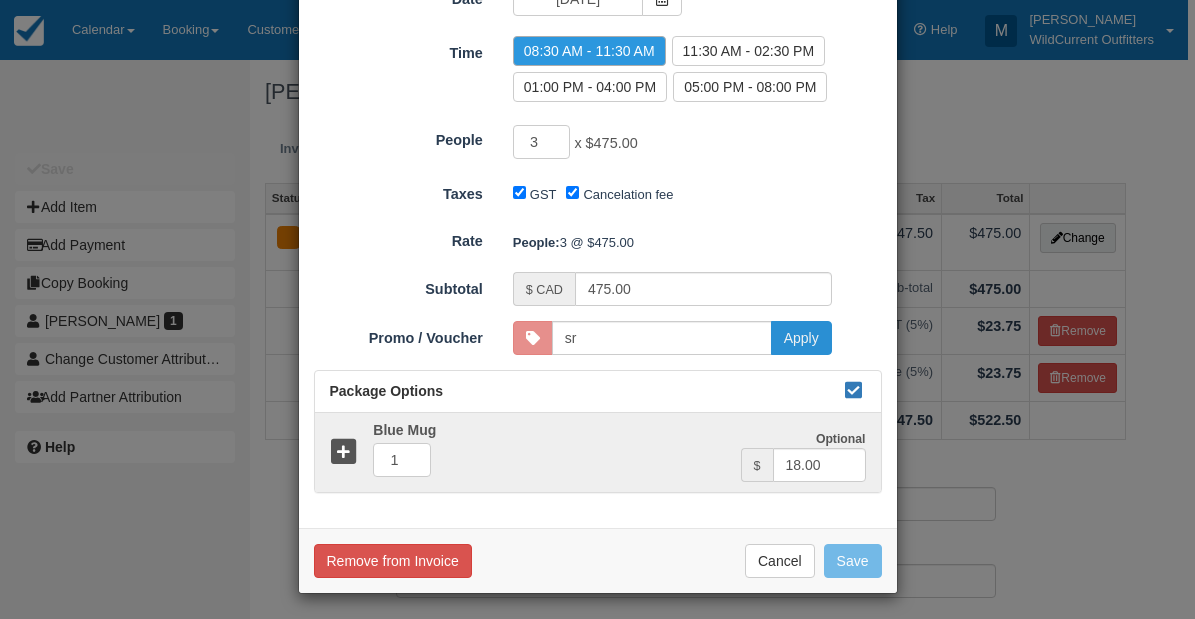 click on "Apply" at bounding box center [801, 338] 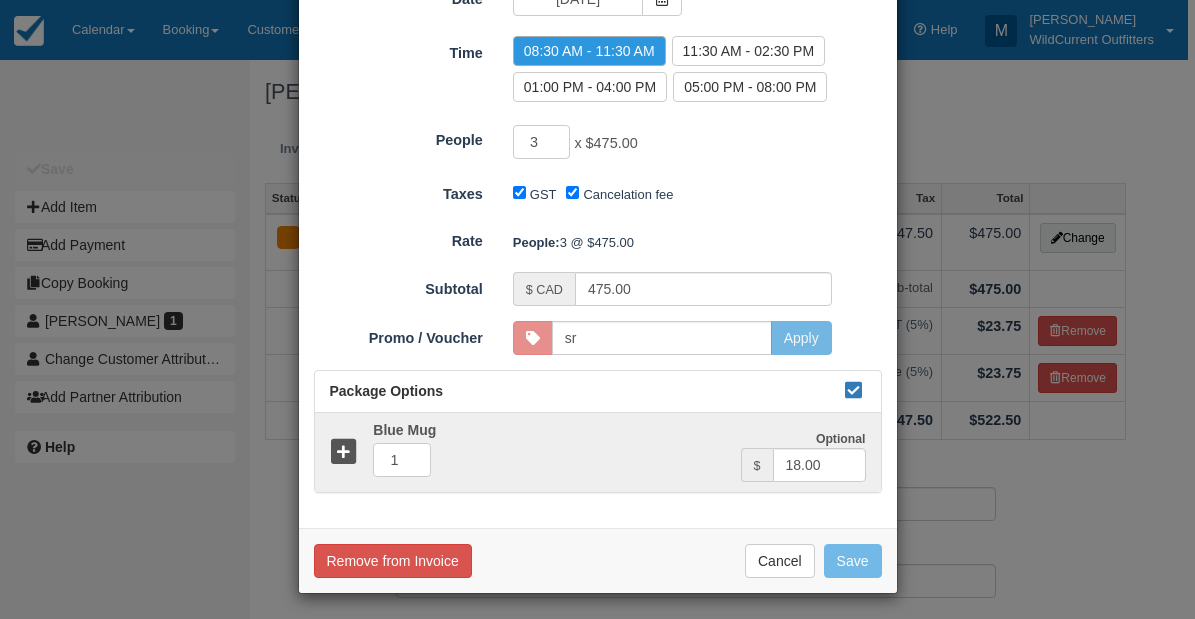 type on "SR" 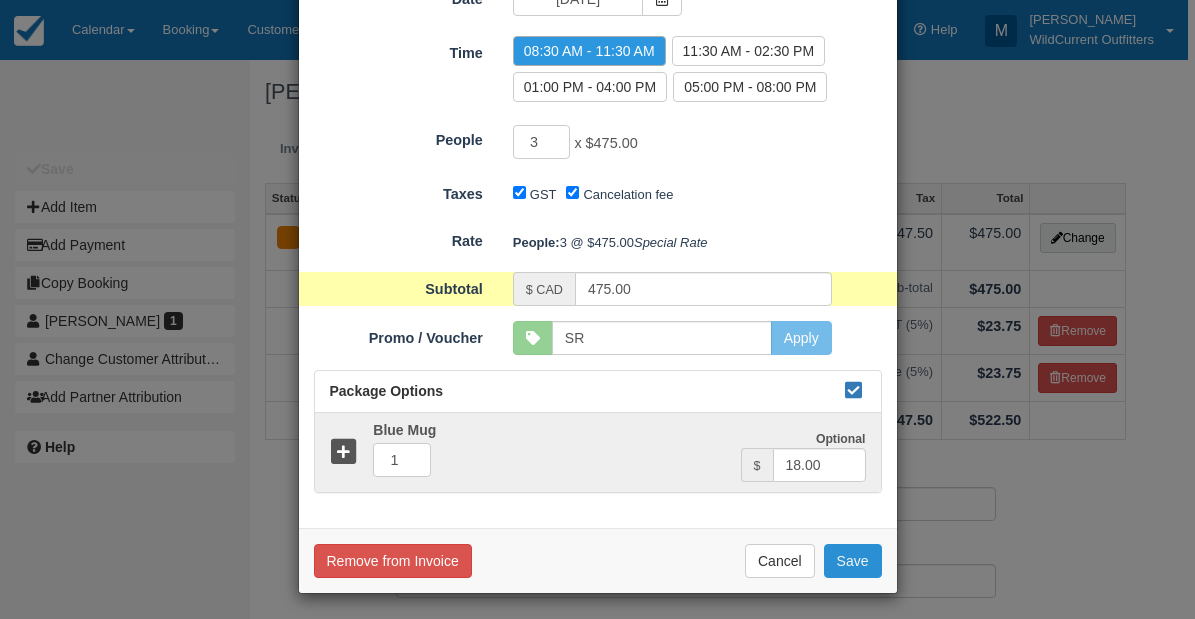 click on "Save" at bounding box center [853, 561] 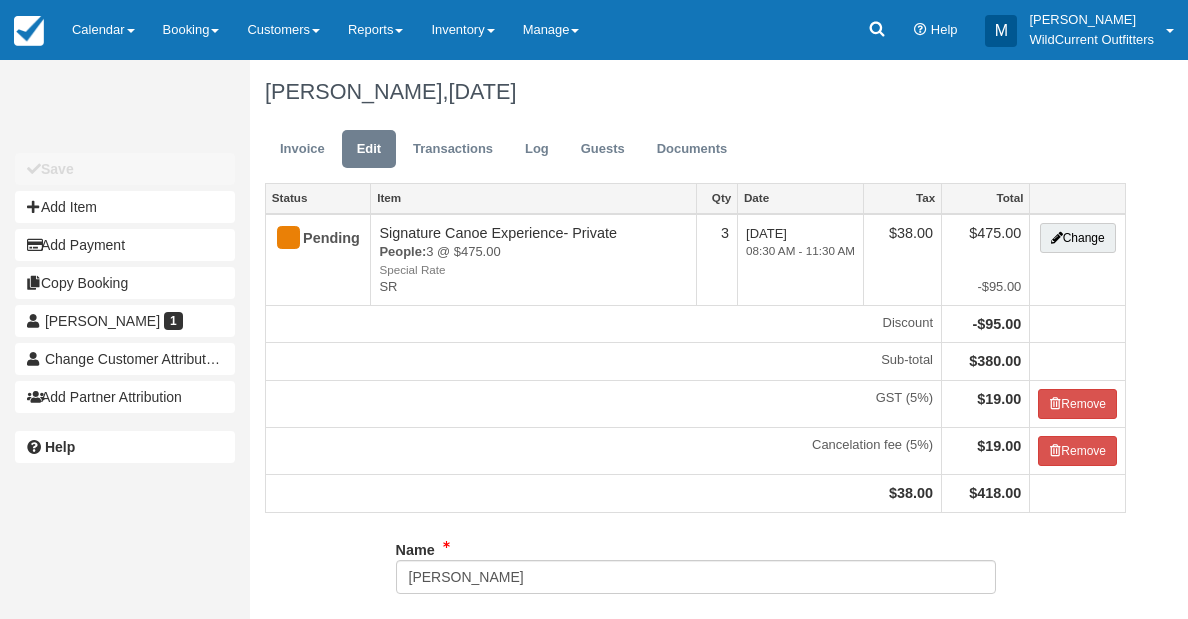 scroll, scrollTop: 0, scrollLeft: 0, axis: both 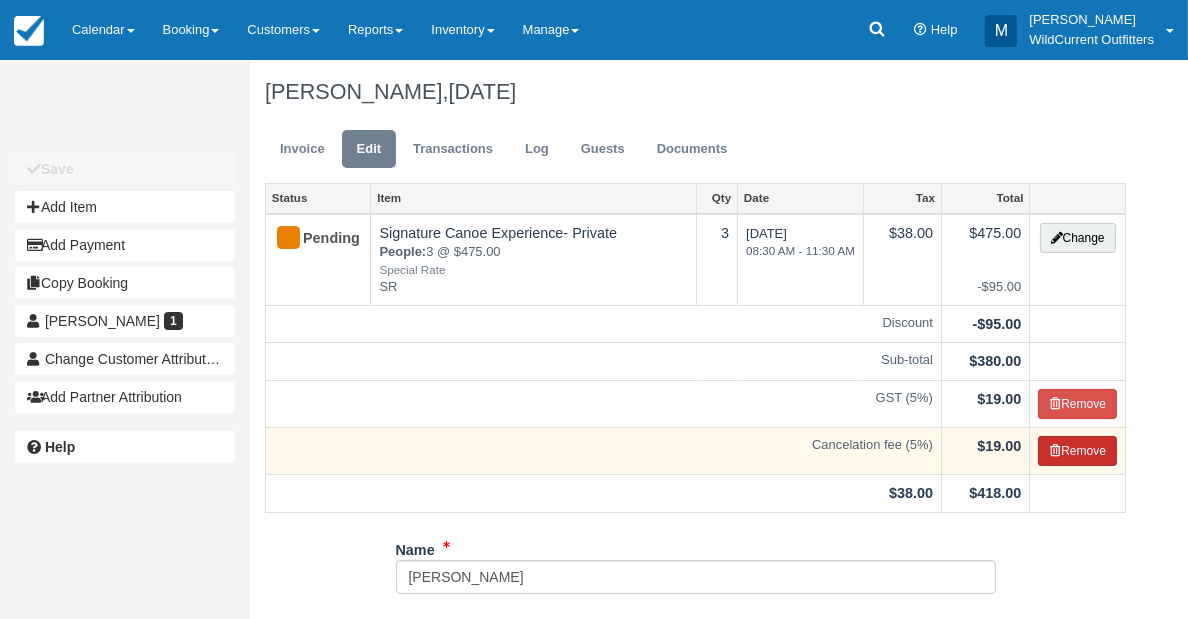 click on "Remove" at bounding box center [1077, 451] 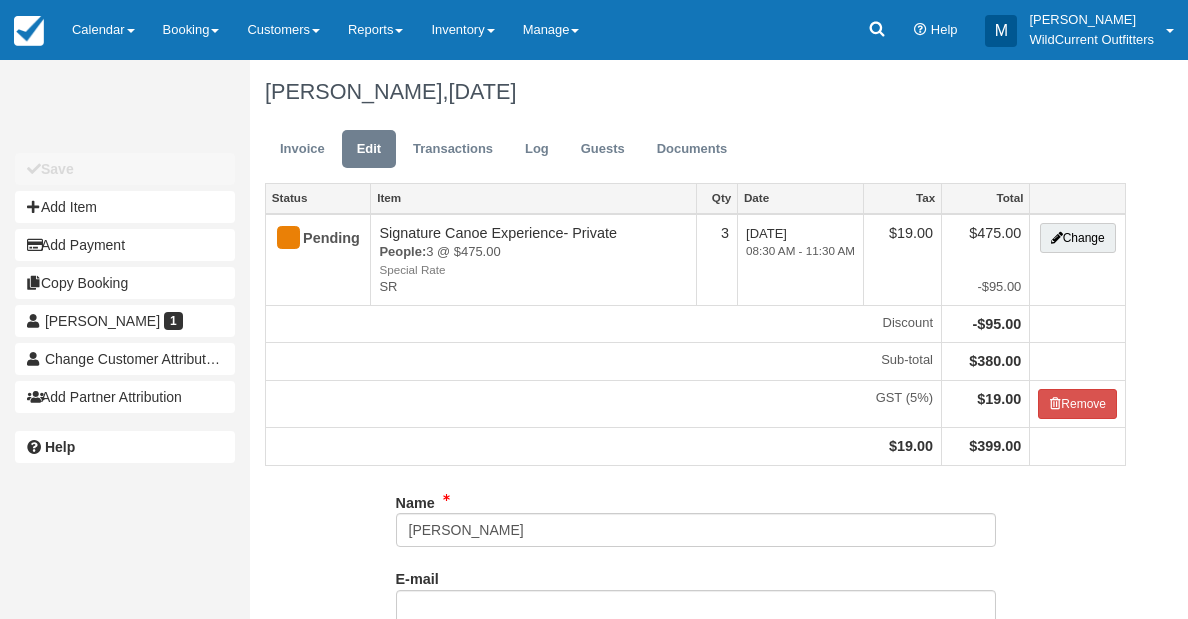 scroll, scrollTop: 0, scrollLeft: 0, axis: both 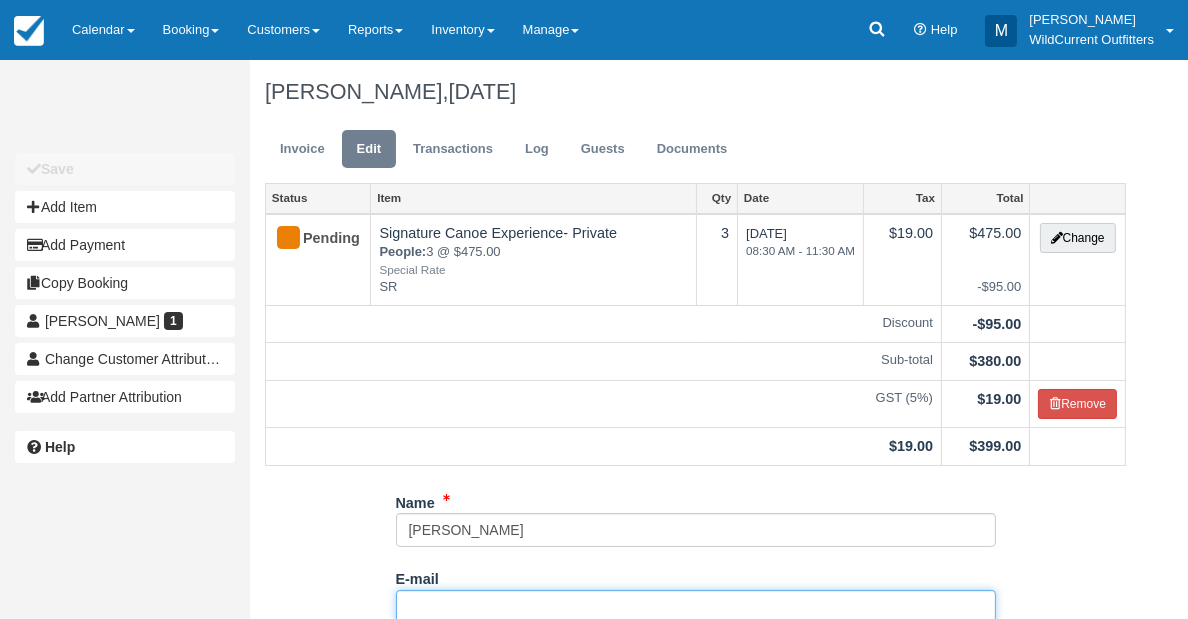 click on "E-mail" at bounding box center [696, 607] 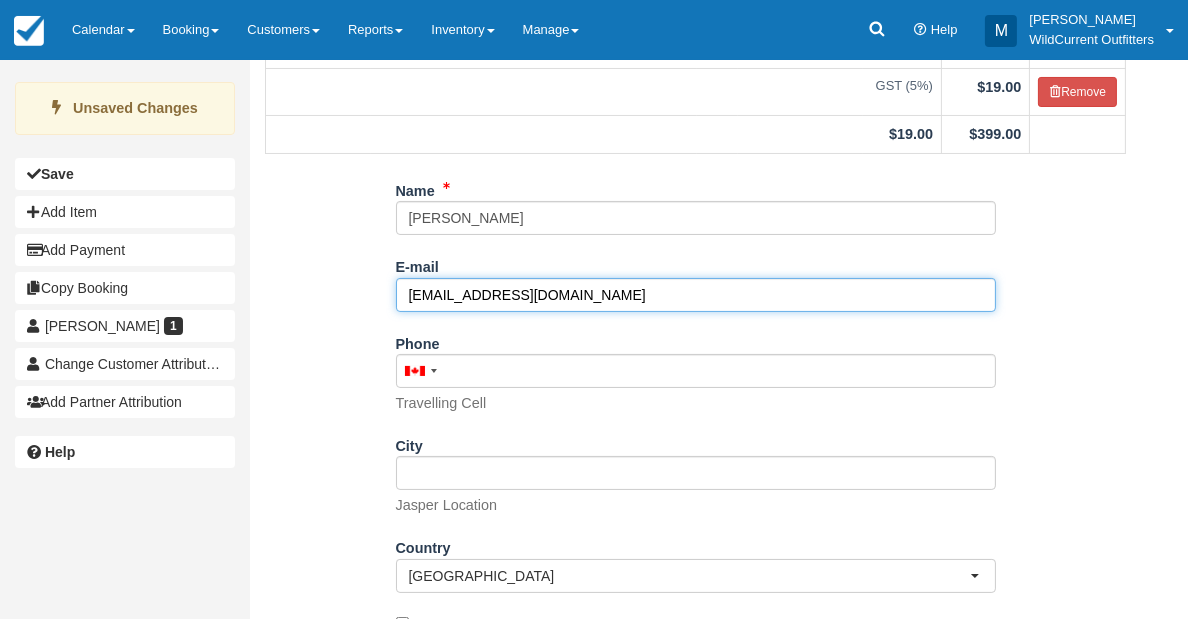 scroll, scrollTop: 393, scrollLeft: 0, axis: vertical 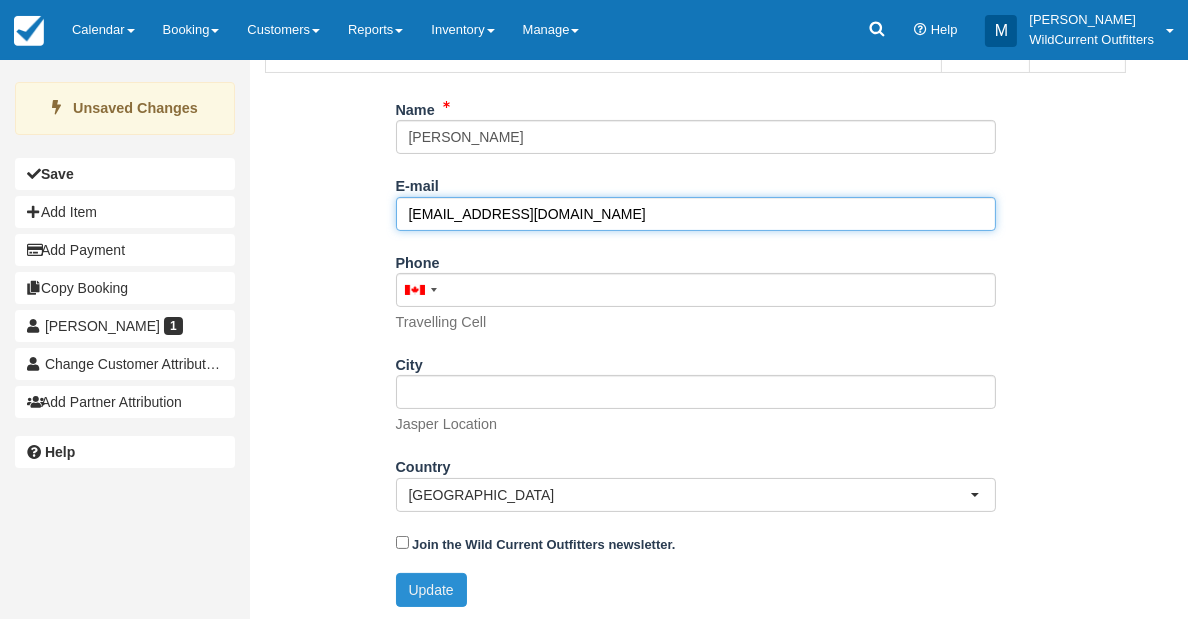 type on "[EMAIL_ADDRESS][DOMAIN_NAME]" 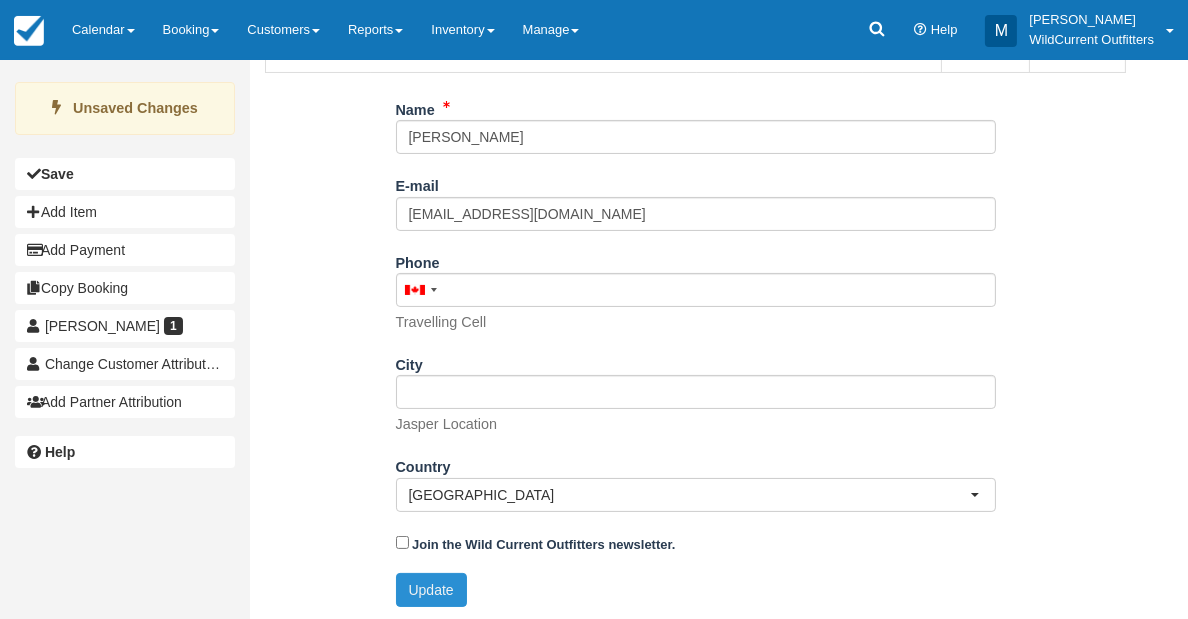 click on "Update" at bounding box center (431, 590) 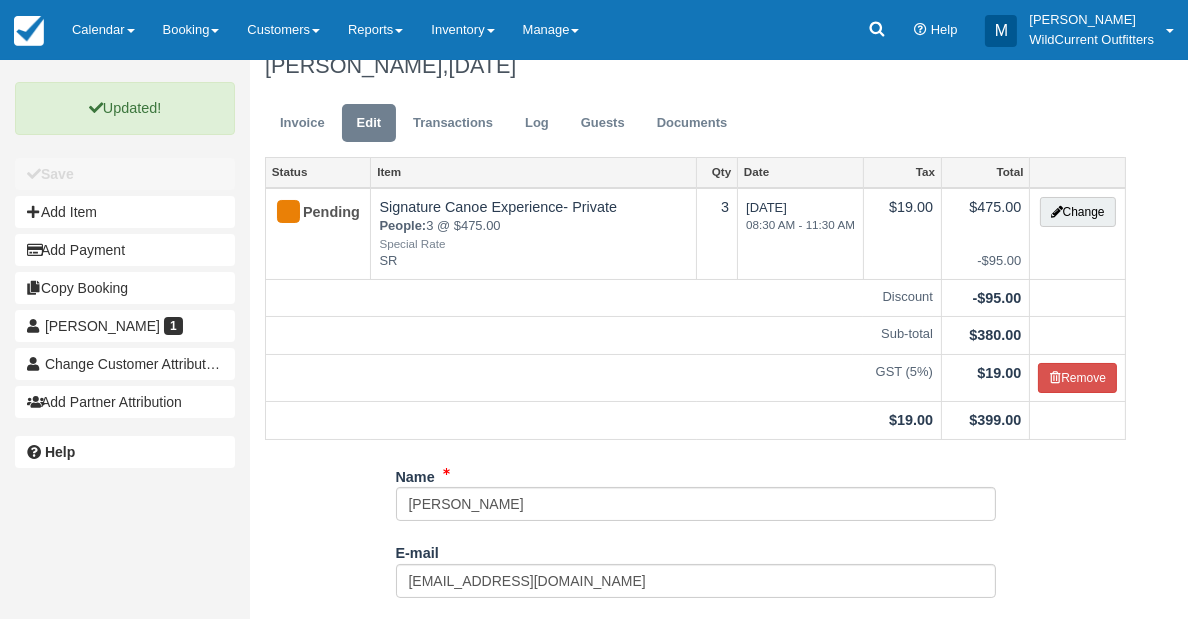 scroll, scrollTop: 0, scrollLeft: 0, axis: both 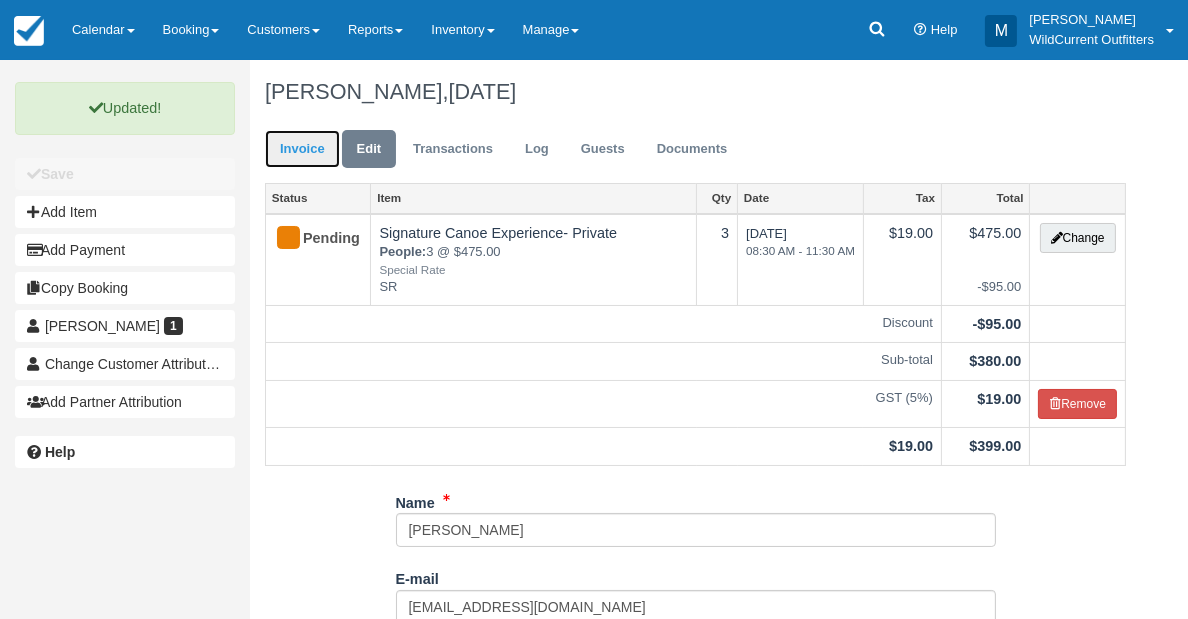 click on "Invoice" at bounding box center [302, 149] 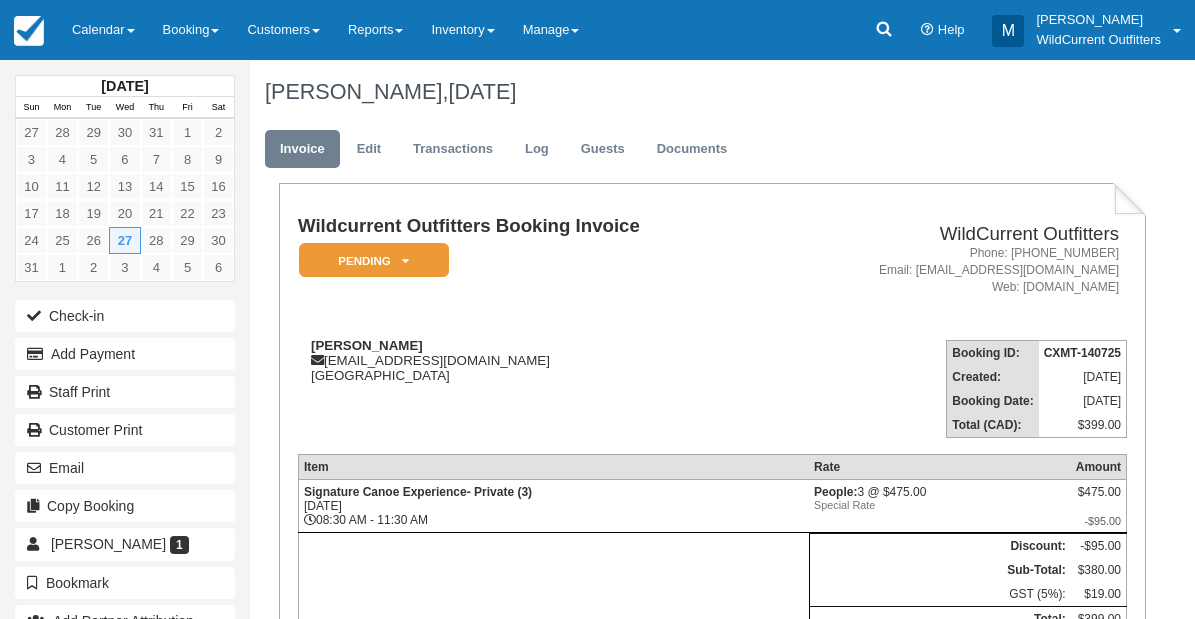 scroll, scrollTop: 0, scrollLeft: 0, axis: both 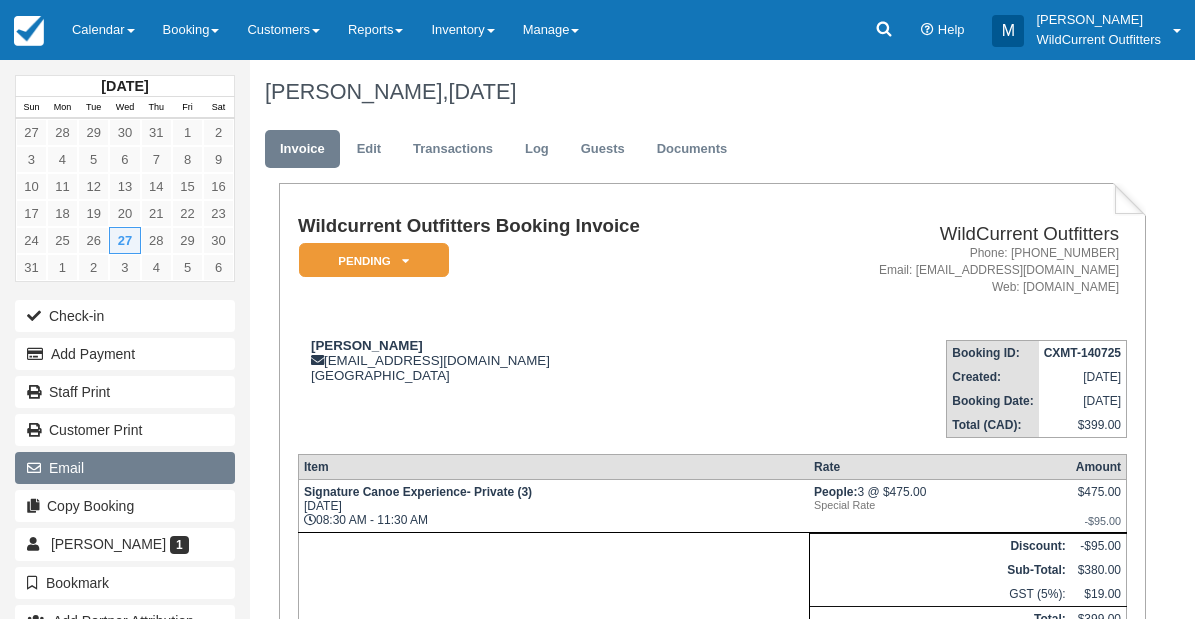 click on "Email" at bounding box center (125, 468) 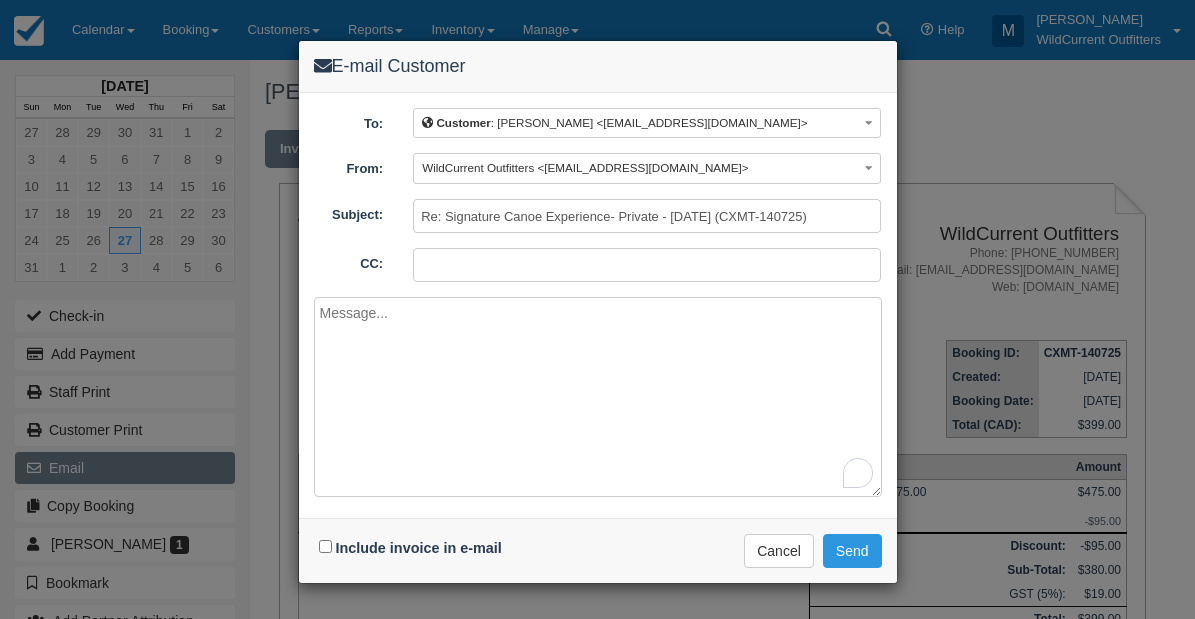 paste on "H​ello,
We've sent over a booking for your review and hope we can get you on the water​.
We have sent a booking for your review.
Thanks,
Wild Current Outfitters" 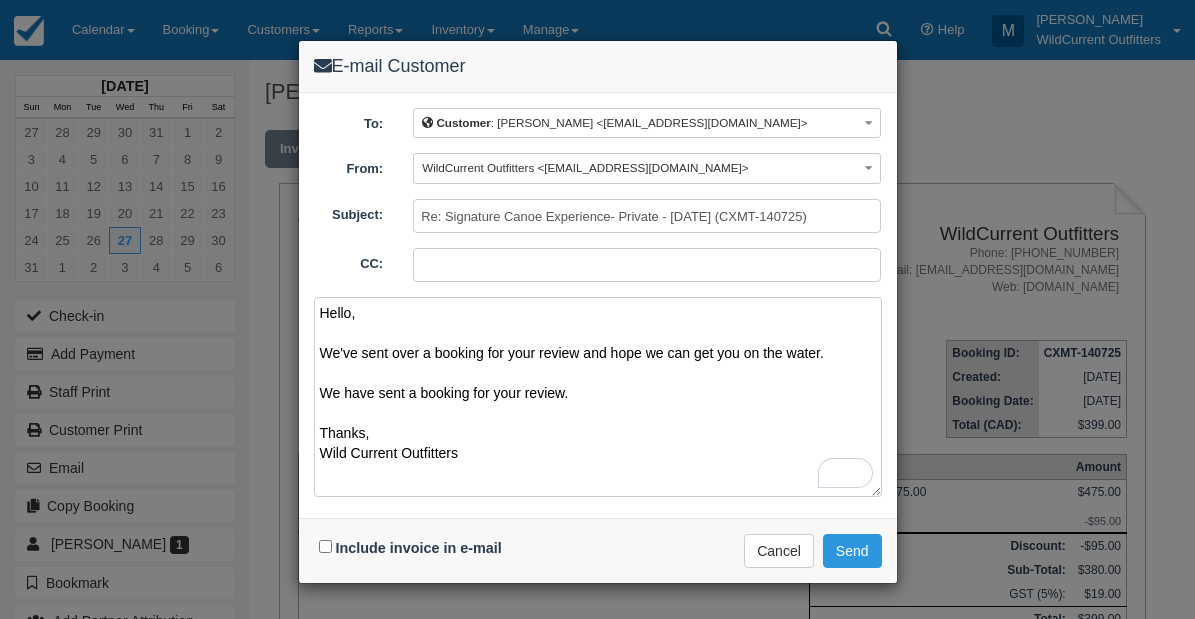 type on "H​ello,
We've sent over a booking for your review and hope we can get you on the water​.
We have sent a booking for your review.
Thanks,
Wild Current Outfitters" 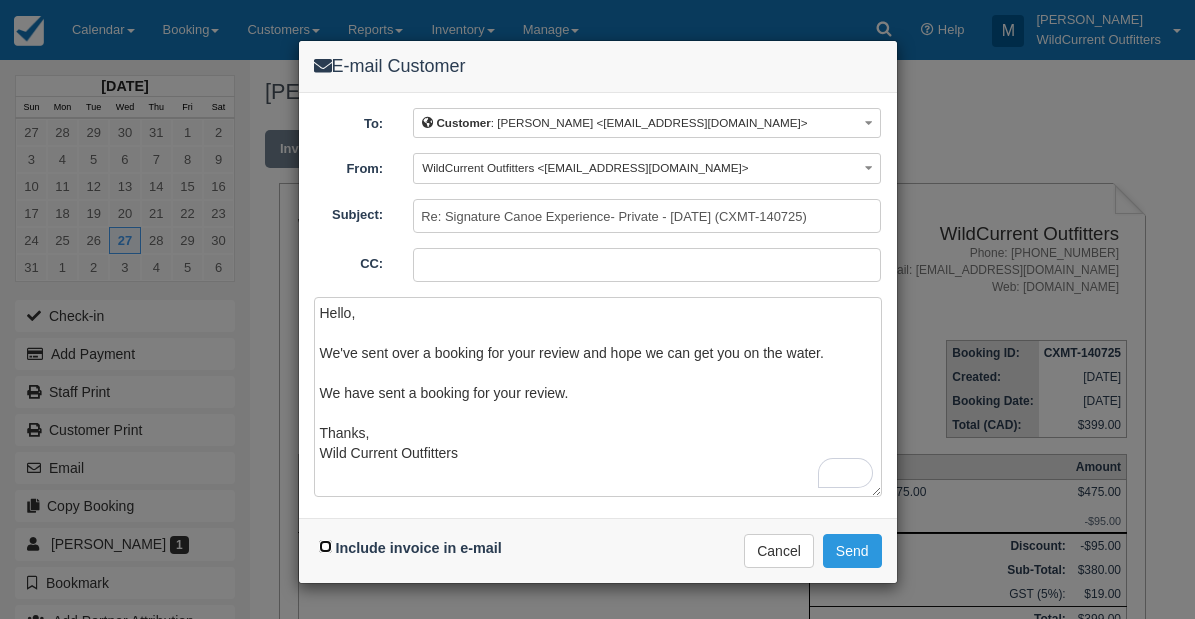 click on "Include invoice in e-mail" at bounding box center (325, 546) 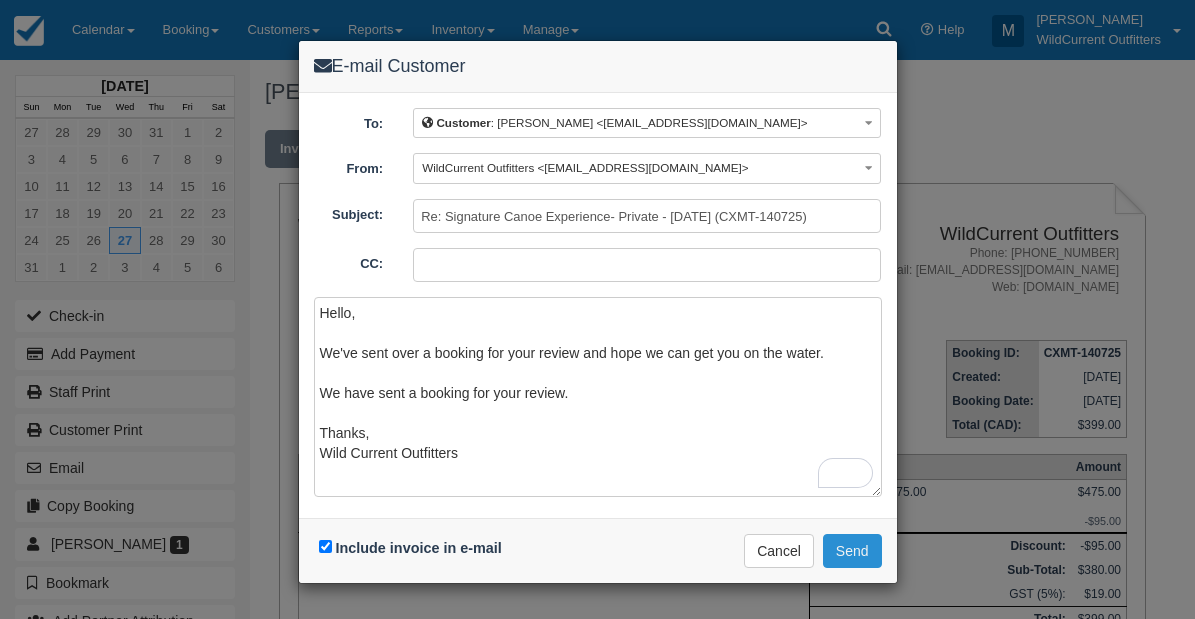 click on "Send" at bounding box center (852, 551) 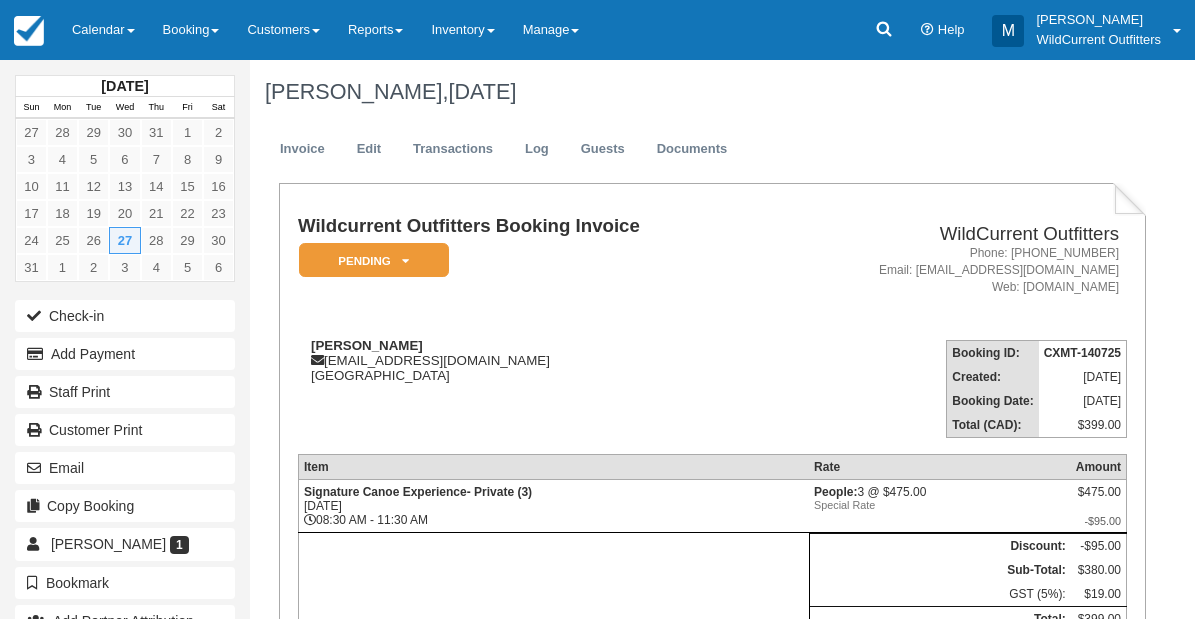 scroll, scrollTop: 0, scrollLeft: 0, axis: both 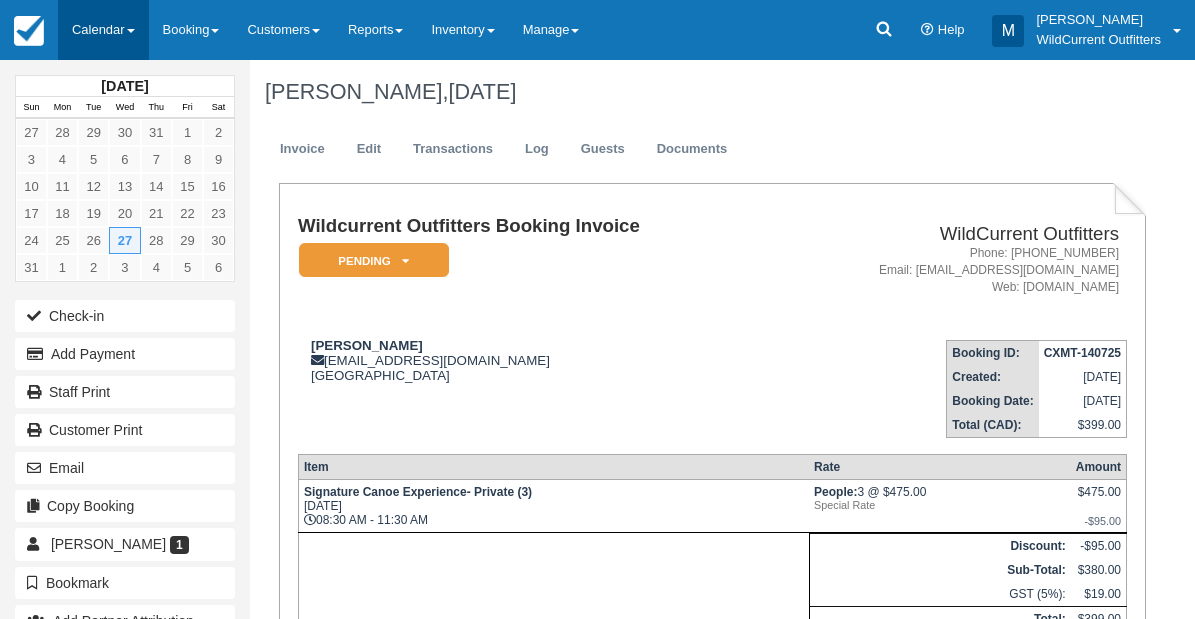 click on "Calendar" at bounding box center (103, 30) 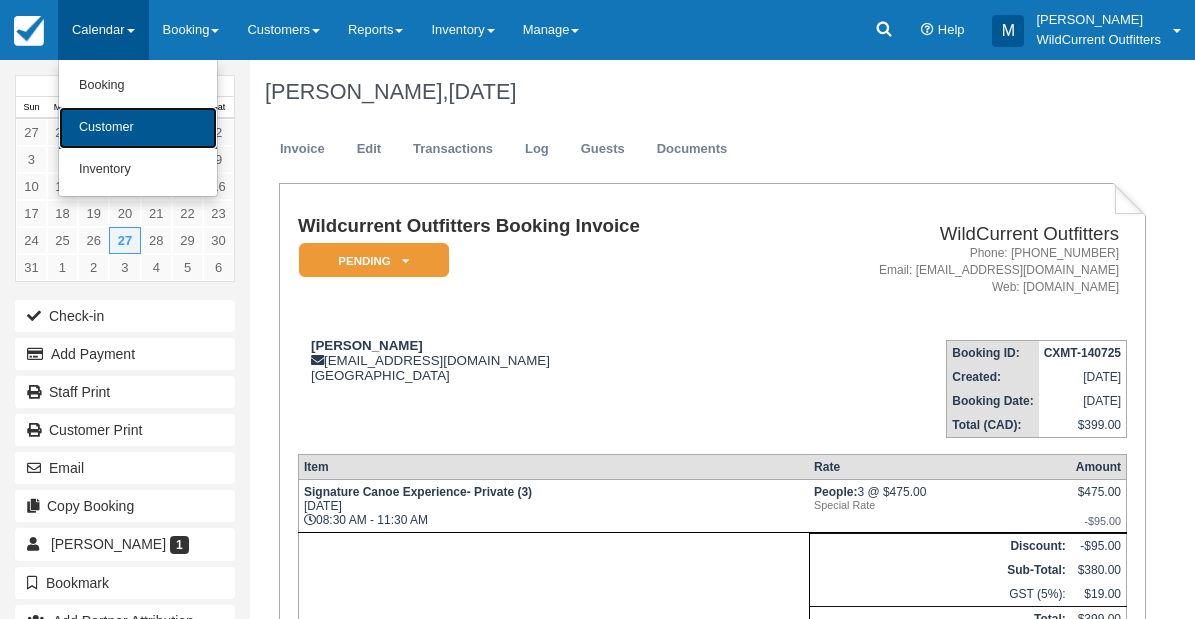 click on "Customer" at bounding box center (138, 128) 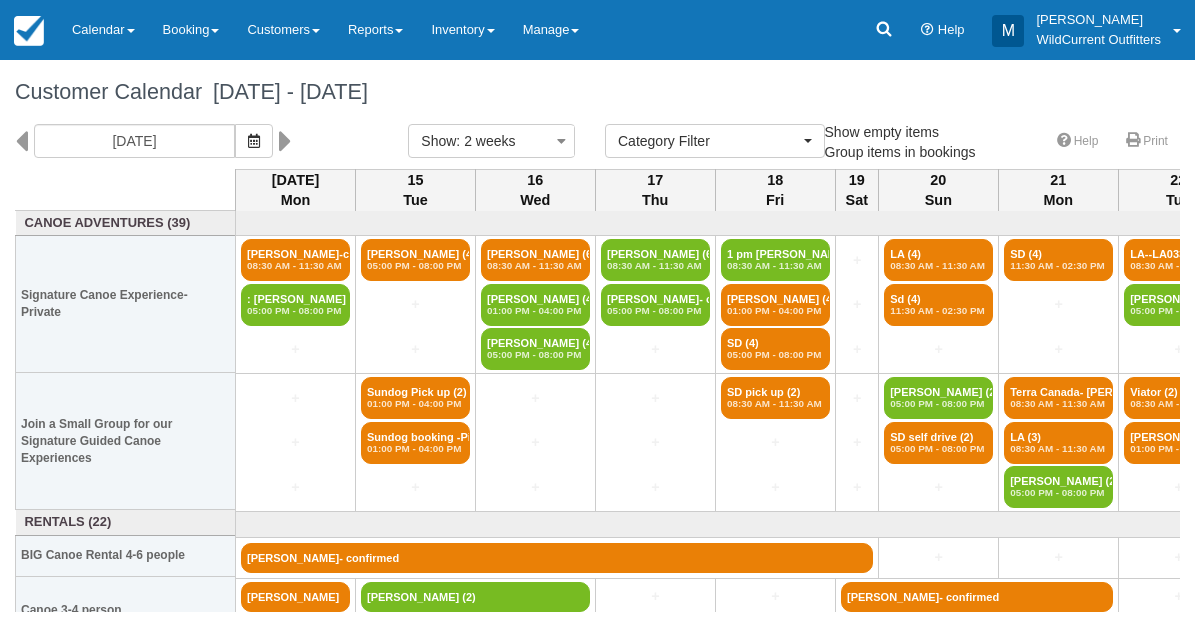 select 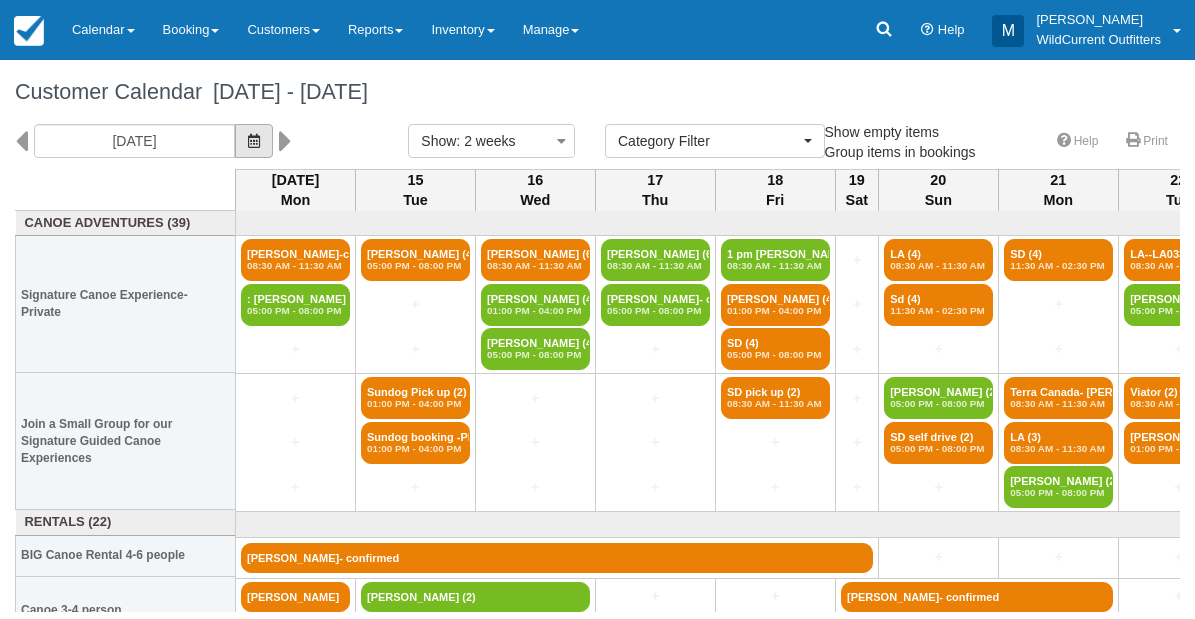 scroll, scrollTop: 0, scrollLeft: 0, axis: both 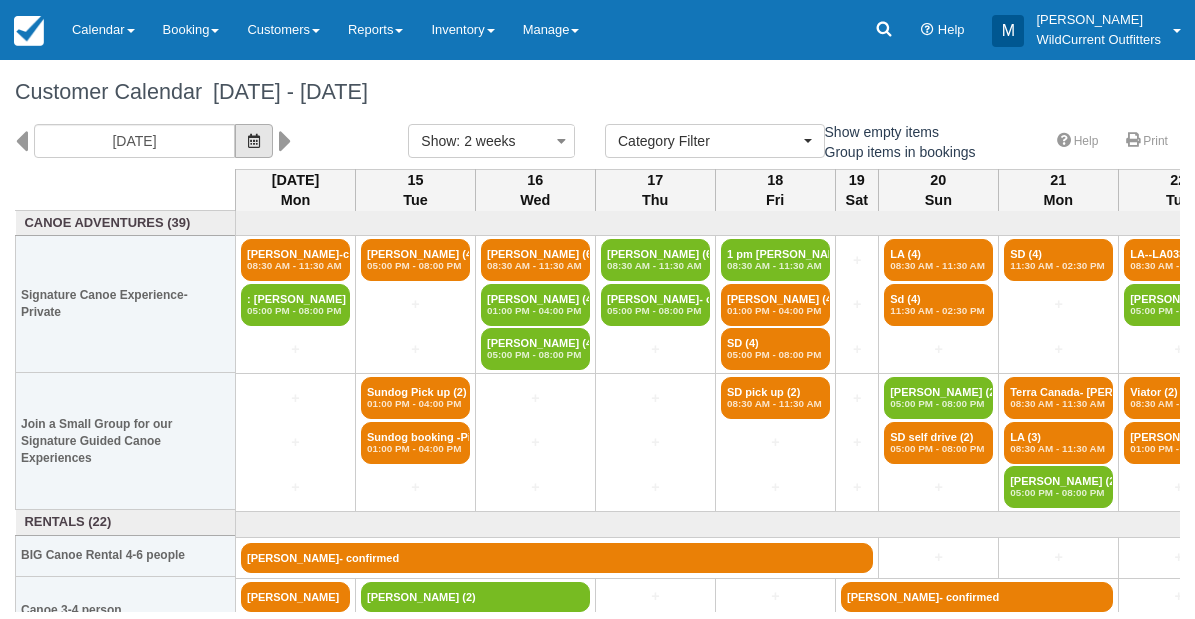 click at bounding box center (254, 141) 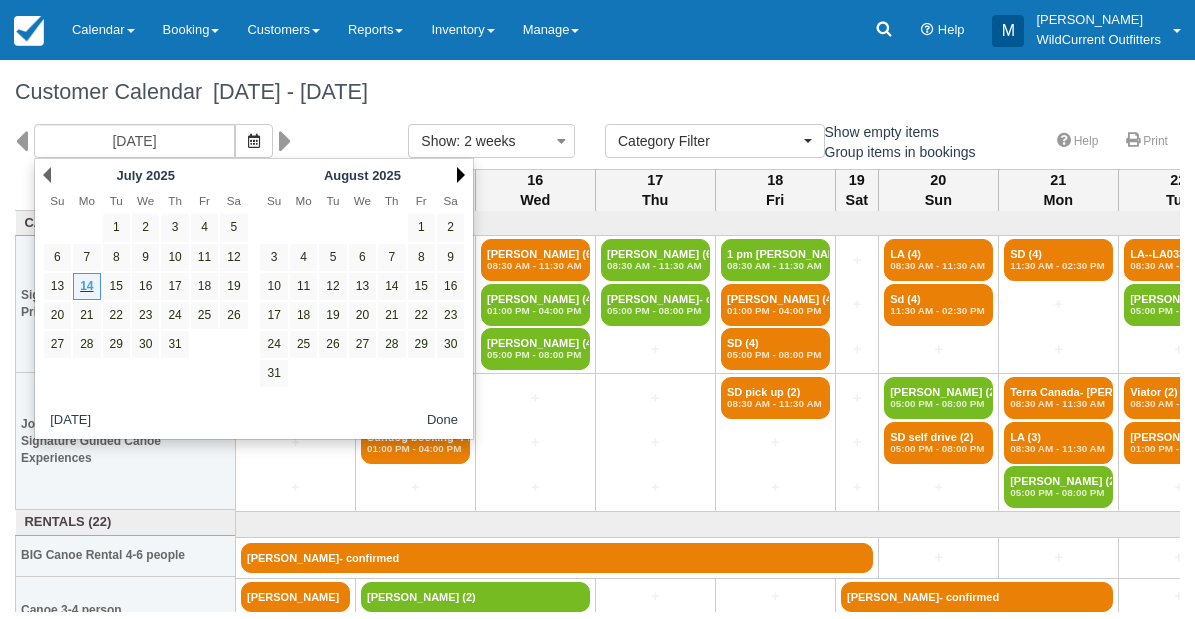 click on "Next" at bounding box center [461, 175] 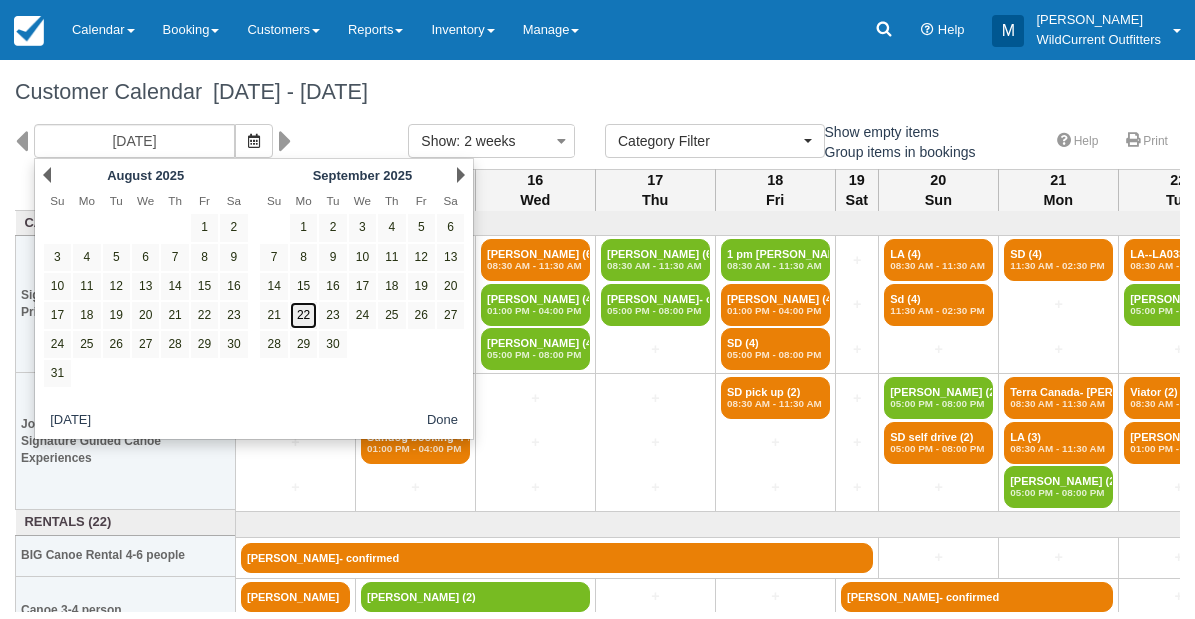 click on "22" at bounding box center (303, 315) 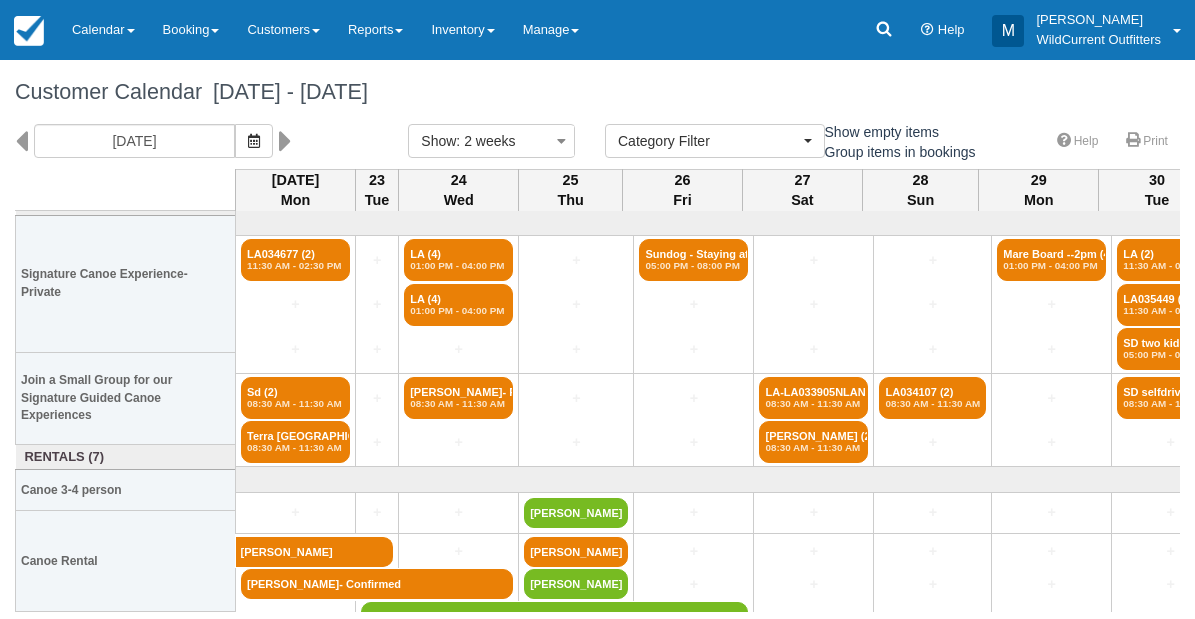 scroll, scrollTop: 20, scrollLeft: 0, axis: vertical 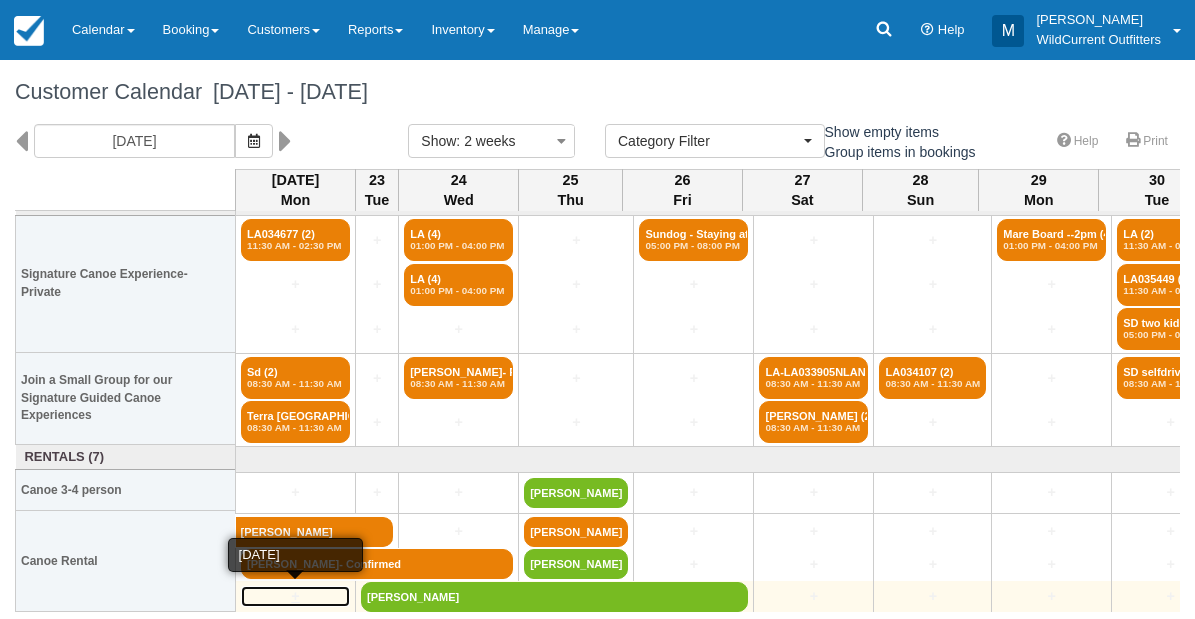 click on "+" at bounding box center (295, 596) 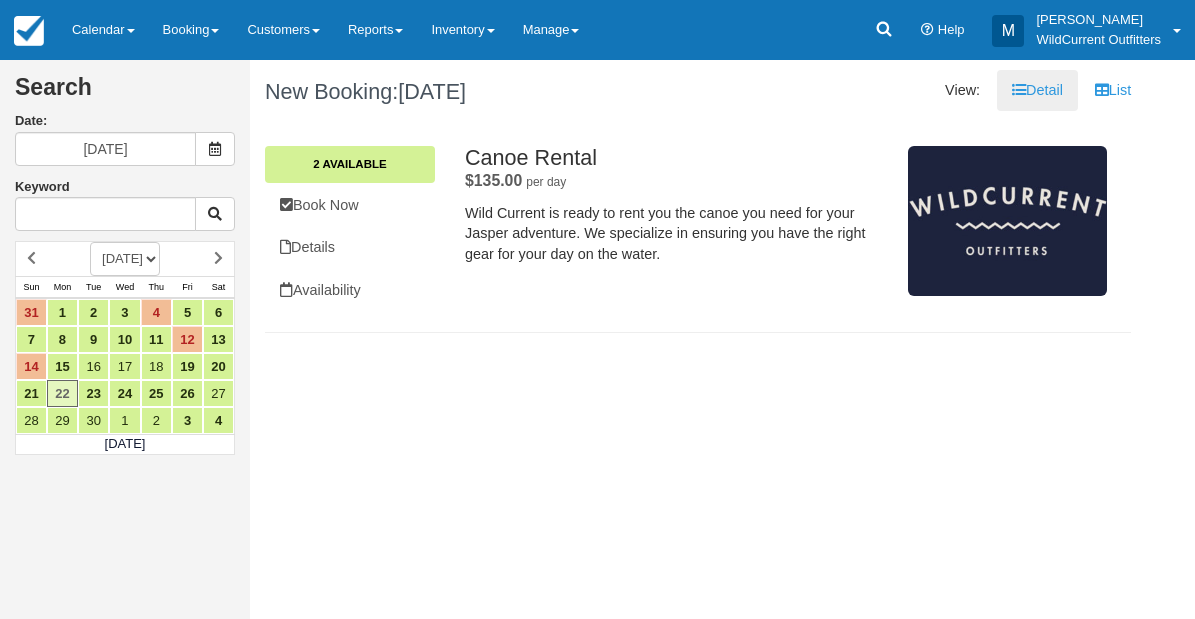 scroll, scrollTop: 0, scrollLeft: 0, axis: both 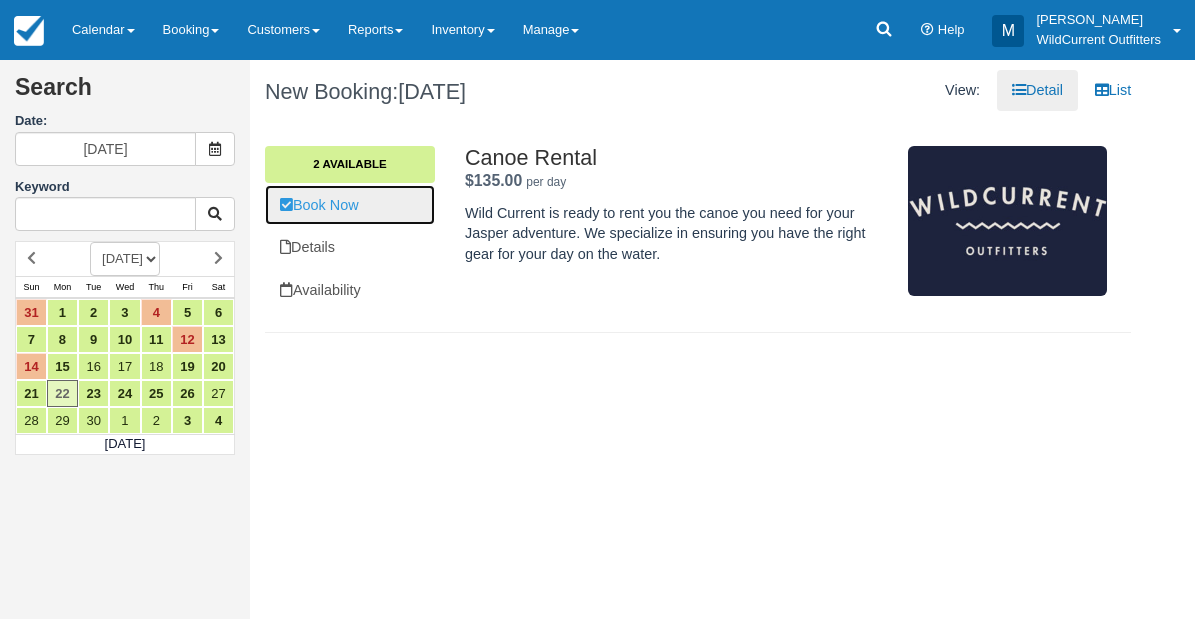 click on "Book Now" at bounding box center [350, 205] 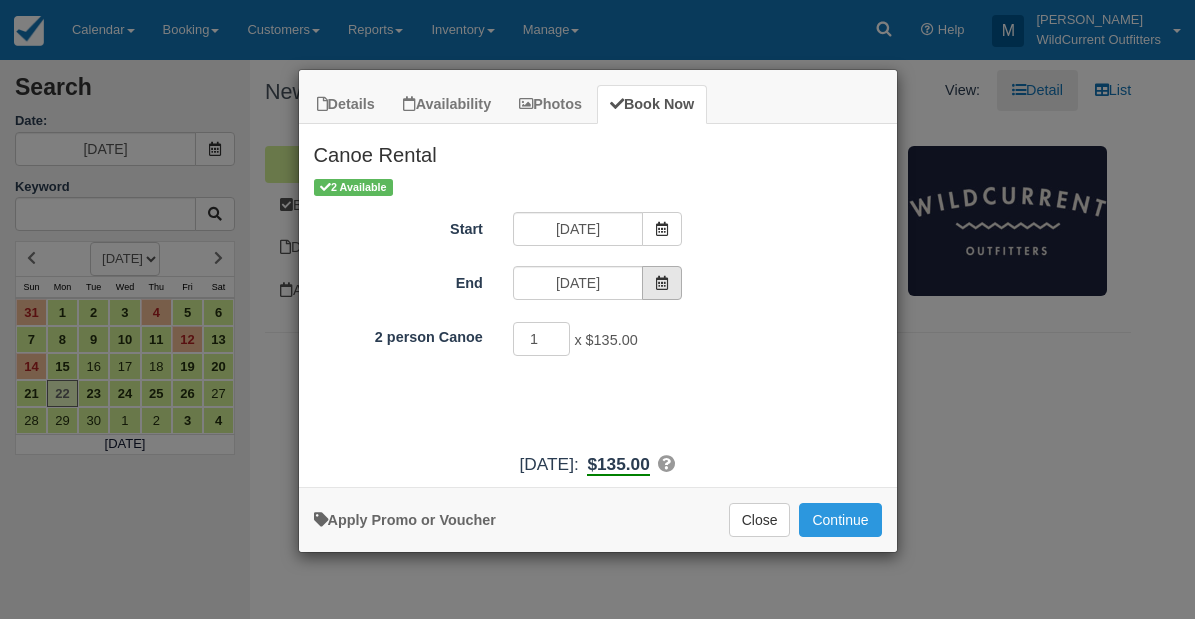 click at bounding box center [662, 283] 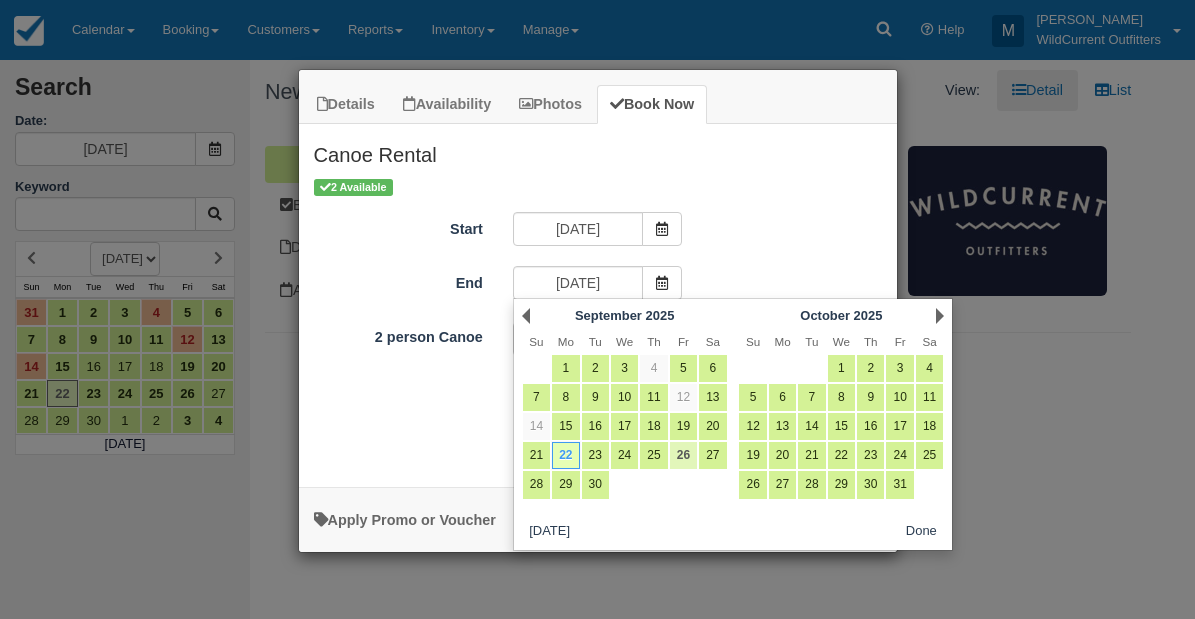 click on "26" at bounding box center [683, 455] 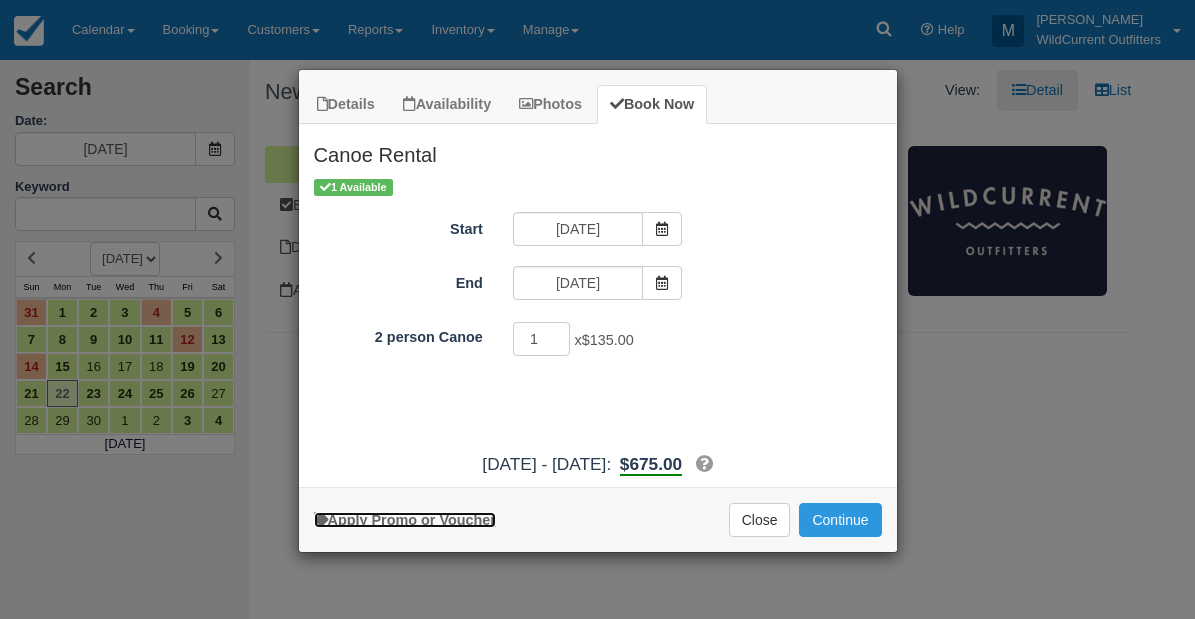 click on "Apply Promo or Voucher" at bounding box center [405, 520] 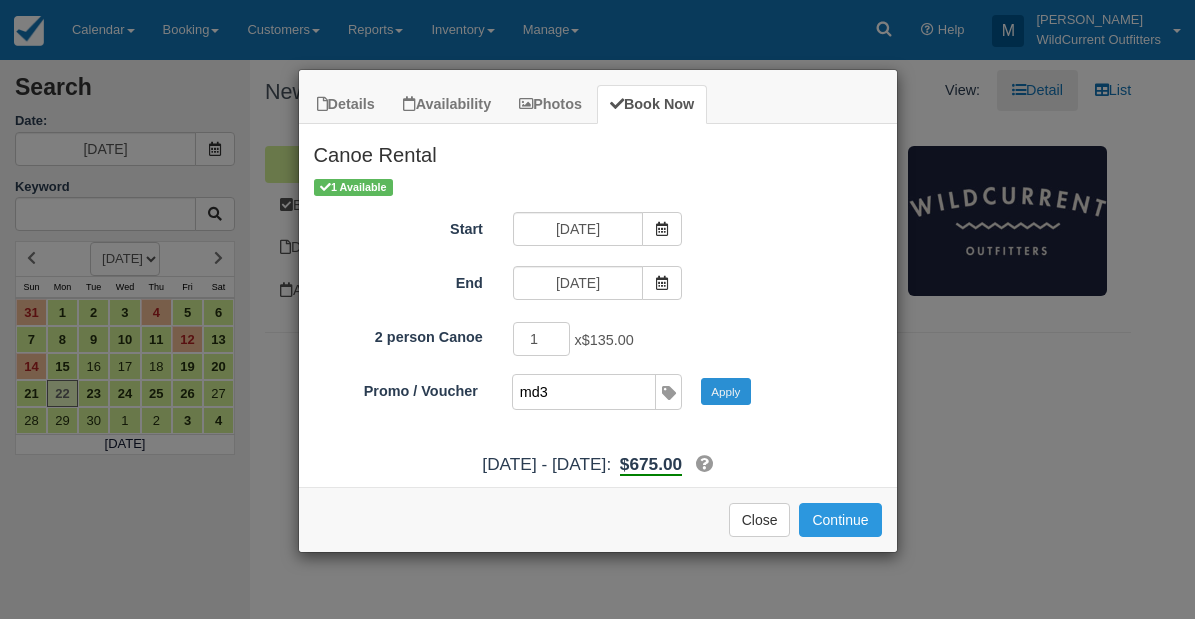 type on "md3" 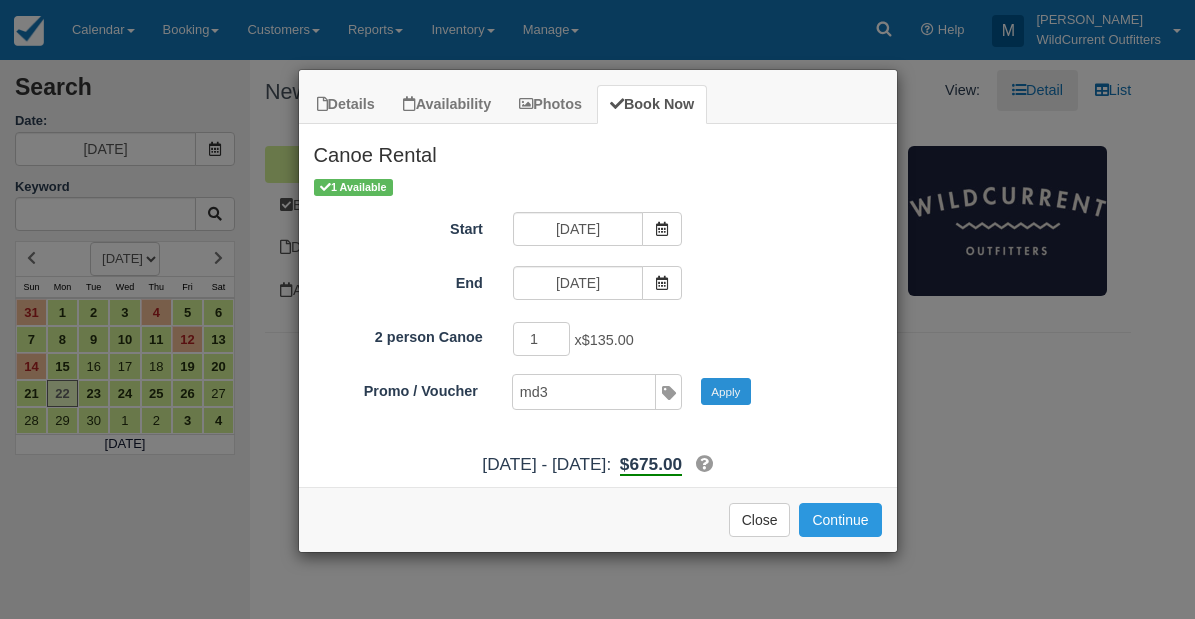 click on "Apply" at bounding box center [726, 391] 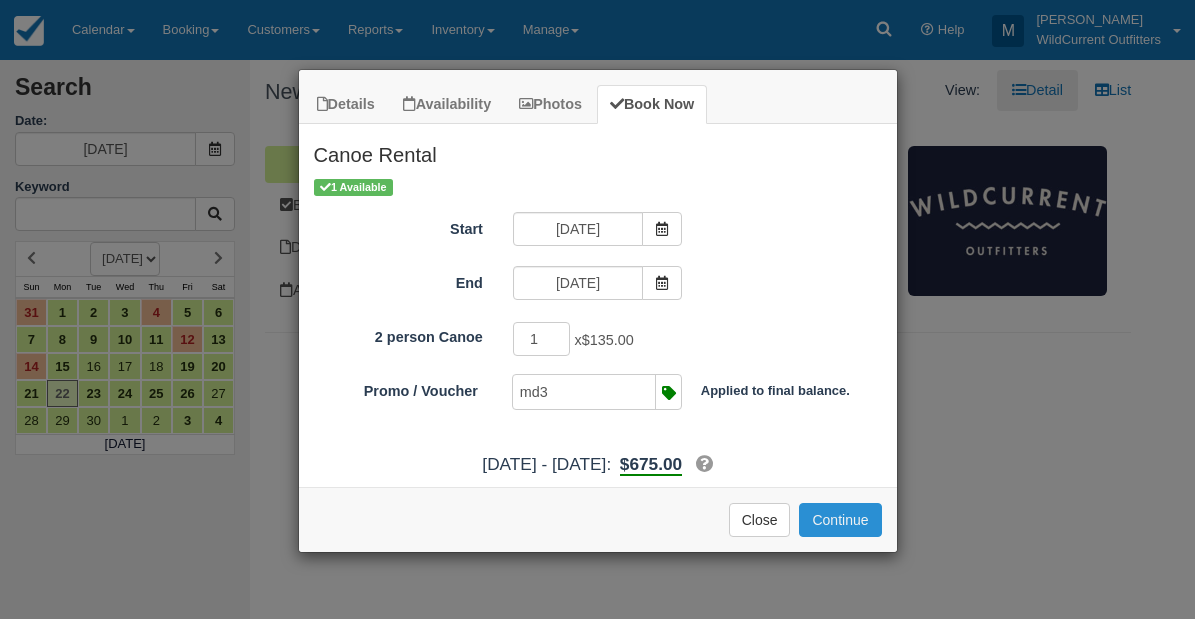 click on "Continue" at bounding box center (840, 520) 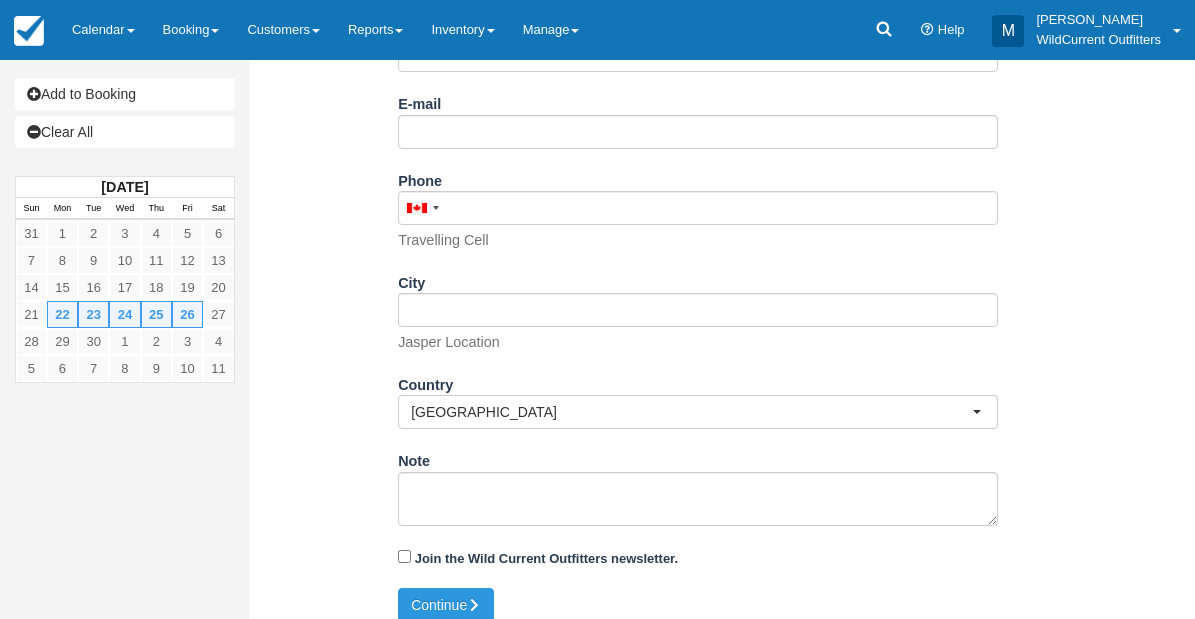 scroll, scrollTop: 427, scrollLeft: 0, axis: vertical 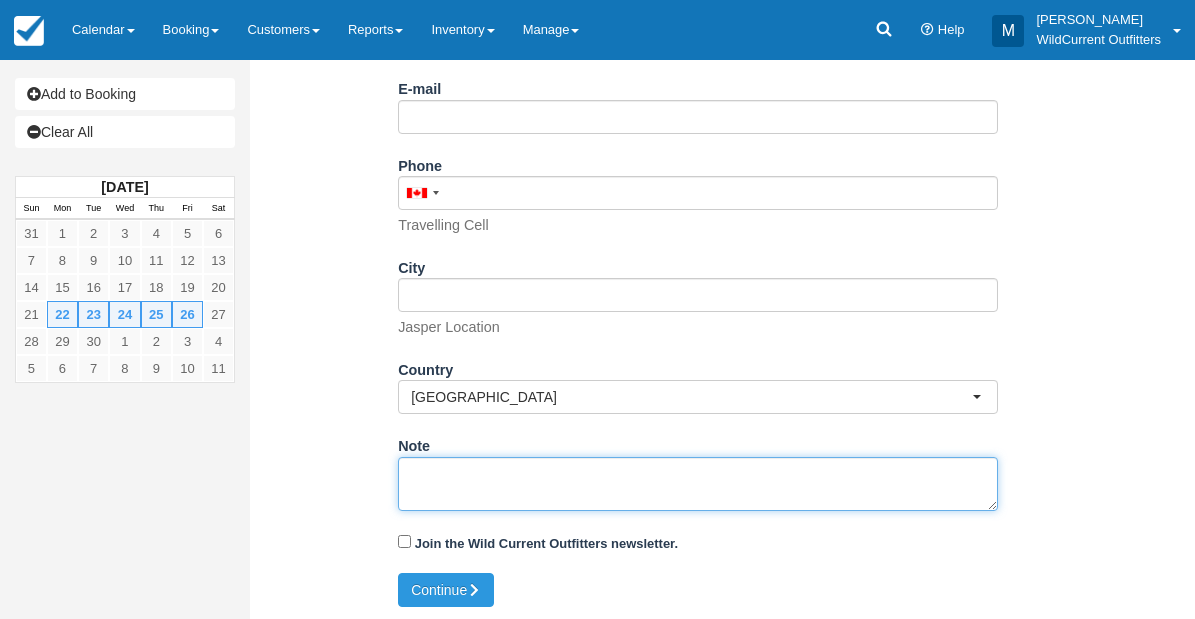 click on "Note" at bounding box center [698, 484] 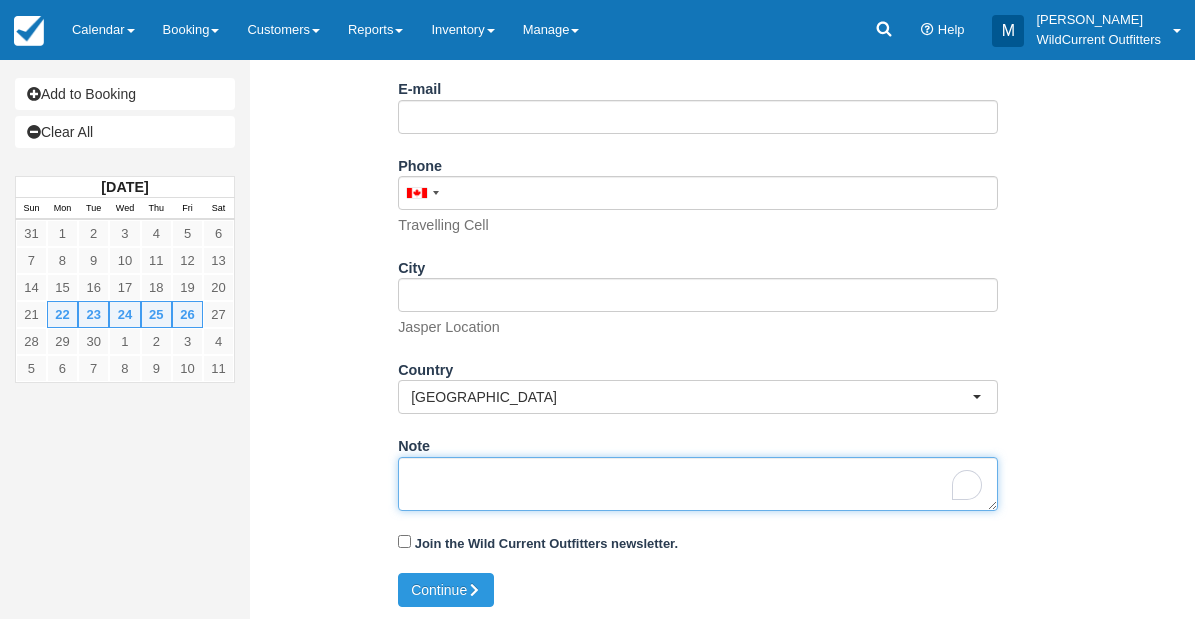 paste on "Name: Jeremy Browne
Email: jeremybrowneart@gmail.com
Which day would you like to rent your canoe(s)?: September 22, 2025
Is your canoe rental for multiple days?: Yes
How many people are in your group?: 2
Comments, Questions, Concerns...: September 22 - September 26" 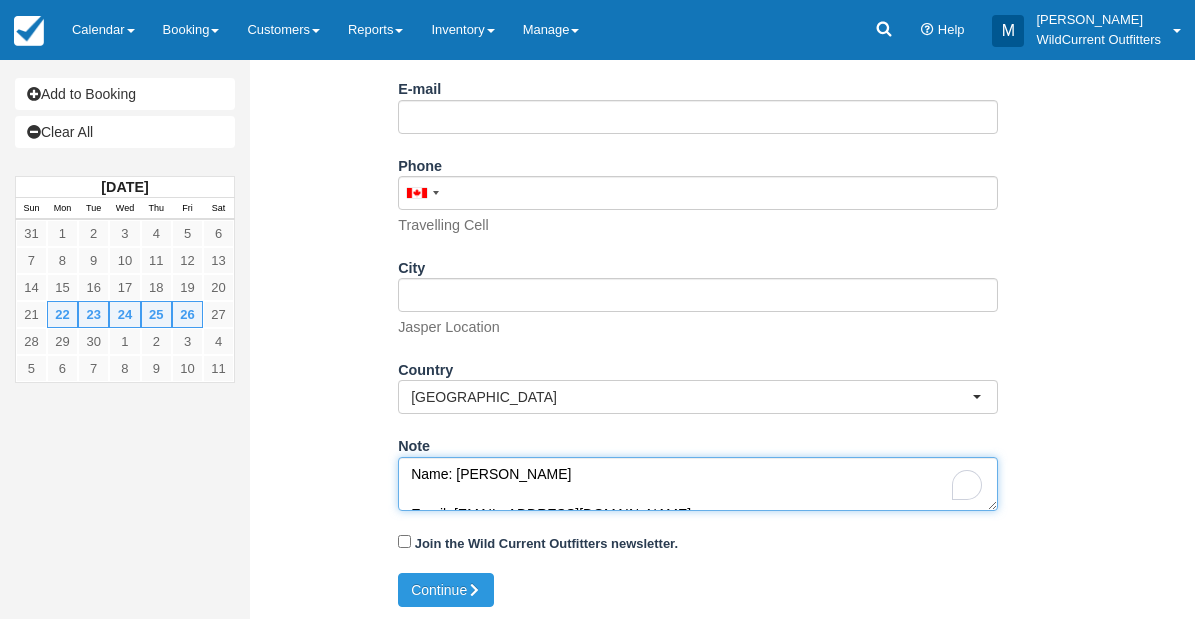scroll, scrollTop: 171, scrollLeft: 0, axis: vertical 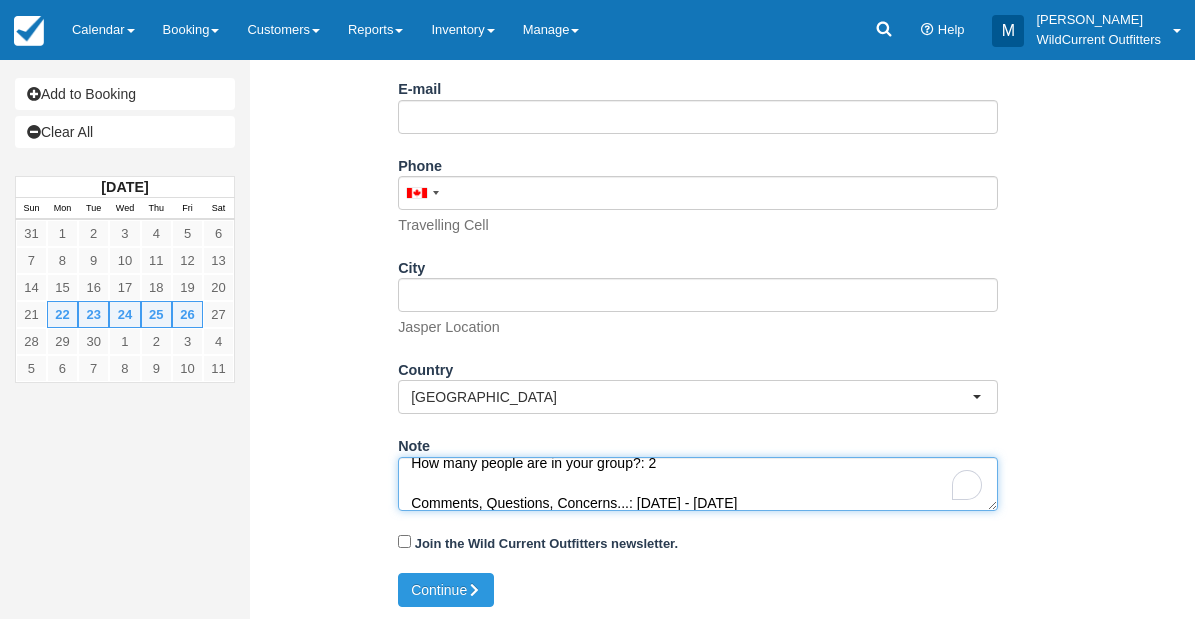 type on "Name: Jeremy Browne
Email: jeremybrowneart@gmail.com
Which day would you like to rent your canoe(s)?: September 22, 2025
Is your canoe rental for multiple days?: Yes
How many people are in your group?: 2
Comments, Questions, Concerns...: September 22 - September 26" 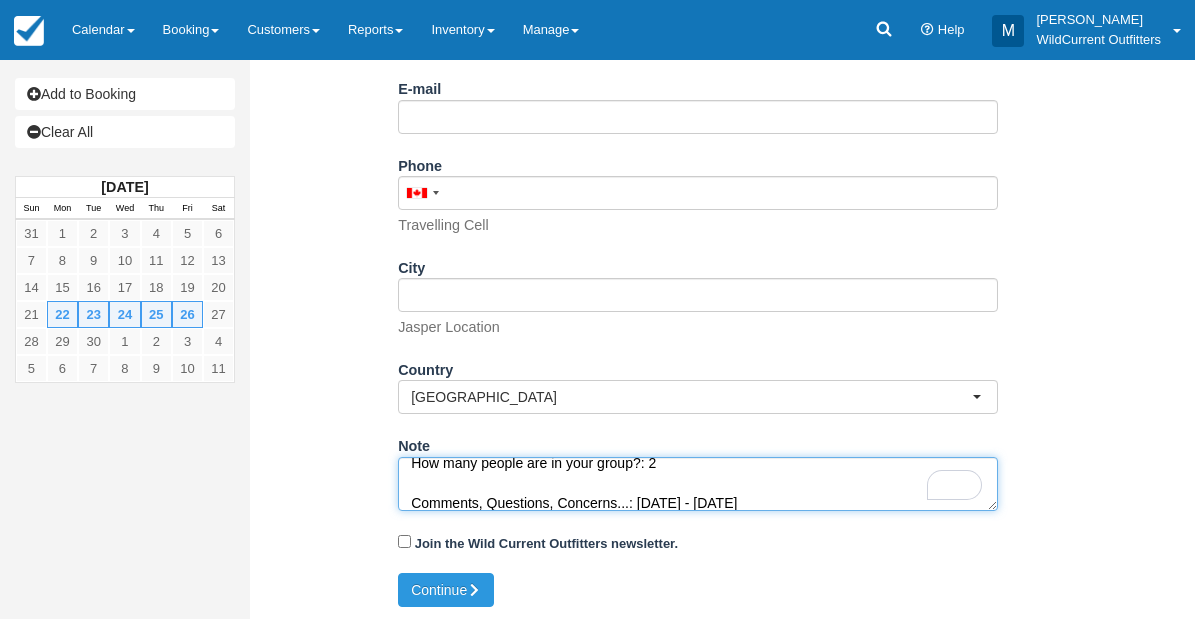 scroll, scrollTop: 171, scrollLeft: 0, axis: vertical 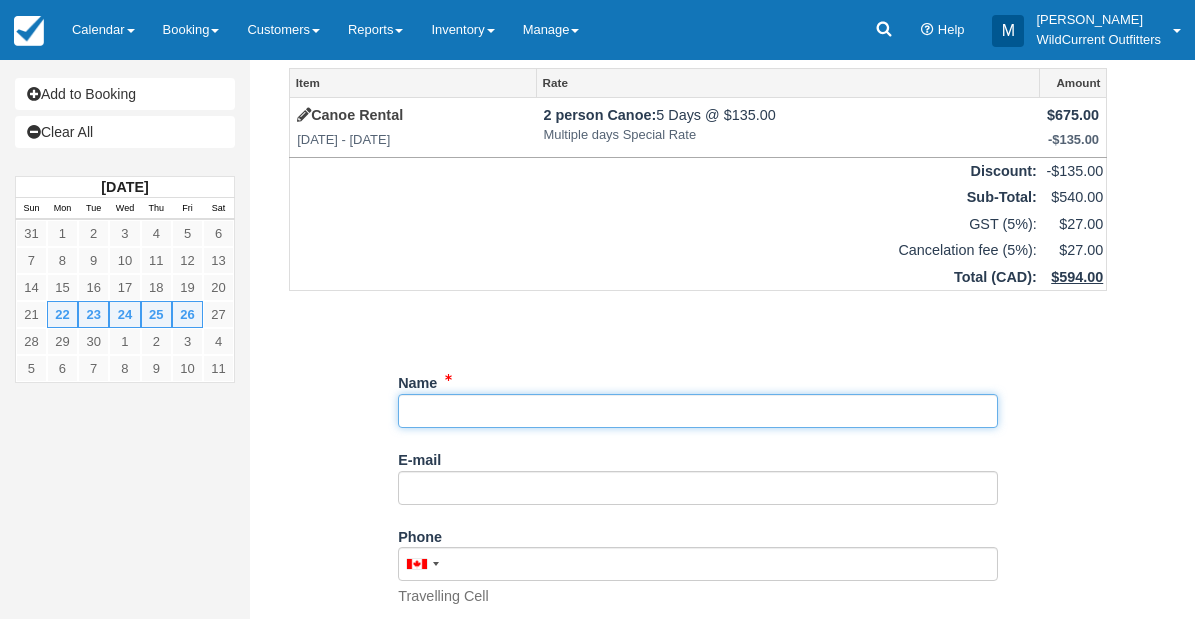 click on "Name" at bounding box center [698, 411] 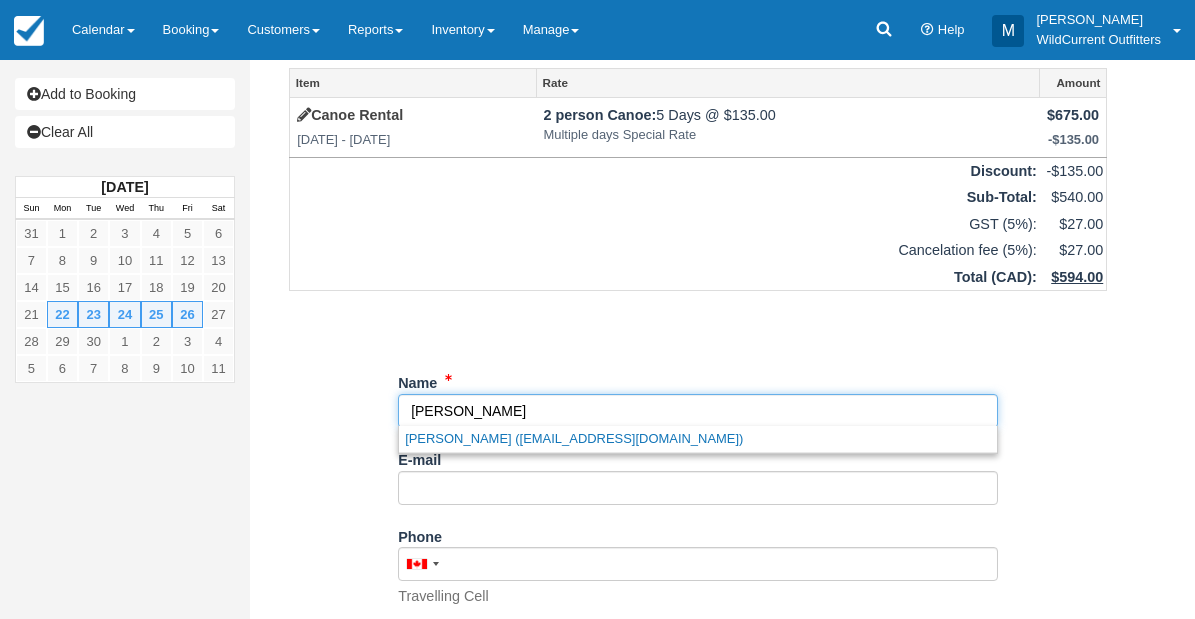 type on "[PERSON_NAME]" 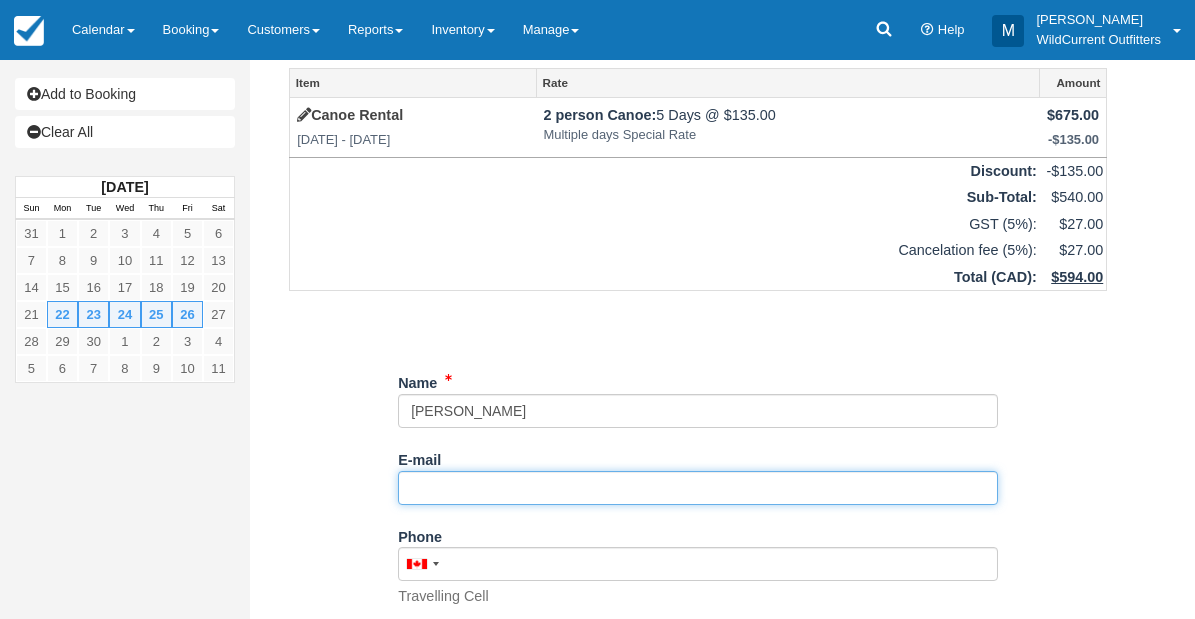 click on "E-mail" at bounding box center [698, 488] 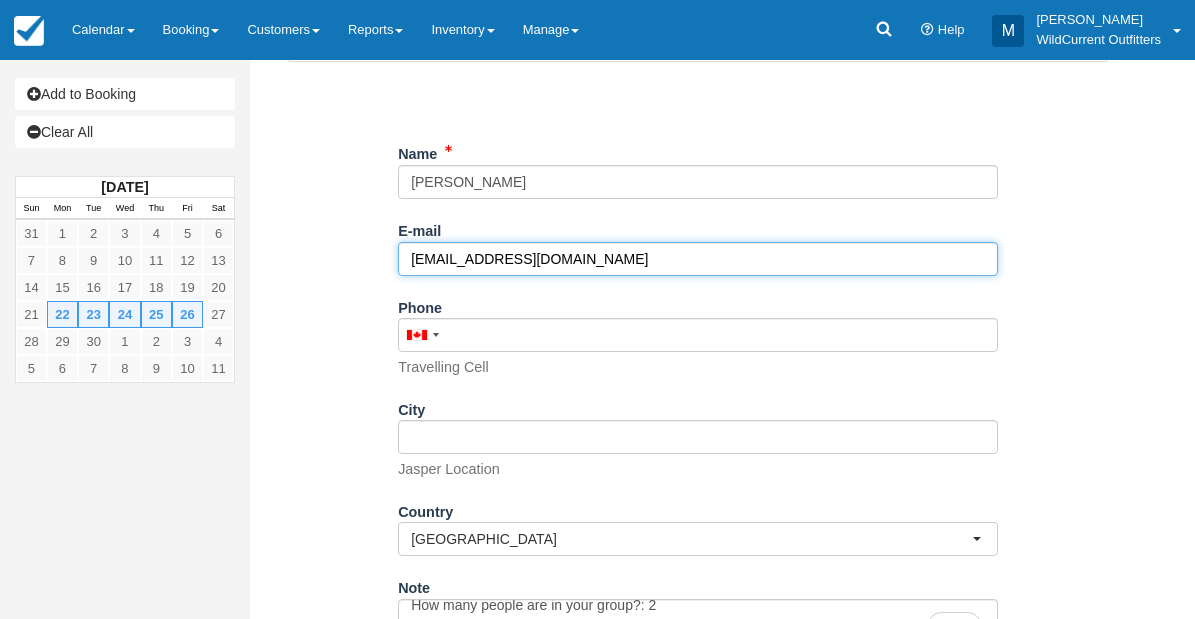 scroll, scrollTop: 427, scrollLeft: 0, axis: vertical 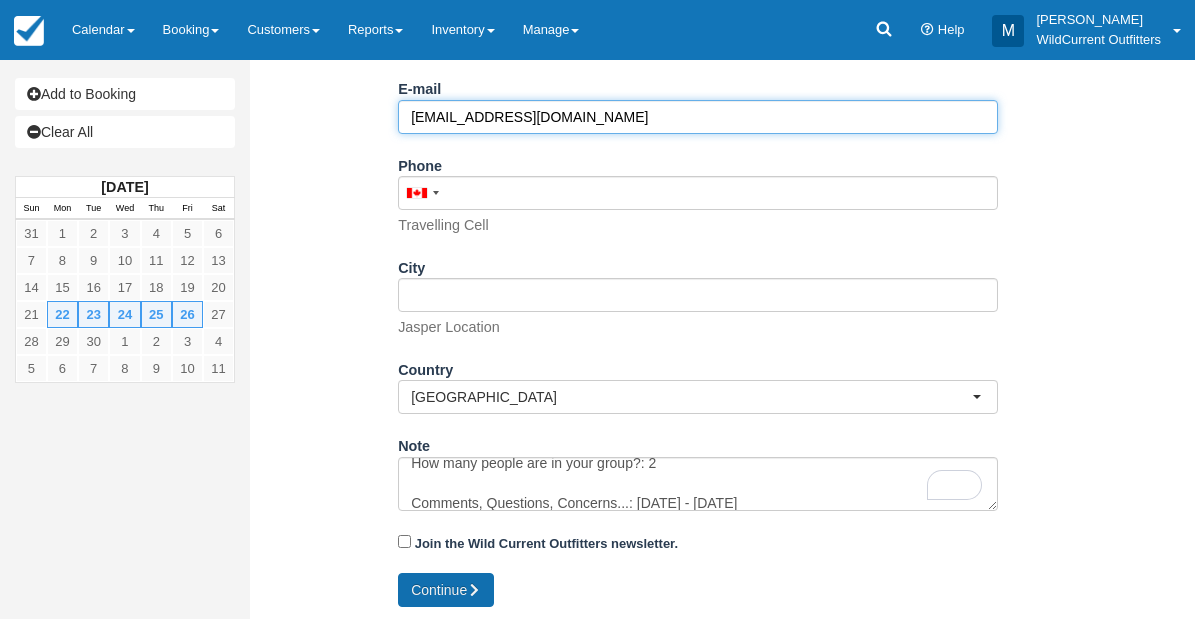 type on "jeremybrowneart@gmail.com" 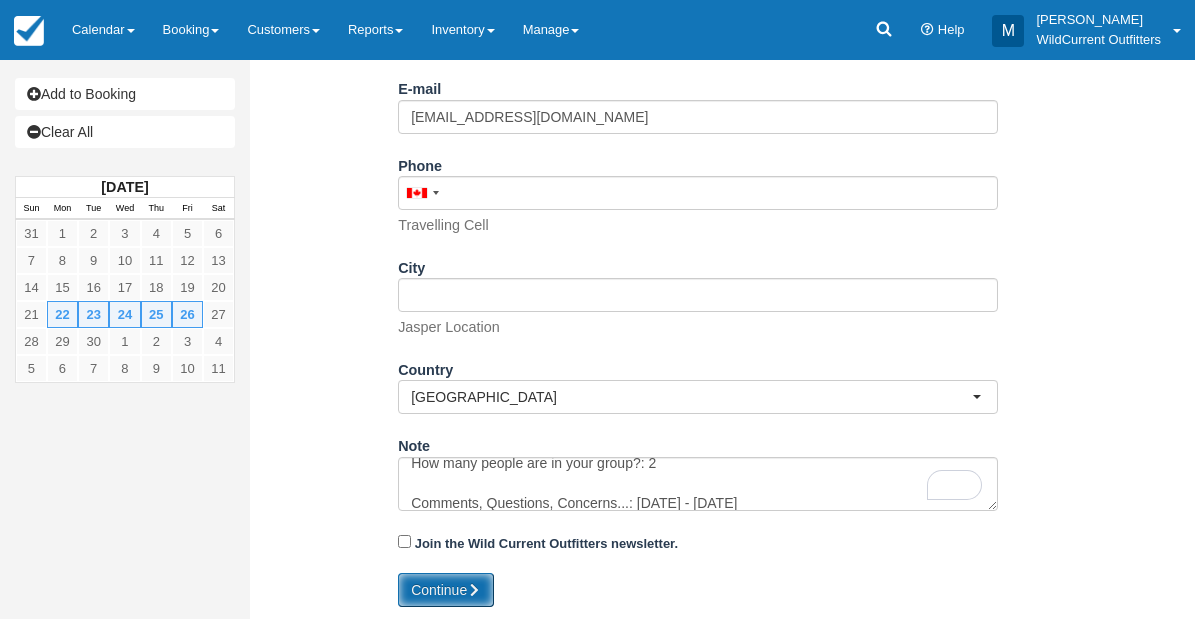 click on "Continue" at bounding box center (446, 590) 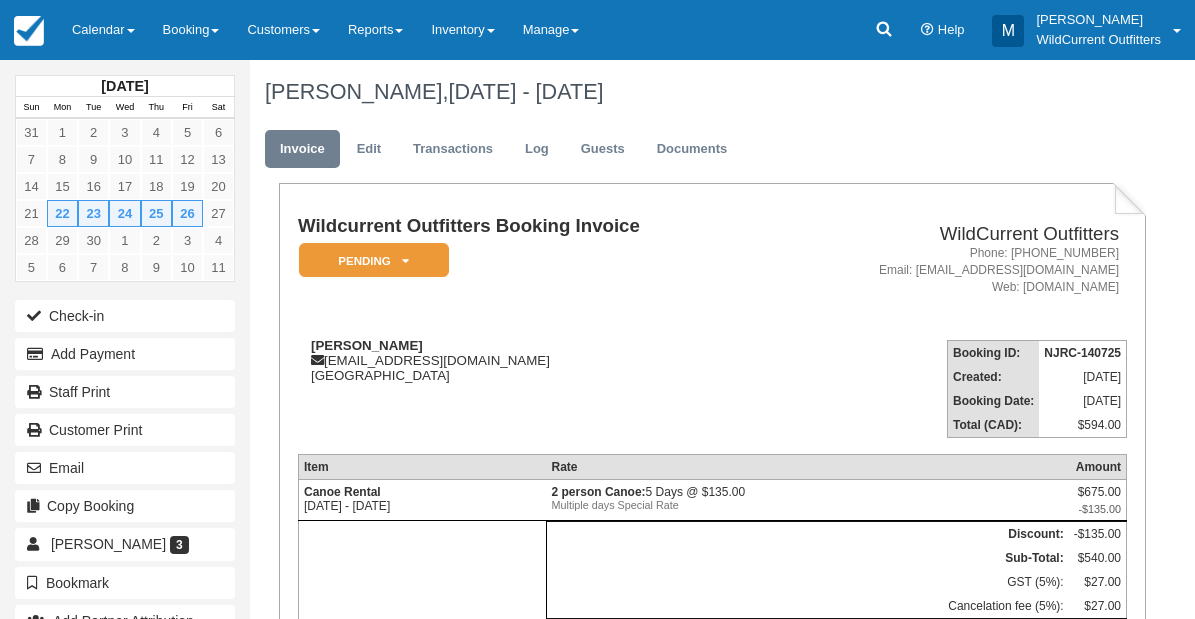 scroll, scrollTop: 0, scrollLeft: 0, axis: both 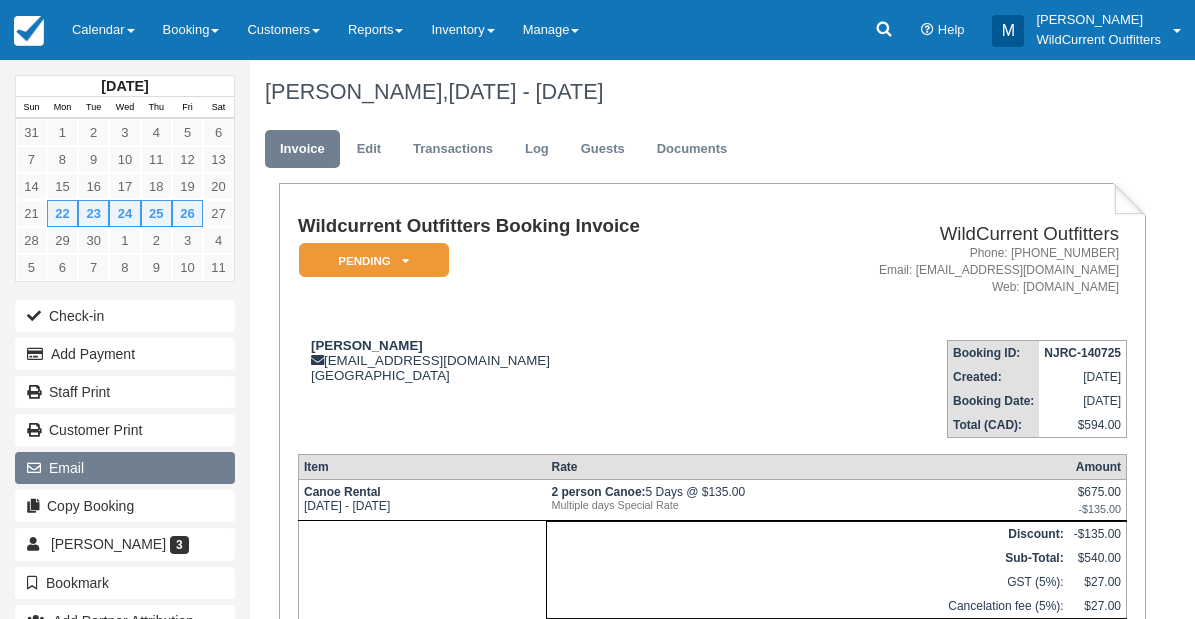 click on "Email" at bounding box center (125, 468) 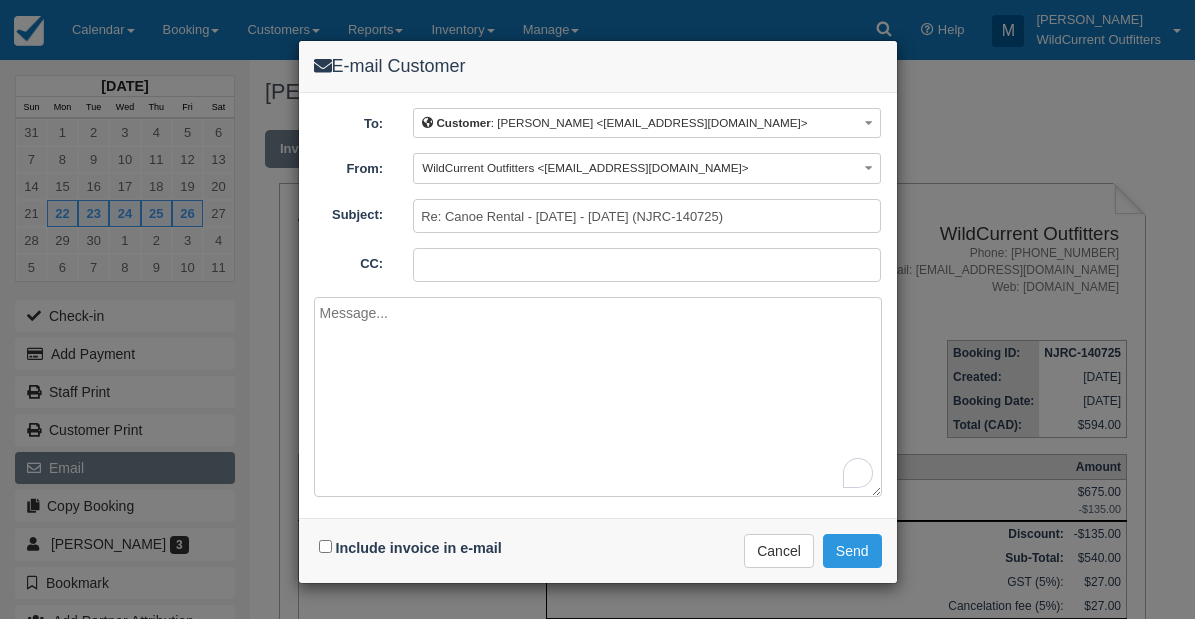 paste on "Hello Deb,
We've received your booking request. We​ have sent a booking for your review.
You'll be able to sign the waivers​ as soon as possible to confirm your interest and complete the payment closer to your rental date.
Thanks,
Wild Current Outfitters" 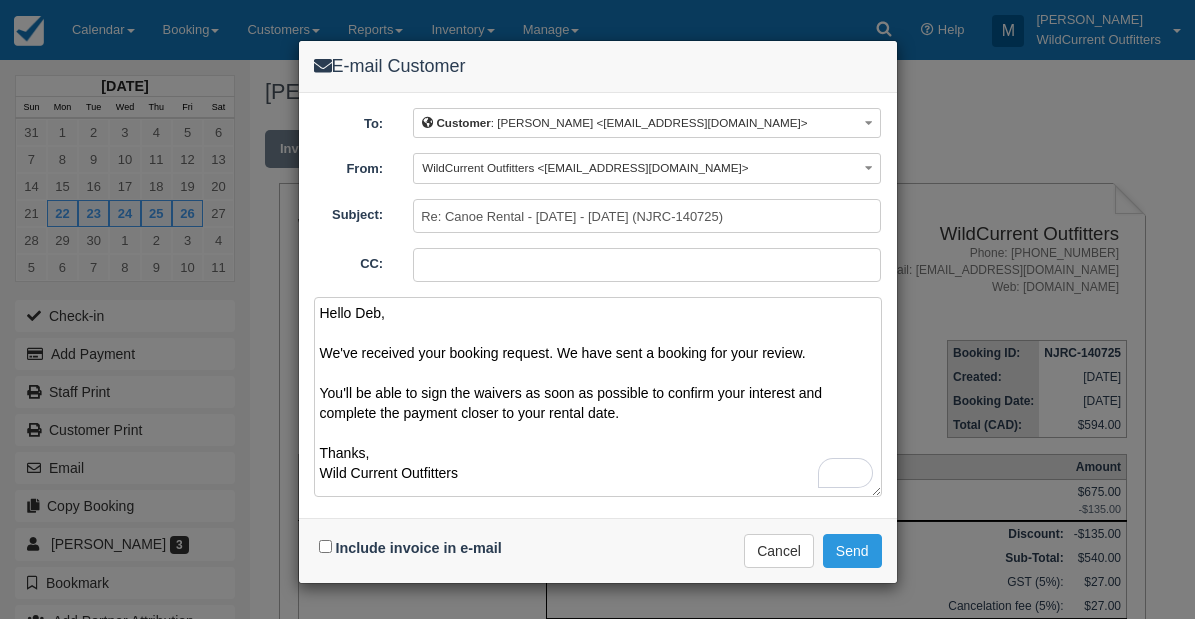 click on "Hello Deb,
We've received your booking request. We​ have sent a booking for your review.
You'll be able to sign the waivers​ as soon as possible to confirm your interest and complete the payment closer to your rental date.
Thanks,
Wild Current Outfitters" at bounding box center (598, 397) 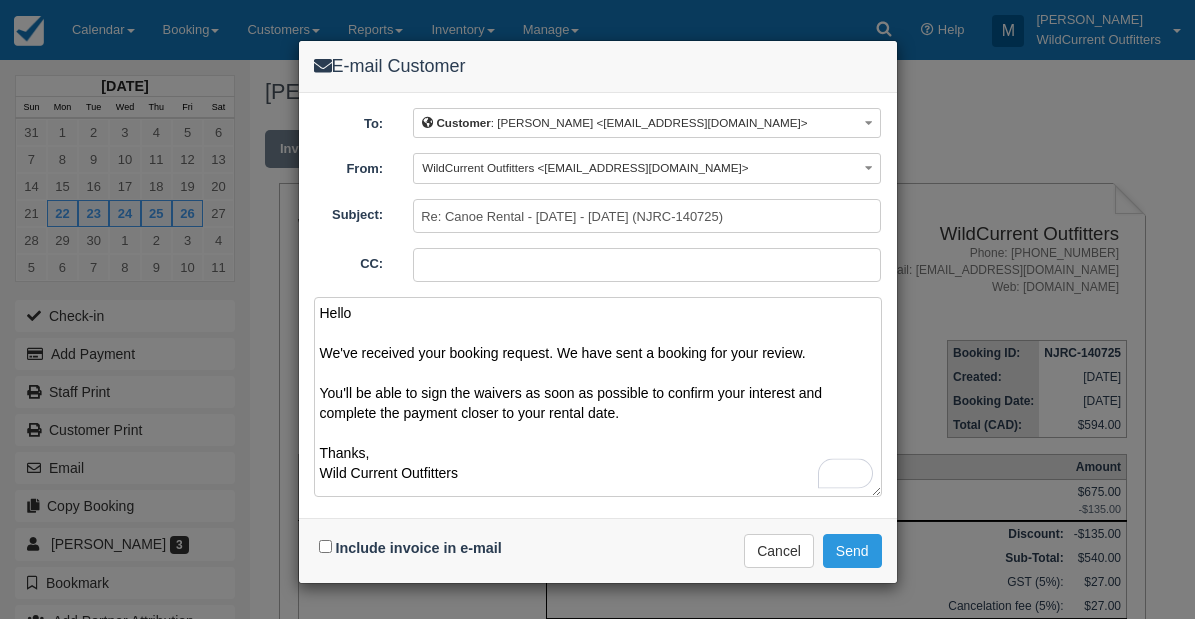 type on "Hello
We've received your booking request. We​ have sent a booking for your review.
You'll be able to sign the waivers​ as soon as possible to confirm your interest and complete the payment closer to your rental date.
Thanks,
Wild Current Outfitters" 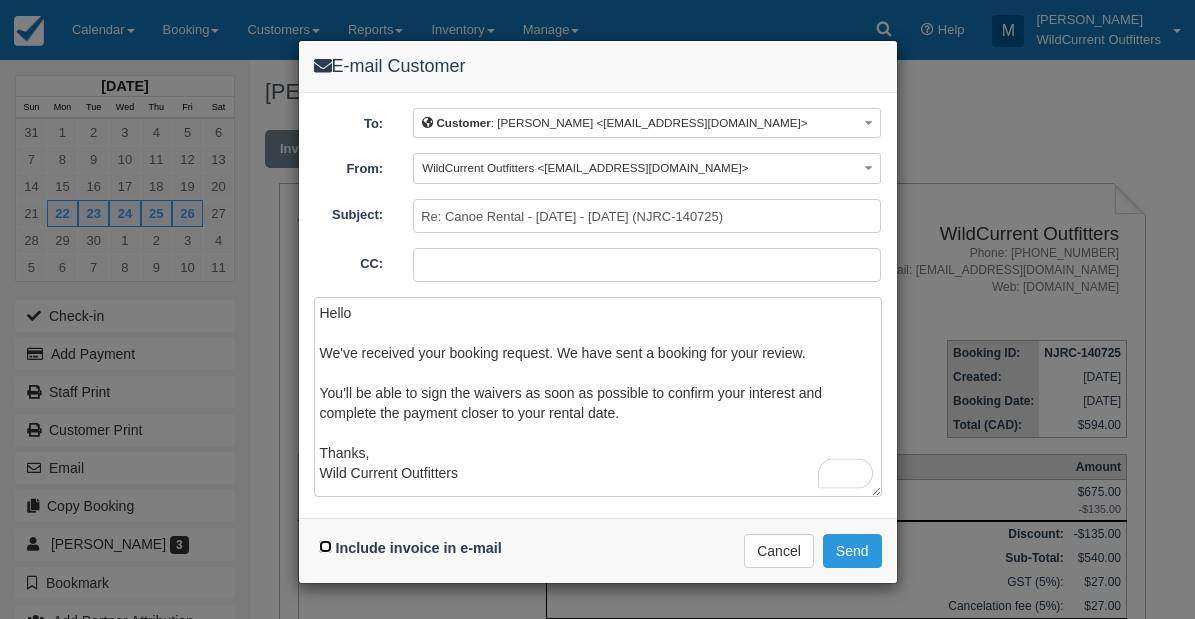 click on "Include invoice in e-mail" at bounding box center (325, 546) 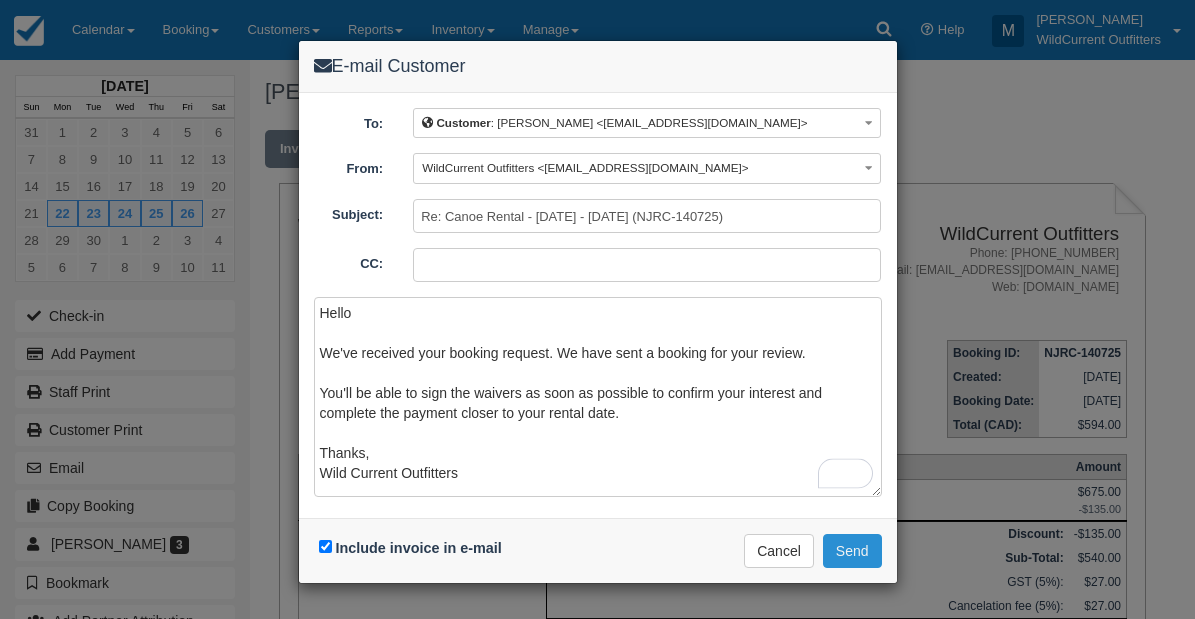 click on "Send" at bounding box center (852, 551) 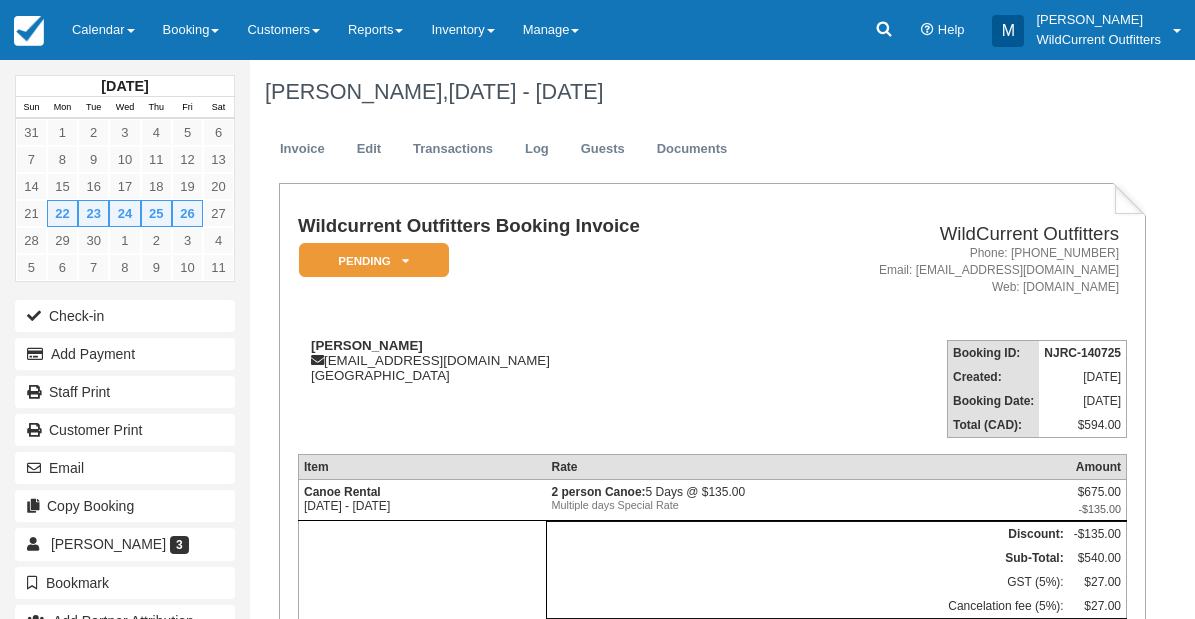 scroll, scrollTop: 0, scrollLeft: 0, axis: both 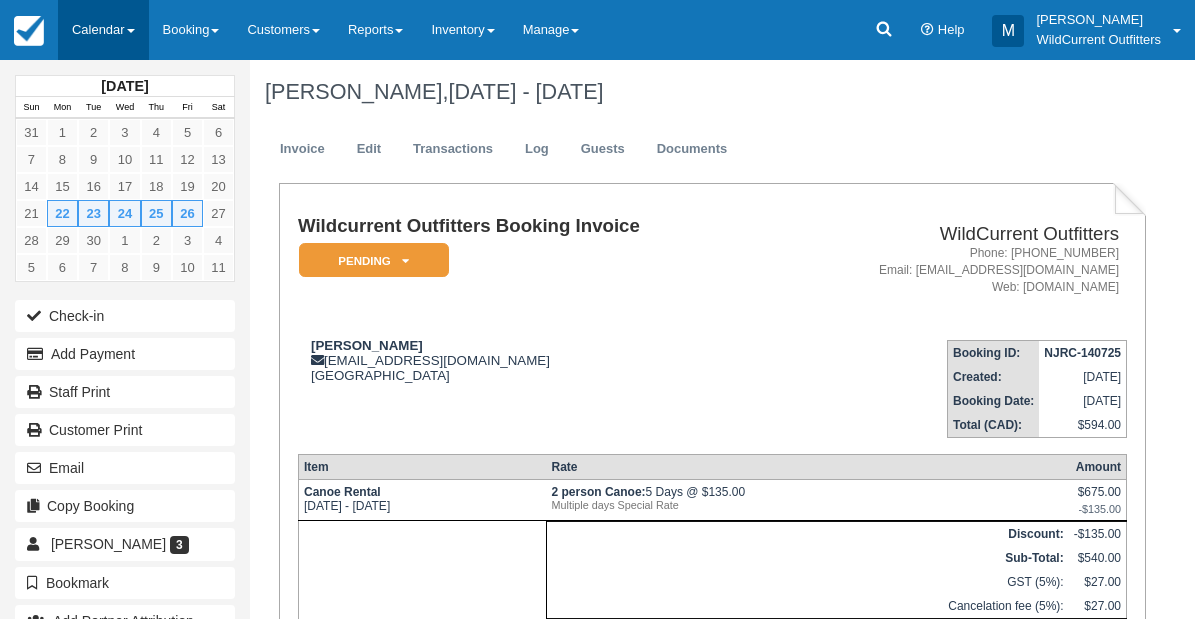 click on "Calendar" at bounding box center (103, 30) 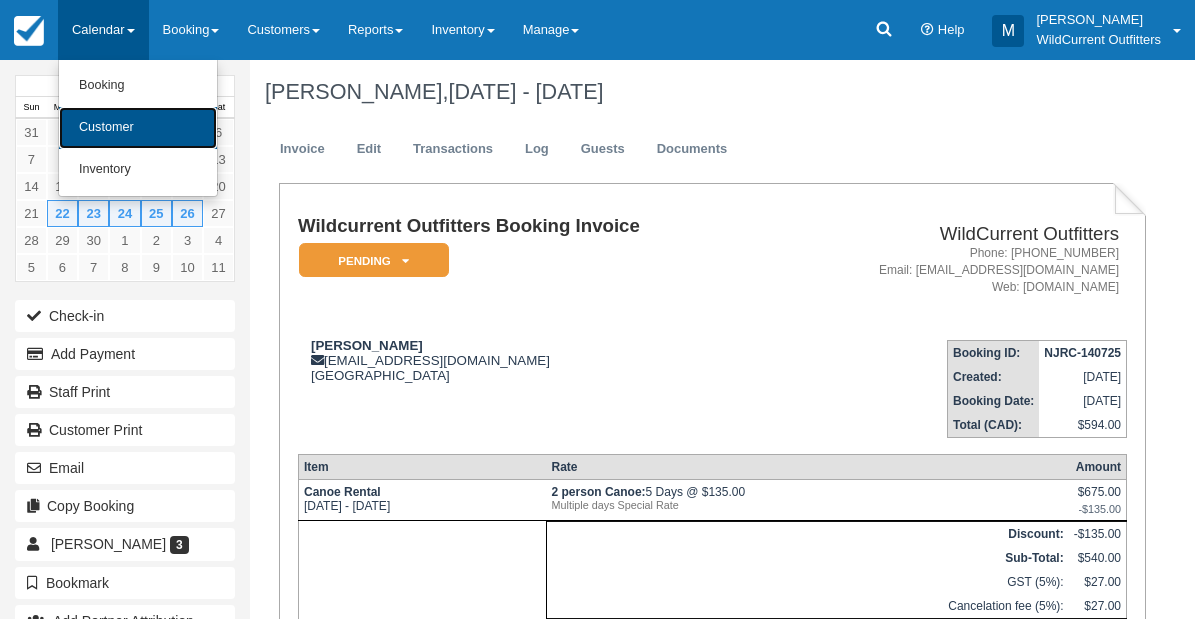 click on "Customer" at bounding box center [138, 128] 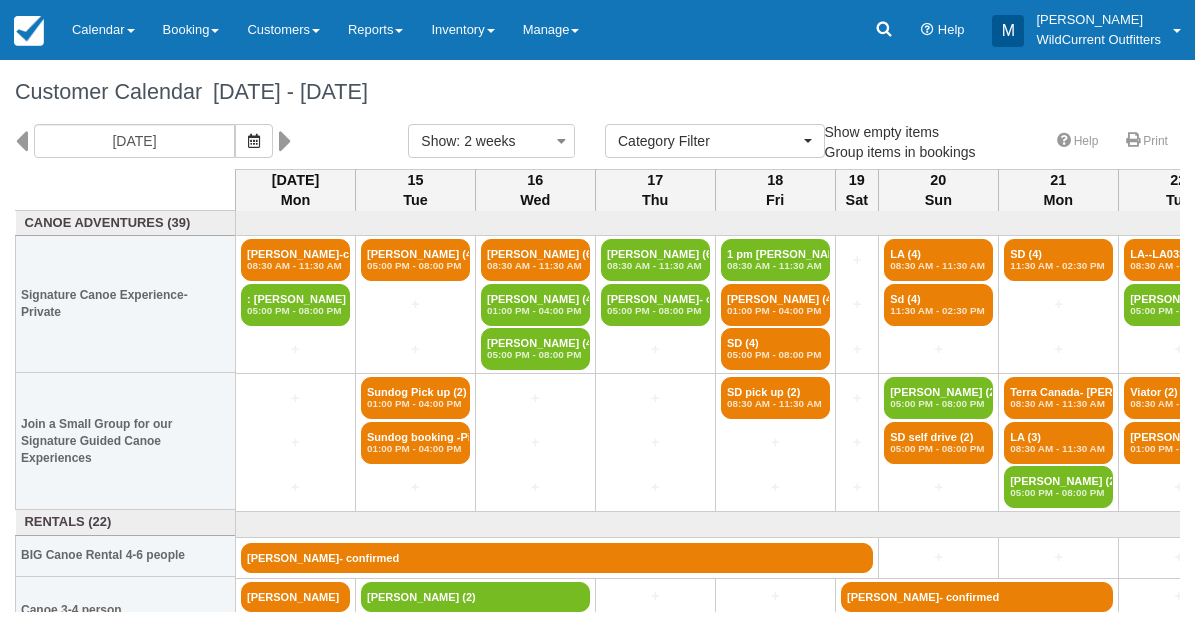 select 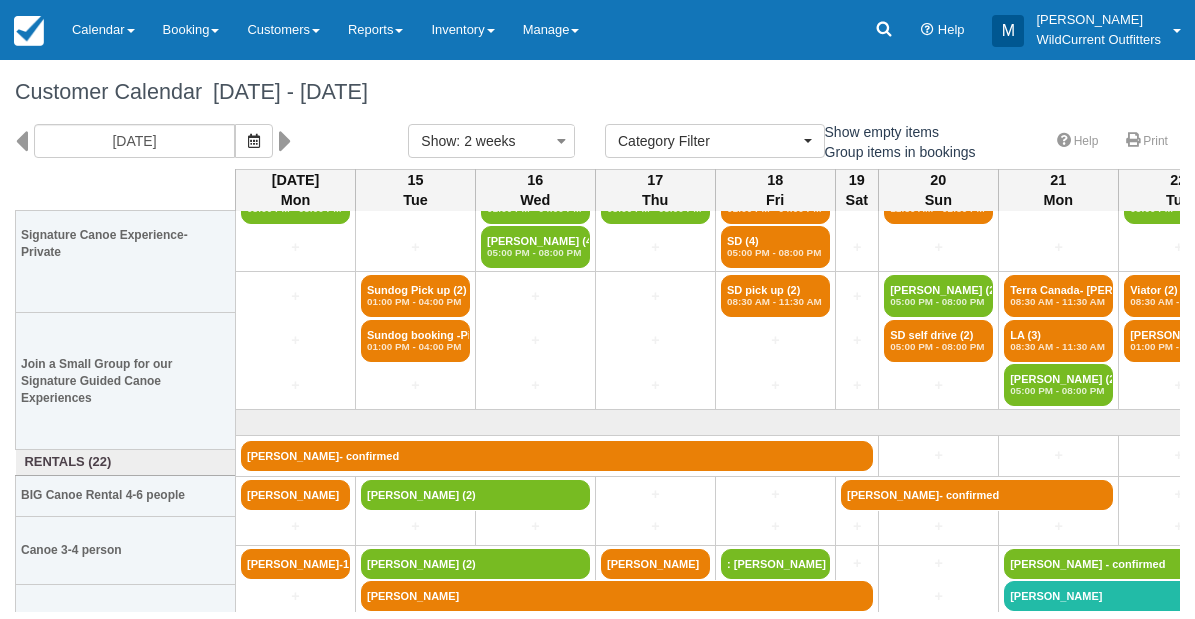 scroll, scrollTop: 133, scrollLeft: 0, axis: vertical 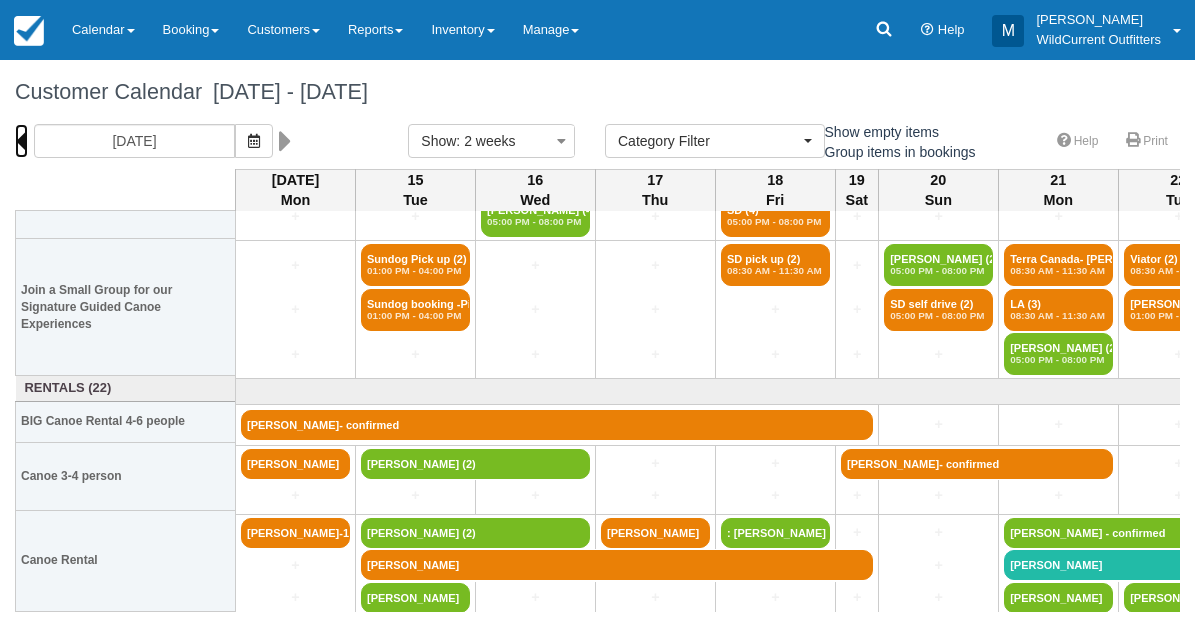click at bounding box center [21, 141] 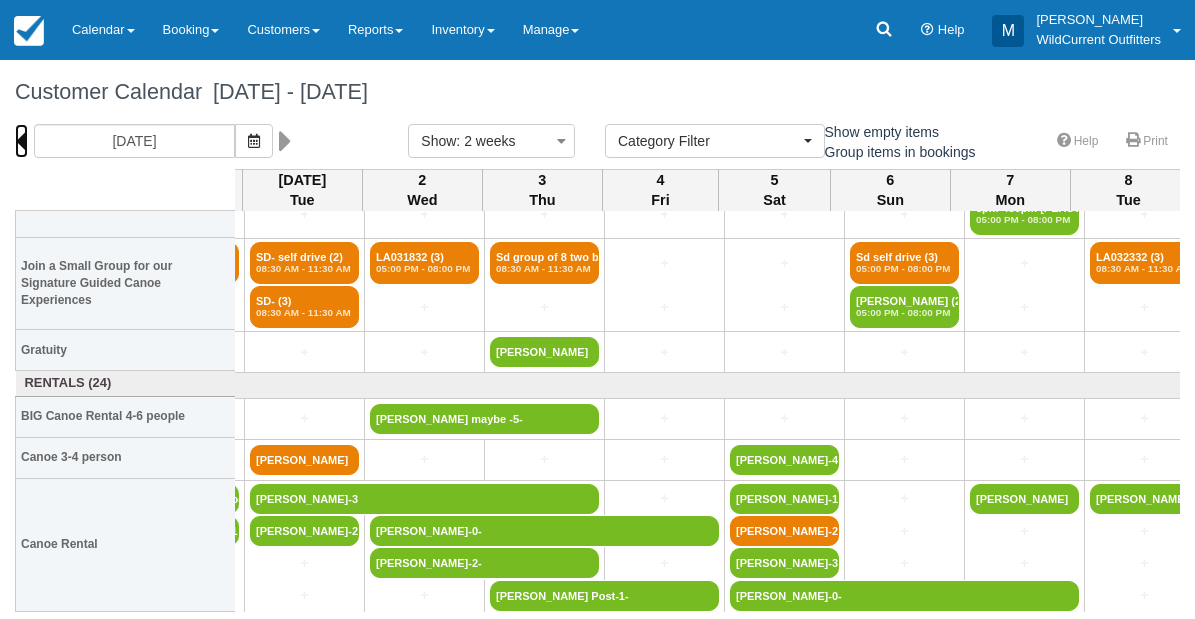 scroll, scrollTop: 135, scrollLeft: 110, axis: both 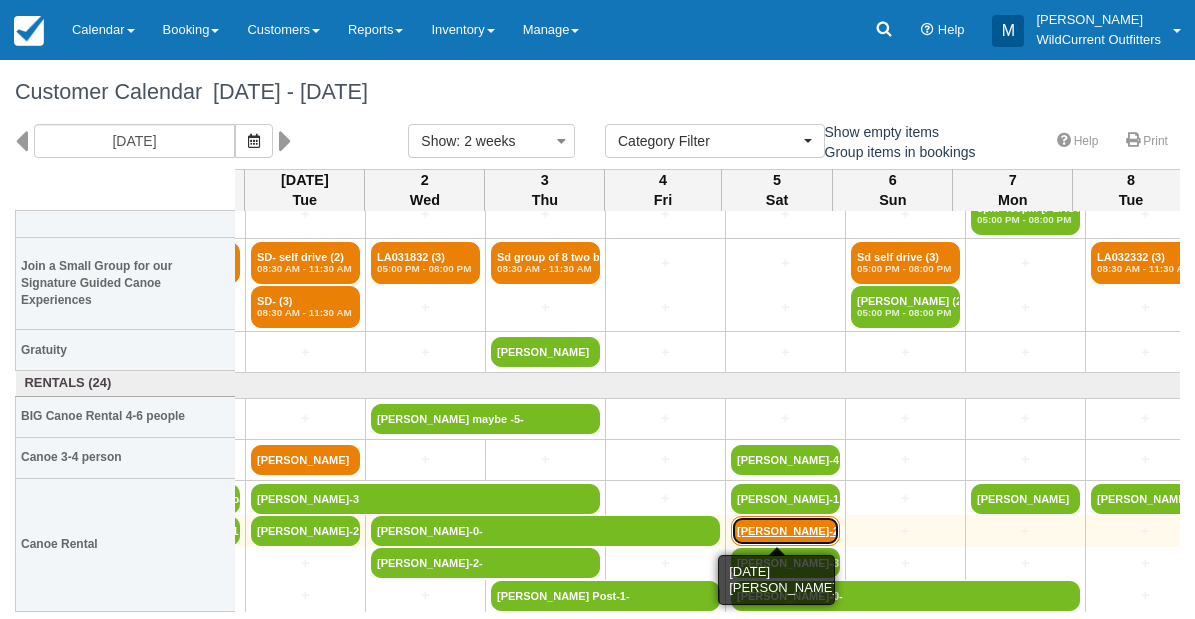 click on "Andrew Shave-2" at bounding box center [785, 531] 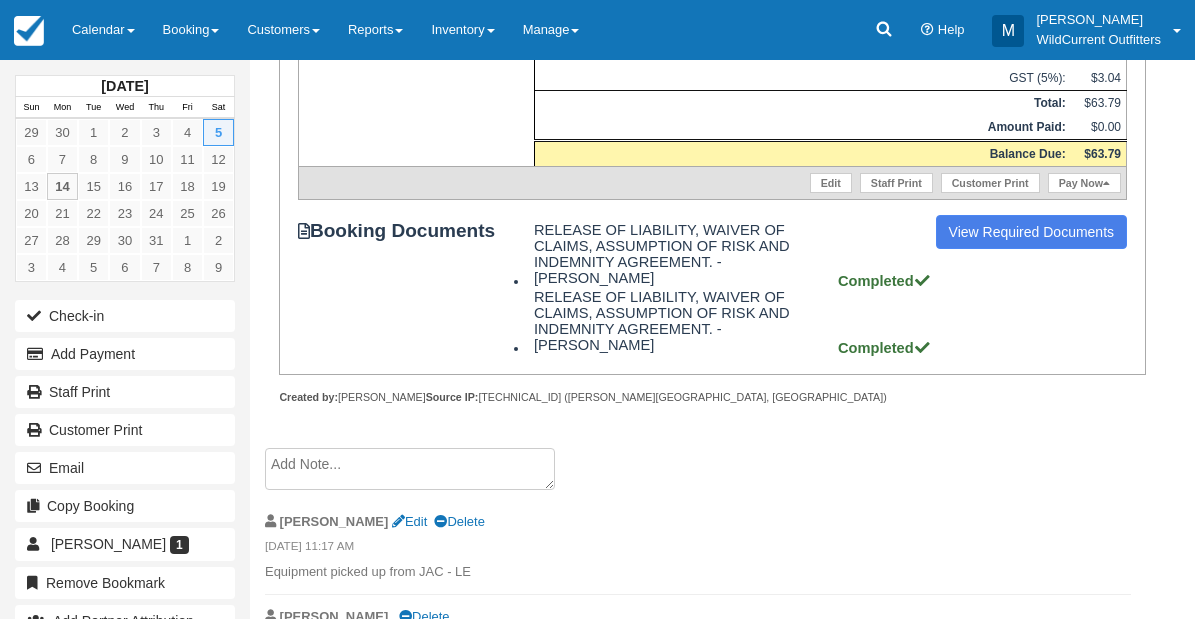 scroll, scrollTop: 505, scrollLeft: 0, axis: vertical 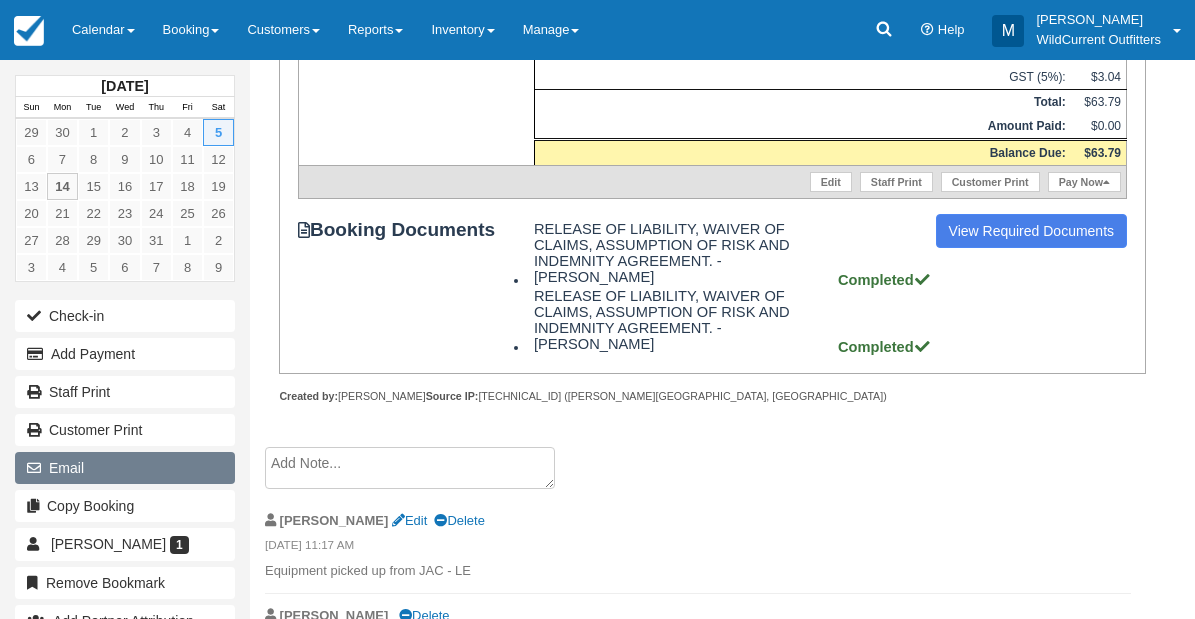 click on "Email" at bounding box center [125, 468] 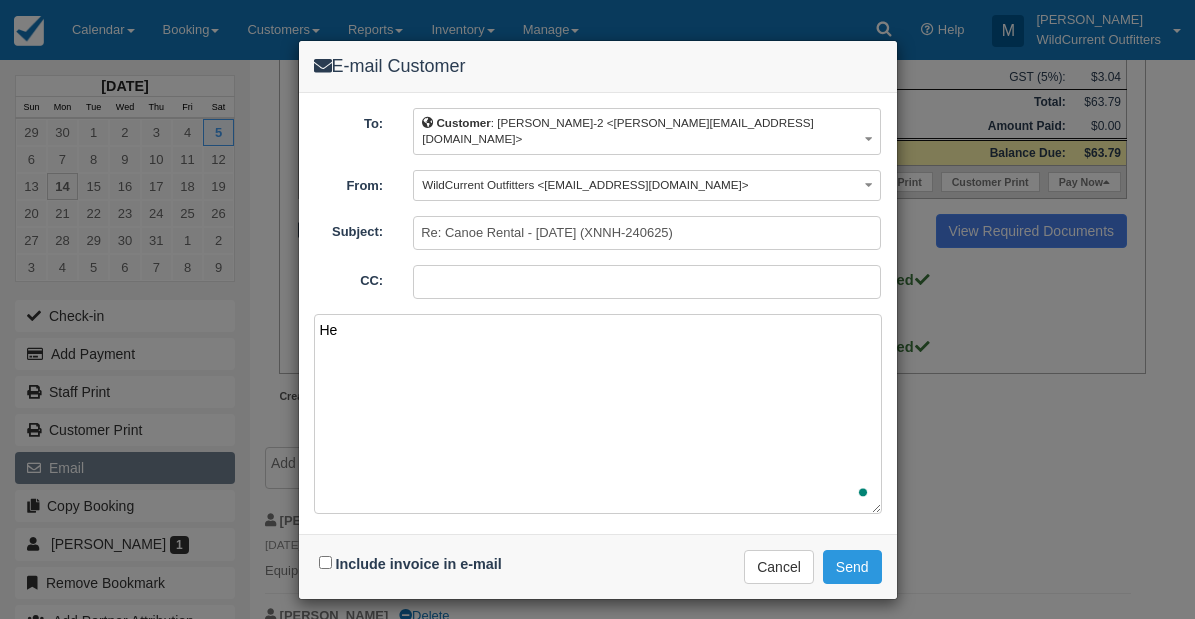 type on "H" 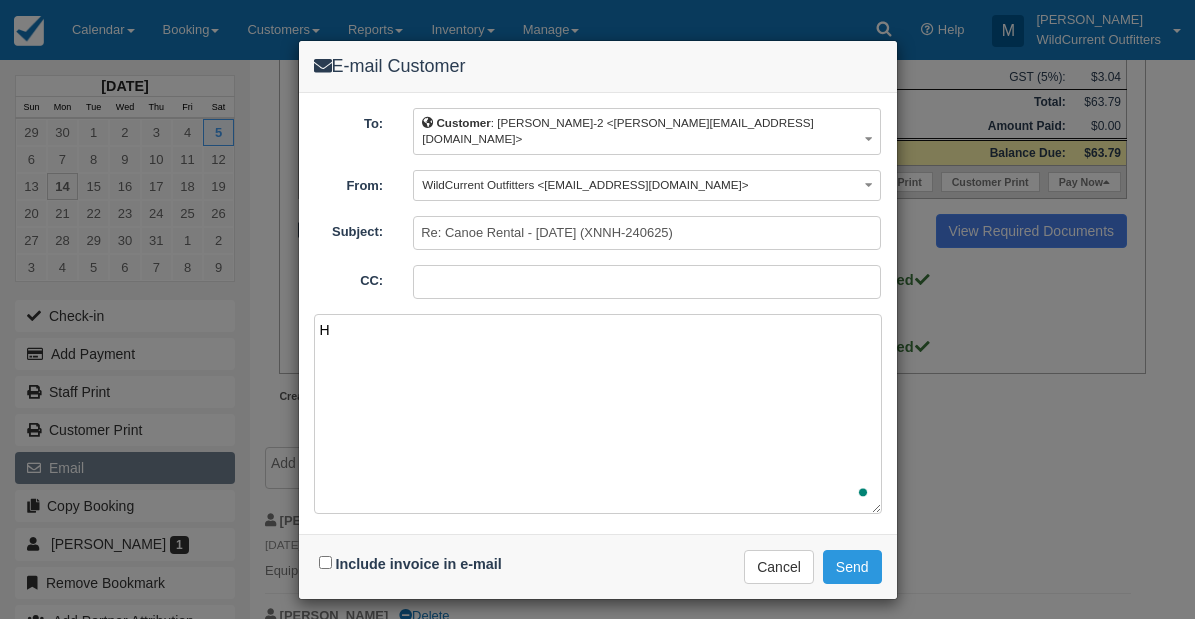 type 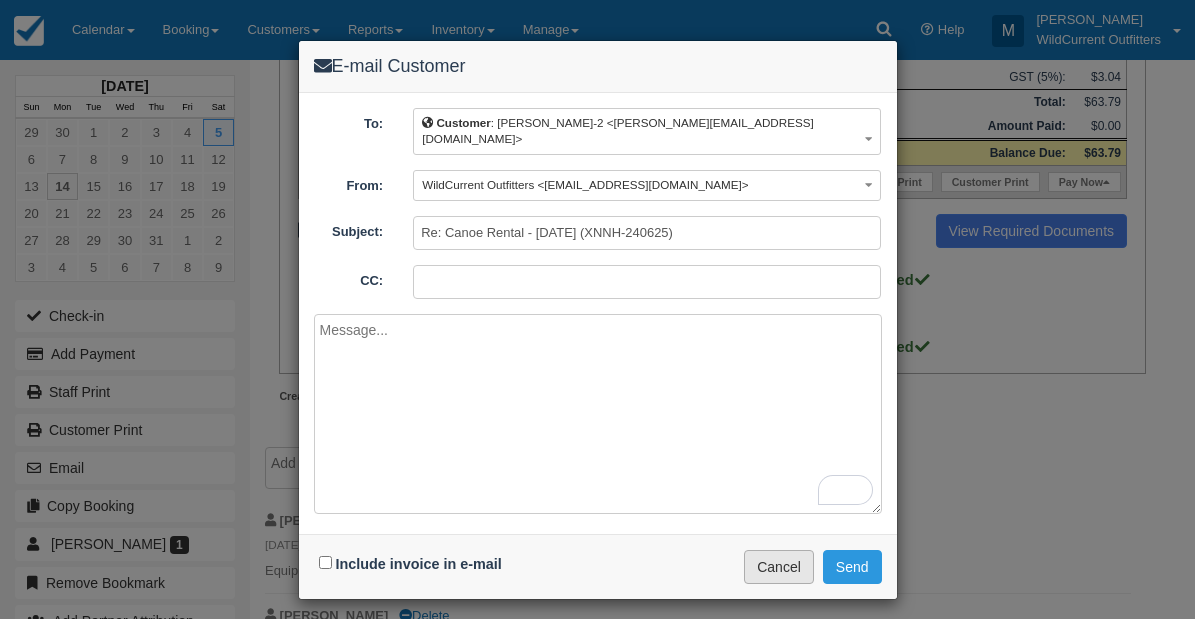 click on "Cancel" at bounding box center (779, 567) 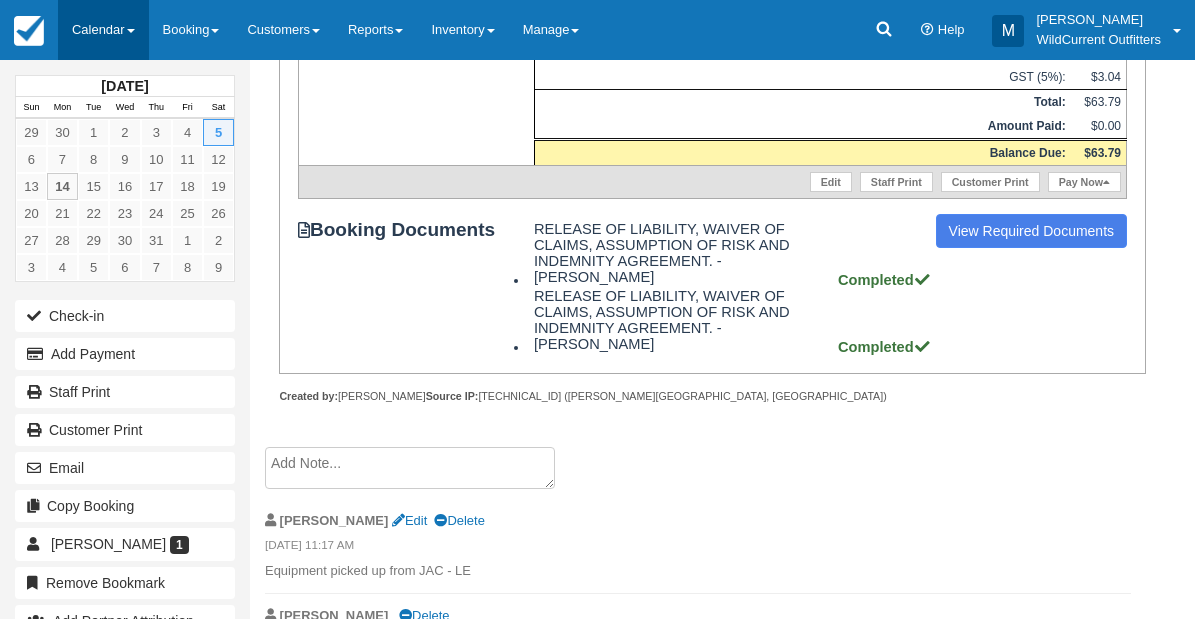 click on "Calendar" at bounding box center [103, 30] 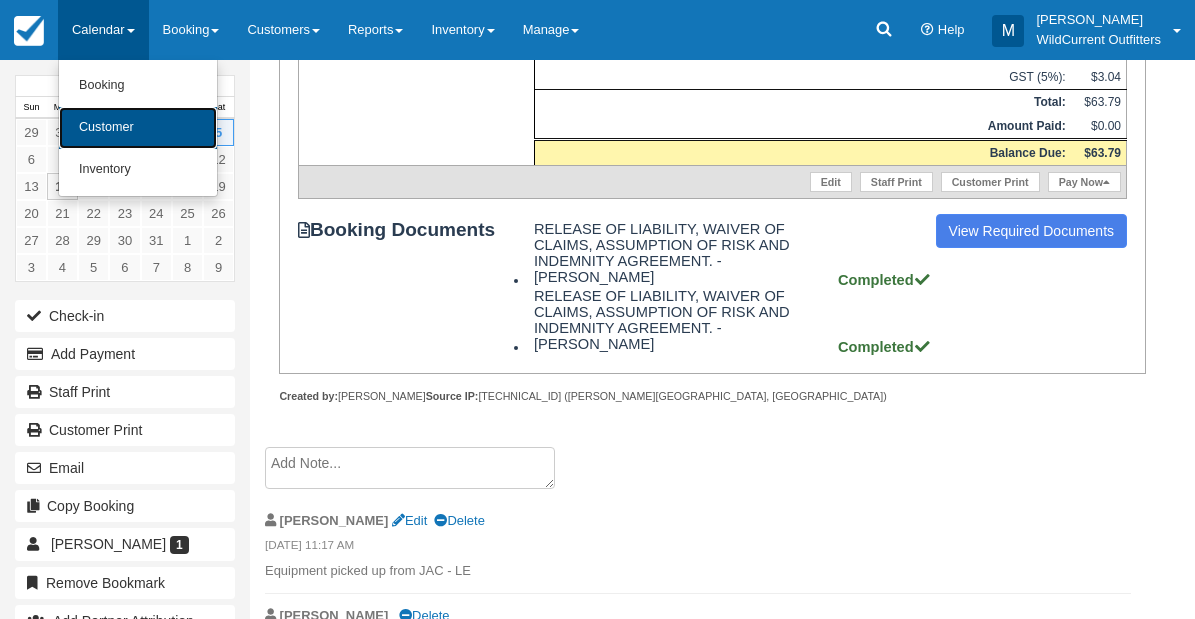click on "Customer" at bounding box center [138, 128] 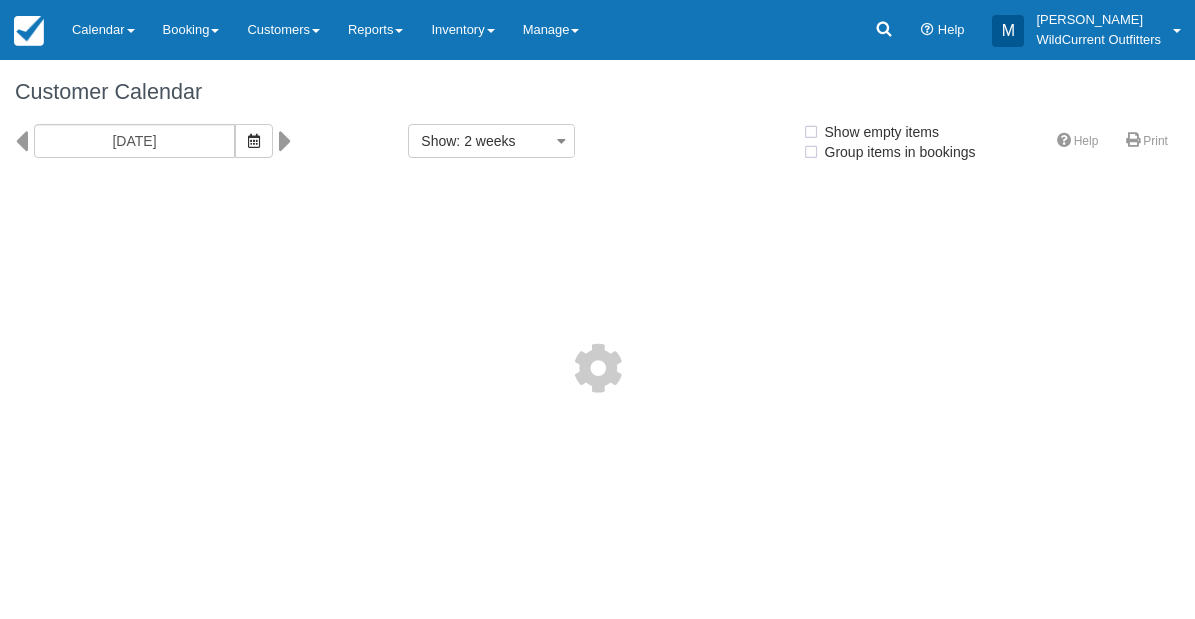 select 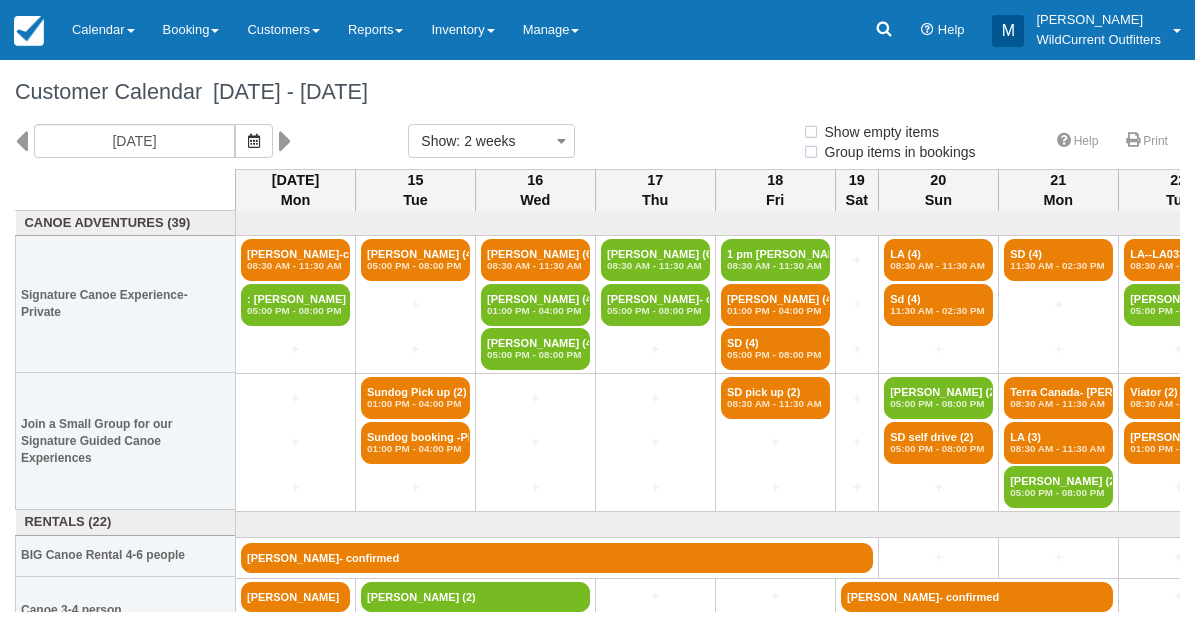 select 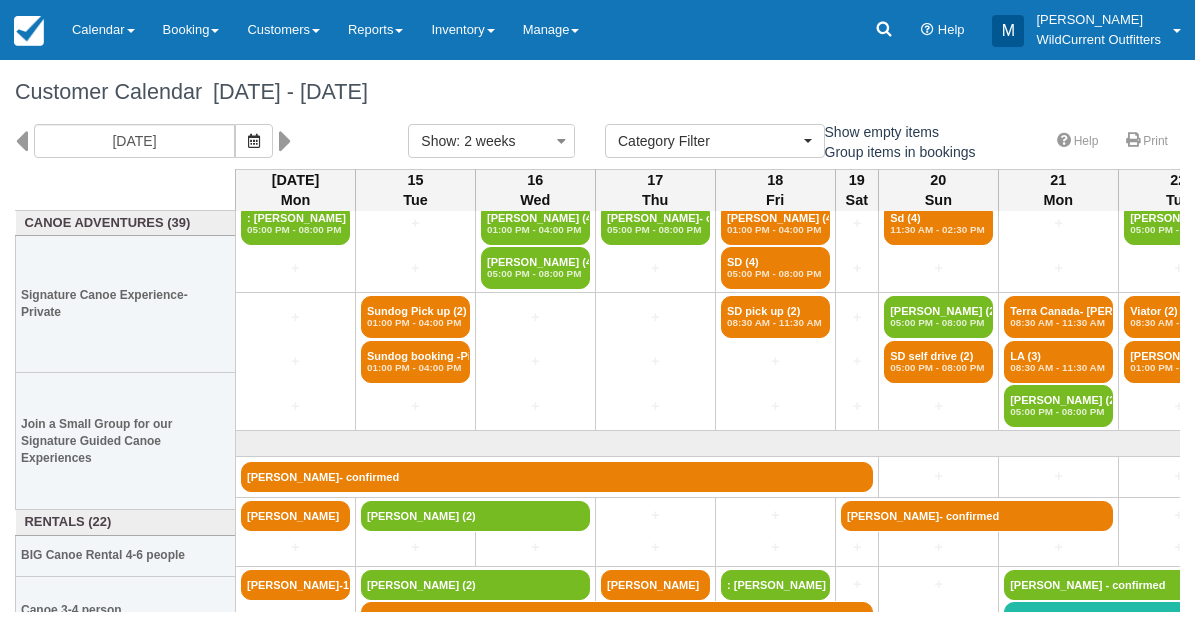 scroll, scrollTop: 133, scrollLeft: 0, axis: vertical 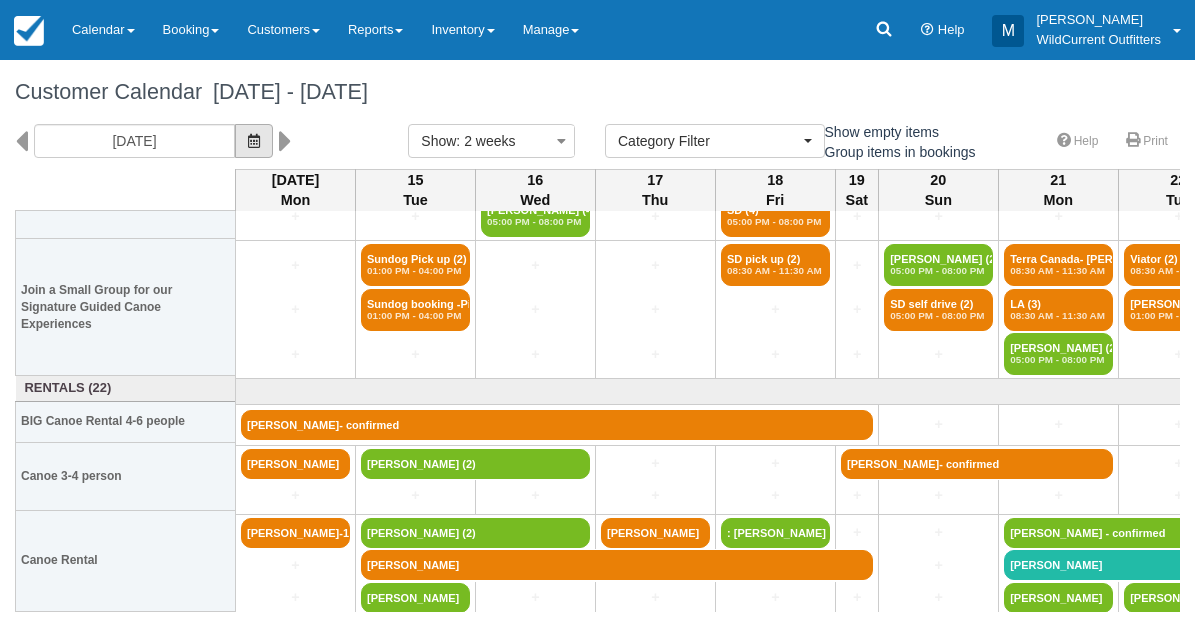 click at bounding box center (254, 141) 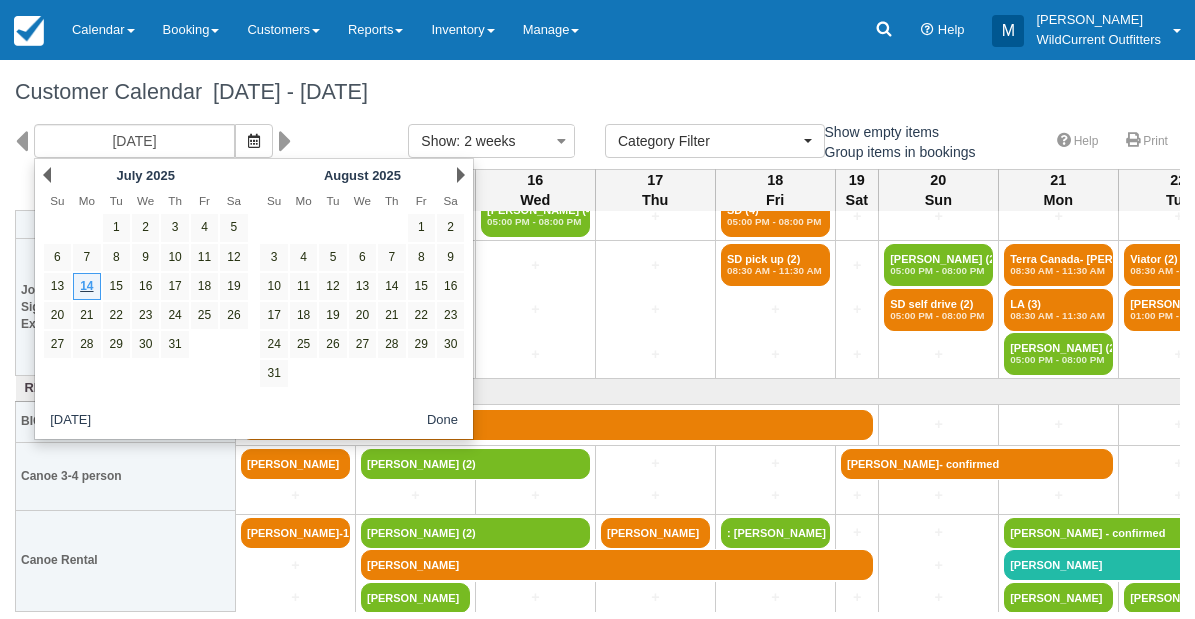 click on "Next August   2025" at bounding box center (362, 175) 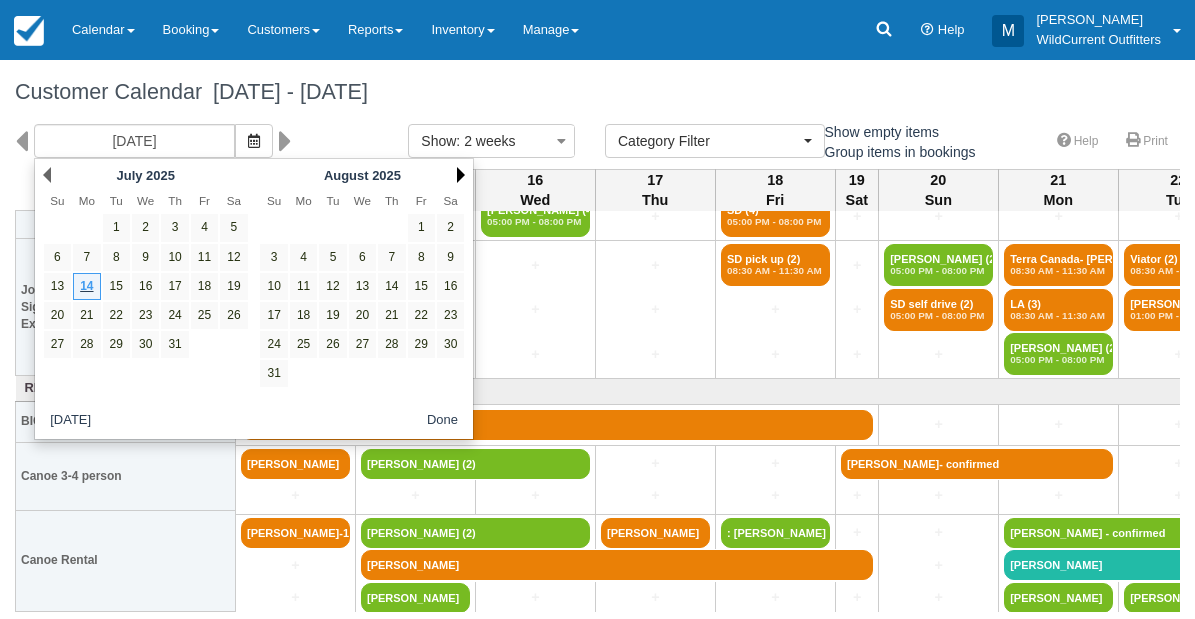 click on "Next" at bounding box center [461, 175] 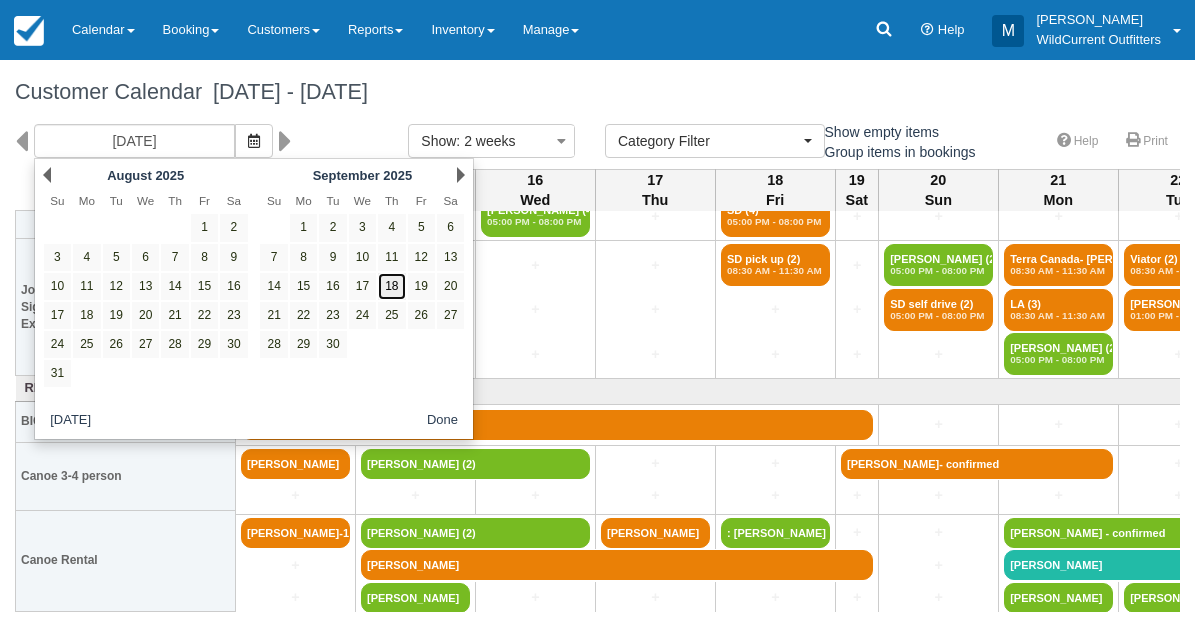 click on "18" at bounding box center (391, 286) 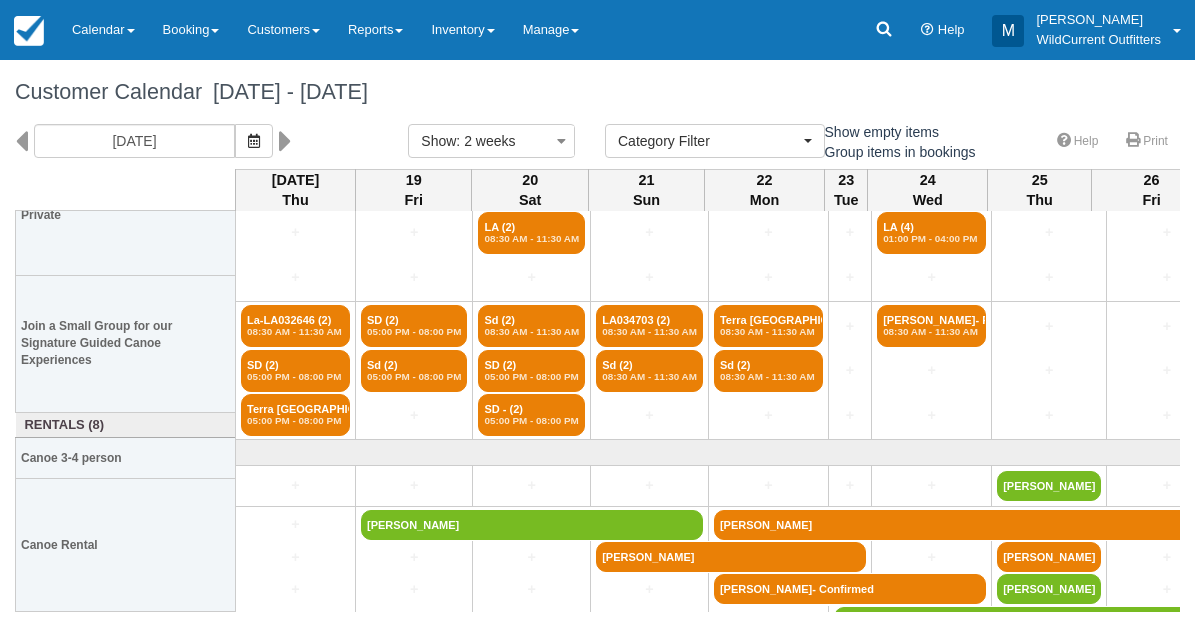 scroll, scrollTop: 97, scrollLeft: 0, axis: vertical 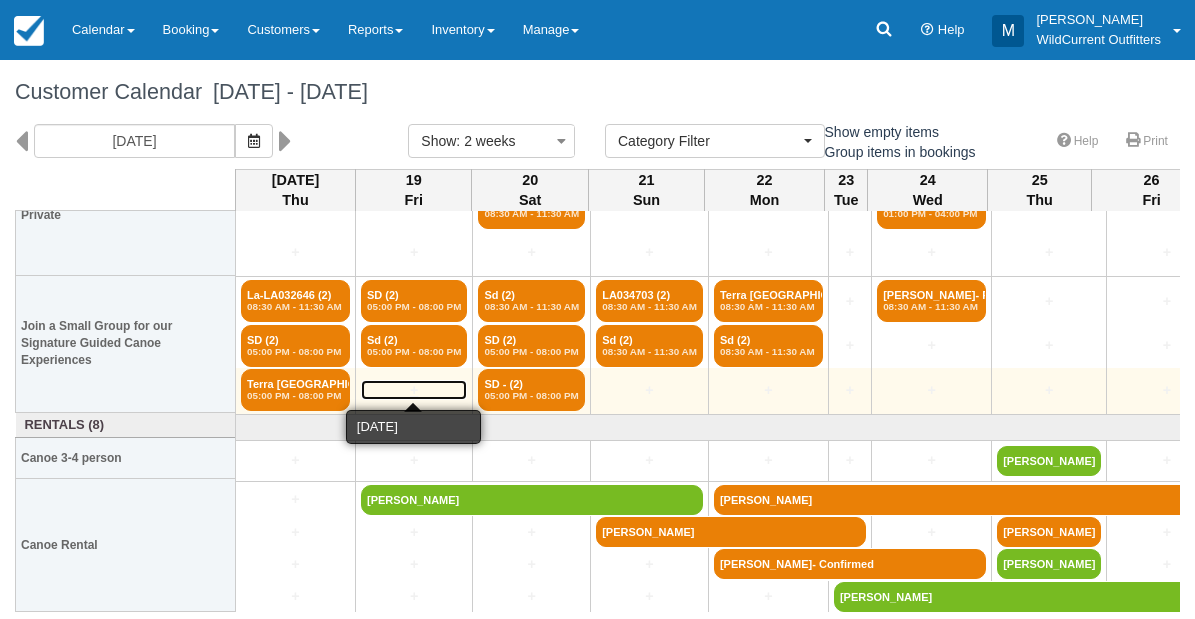 click on "+" at bounding box center (414, 390) 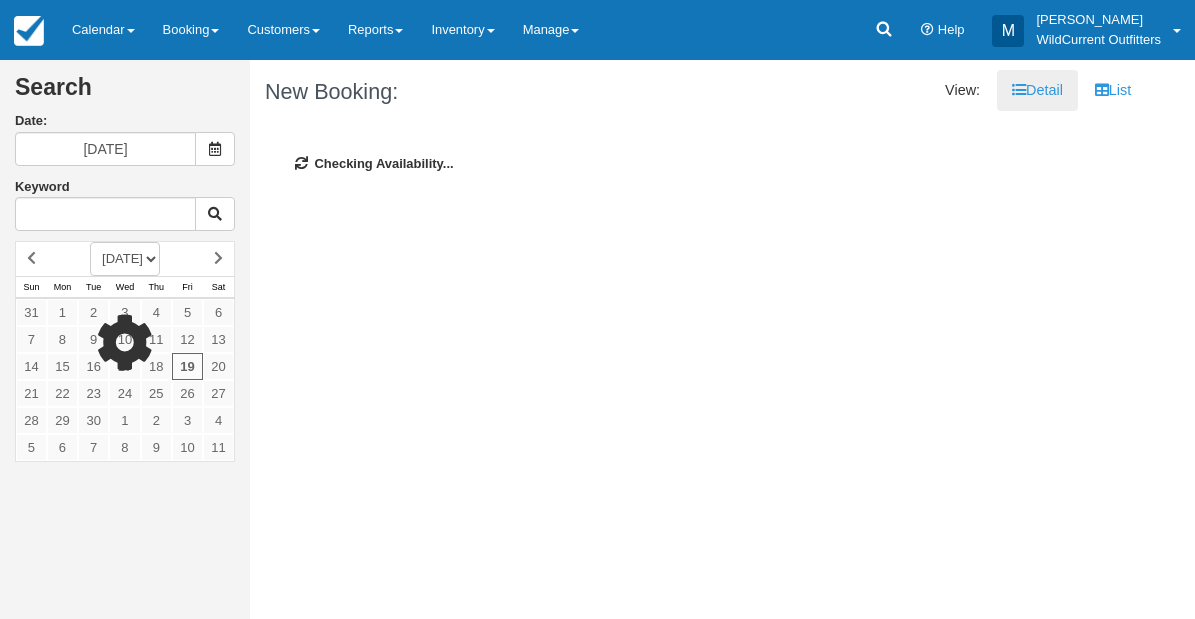 scroll, scrollTop: 0, scrollLeft: 0, axis: both 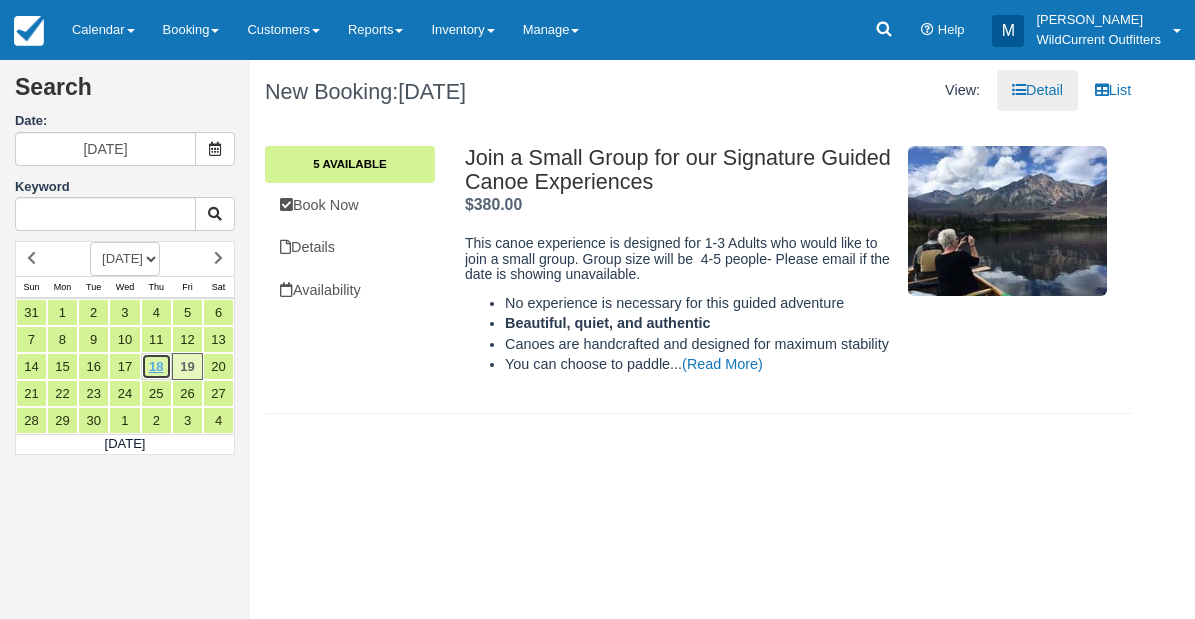 click on "18" at bounding box center [156, 366] 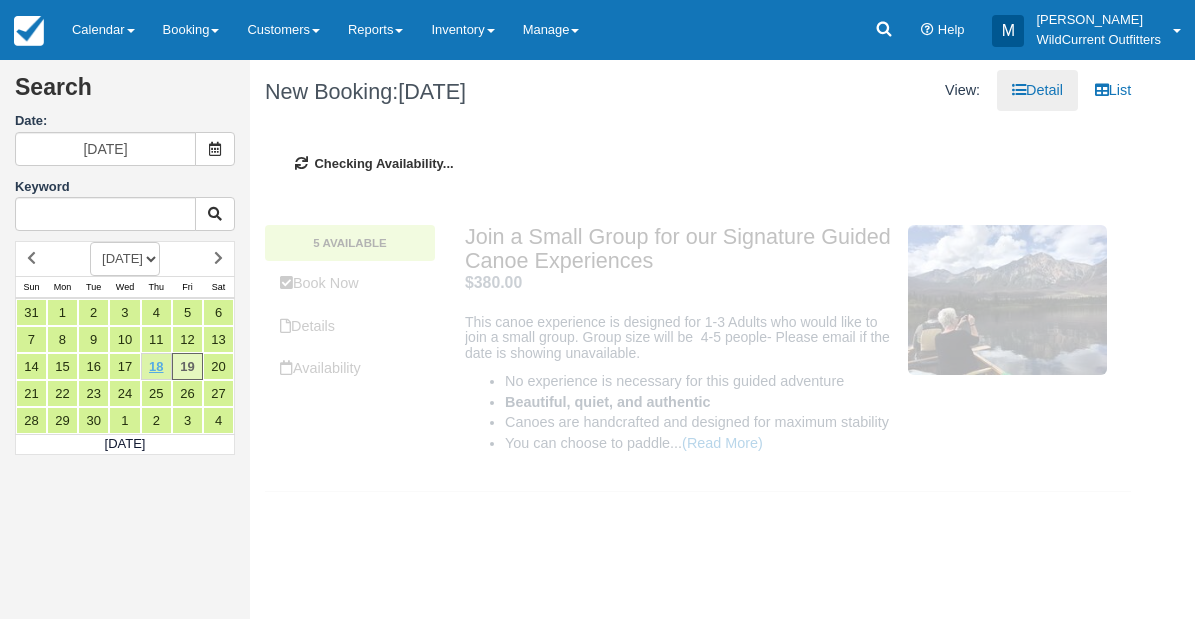 type on "[DATE]" 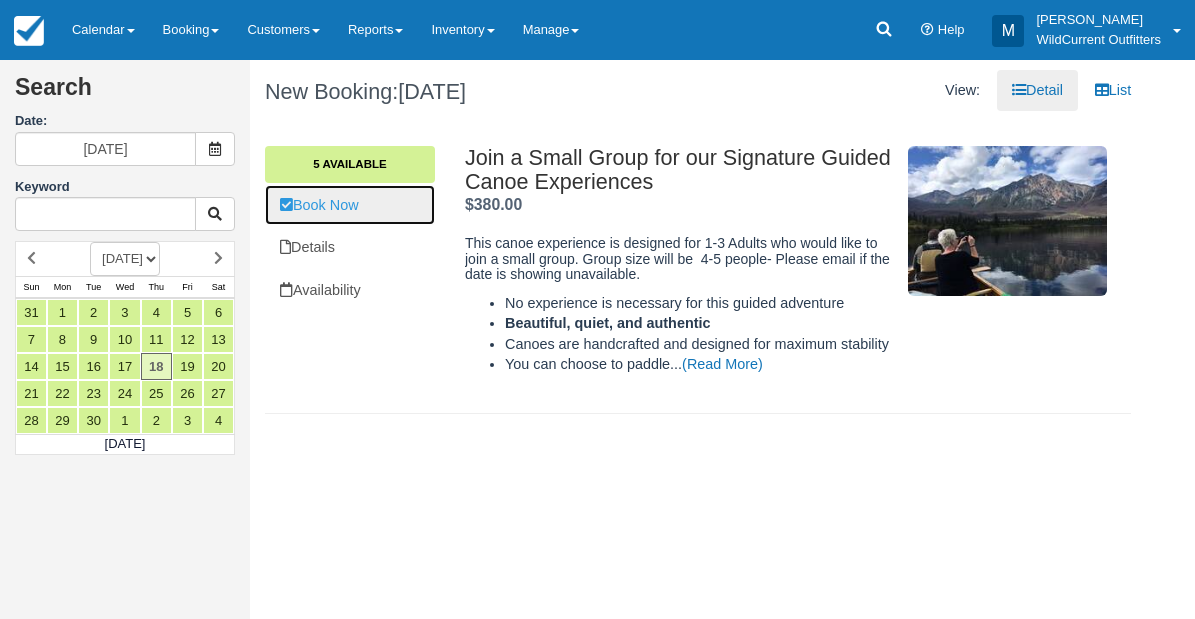 click on "Book Now" at bounding box center [350, 205] 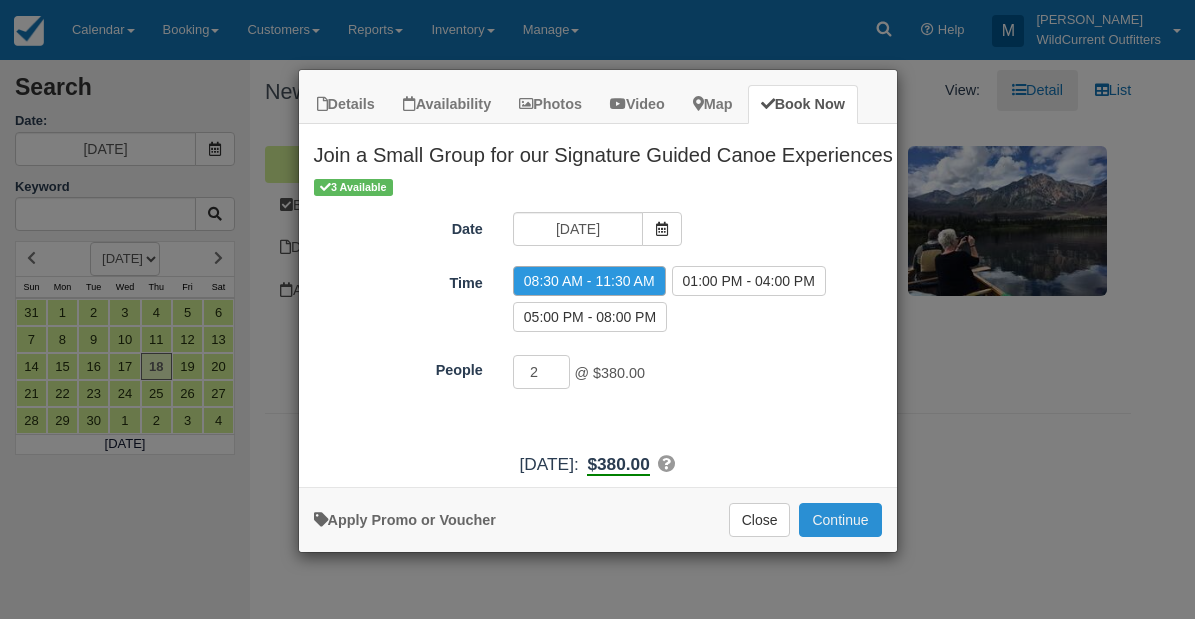 click on "Continue" at bounding box center (840, 520) 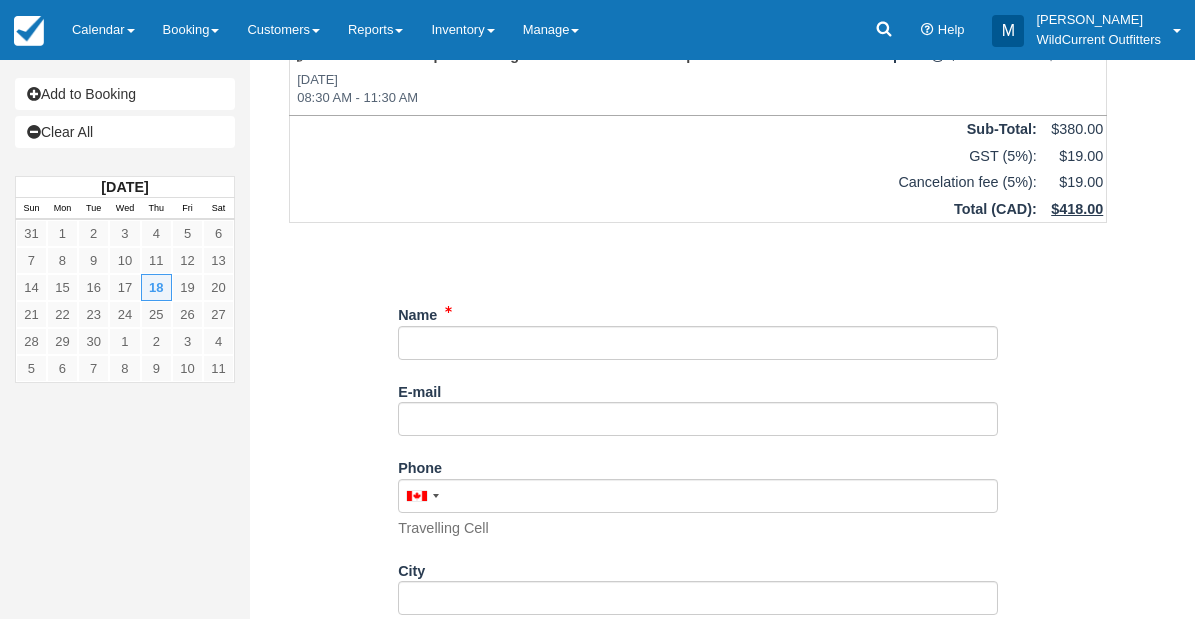 scroll, scrollTop: 419, scrollLeft: 0, axis: vertical 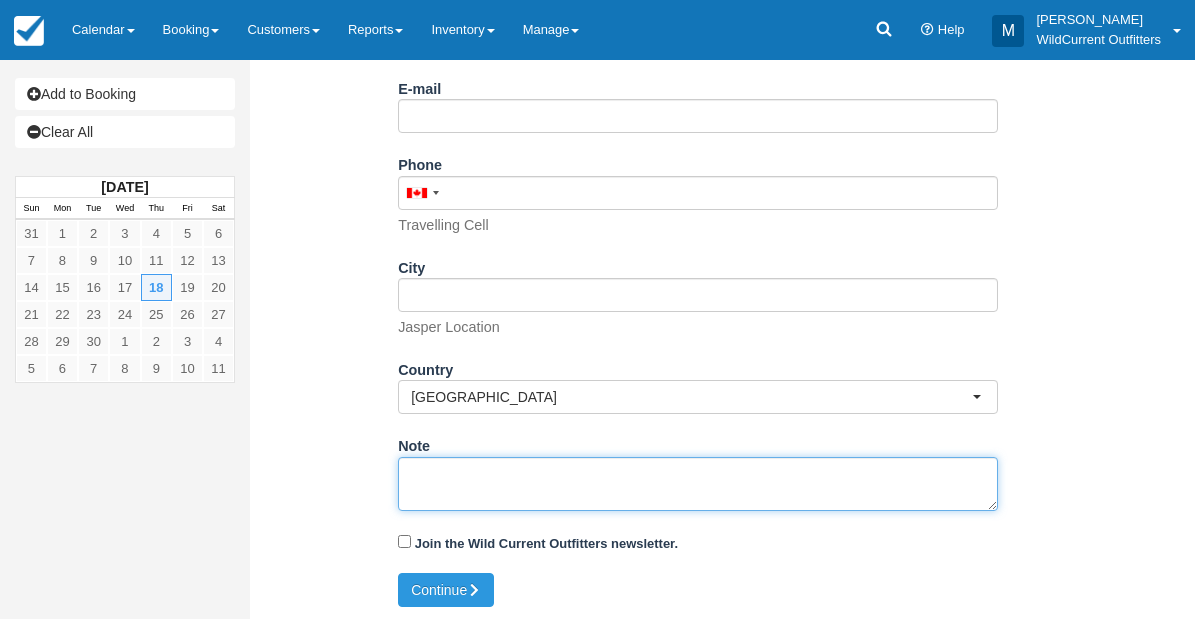 click on "Note" at bounding box center (698, 484) 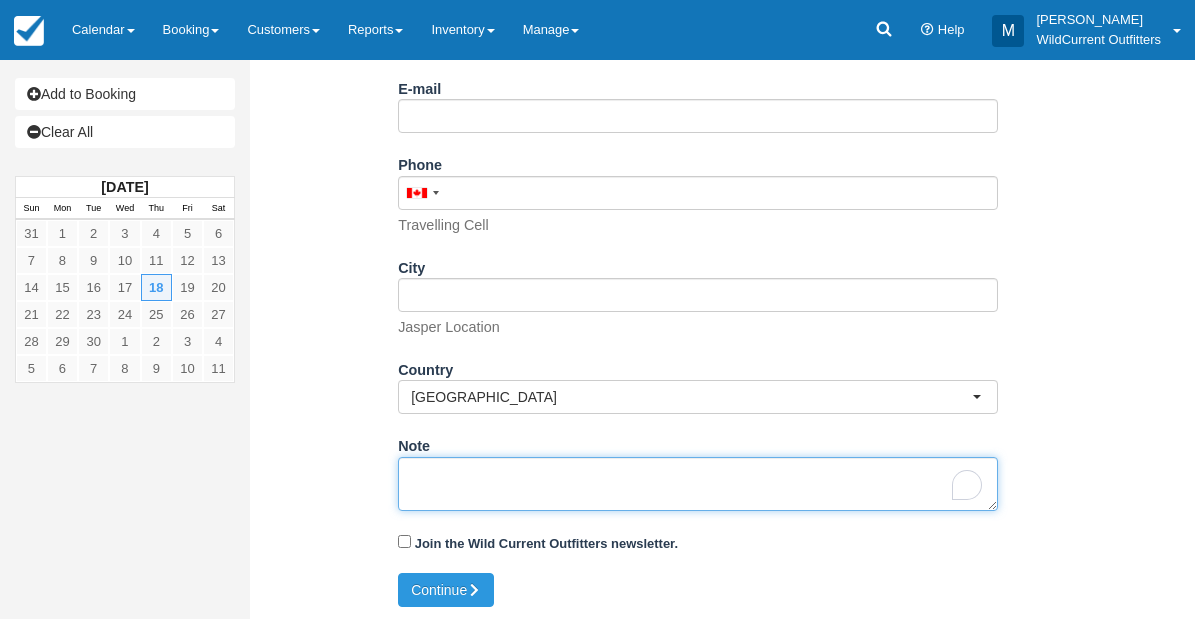 paste on "Name: Alina Kaltenbach
Email: alinakaltenbach@web.de
Which day do you arrive in Jasper?: September 15, 2025
Which day do you leave Jasper?: September 19, 2025
Which day would you like to go canoeing?: September 16, 2025
What time would you like to go?: Evening (5:30pm)
How many in your group?: 2" 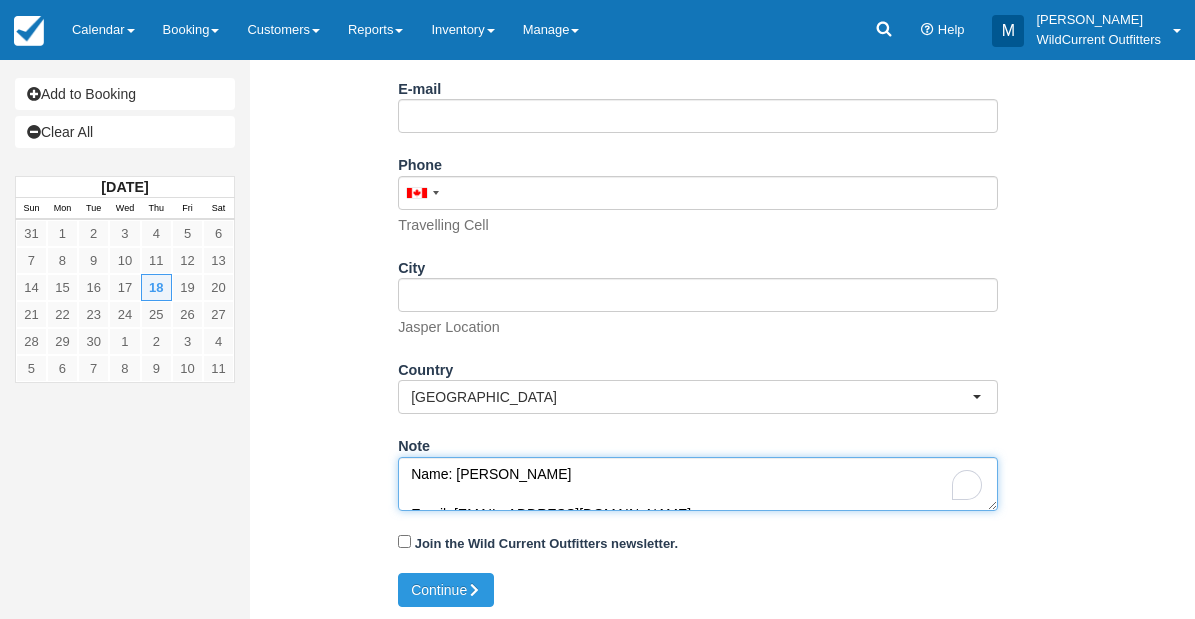 scroll, scrollTop: 211, scrollLeft: 0, axis: vertical 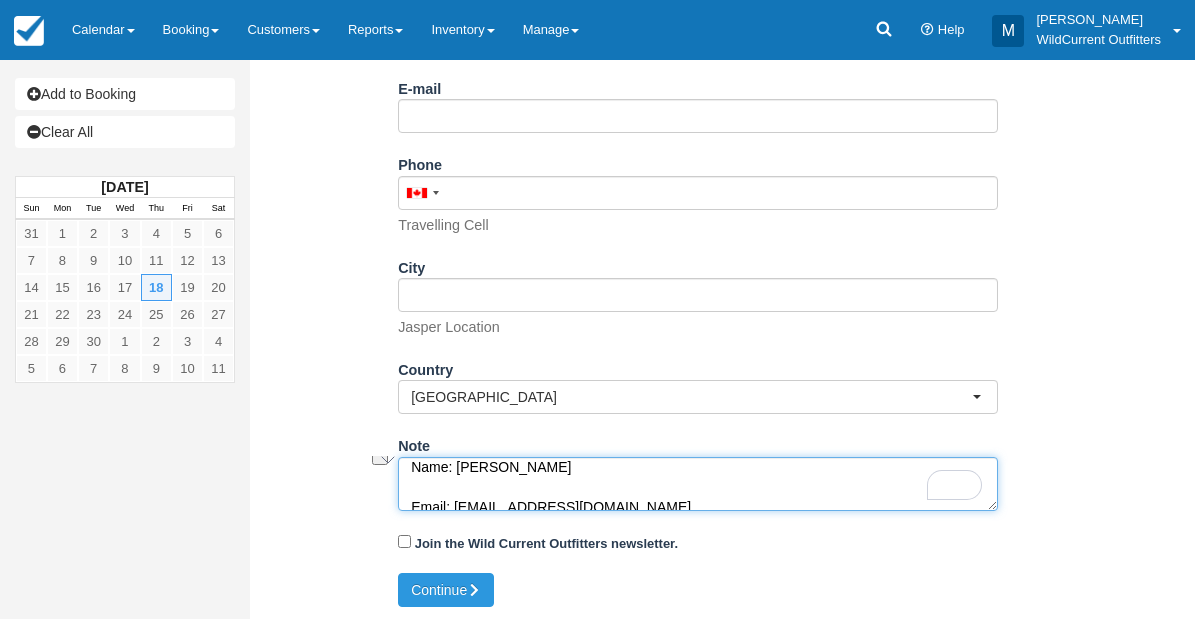 drag, startPoint x: 570, startPoint y: 475, endPoint x: 454, endPoint y: 469, distance: 116.15507 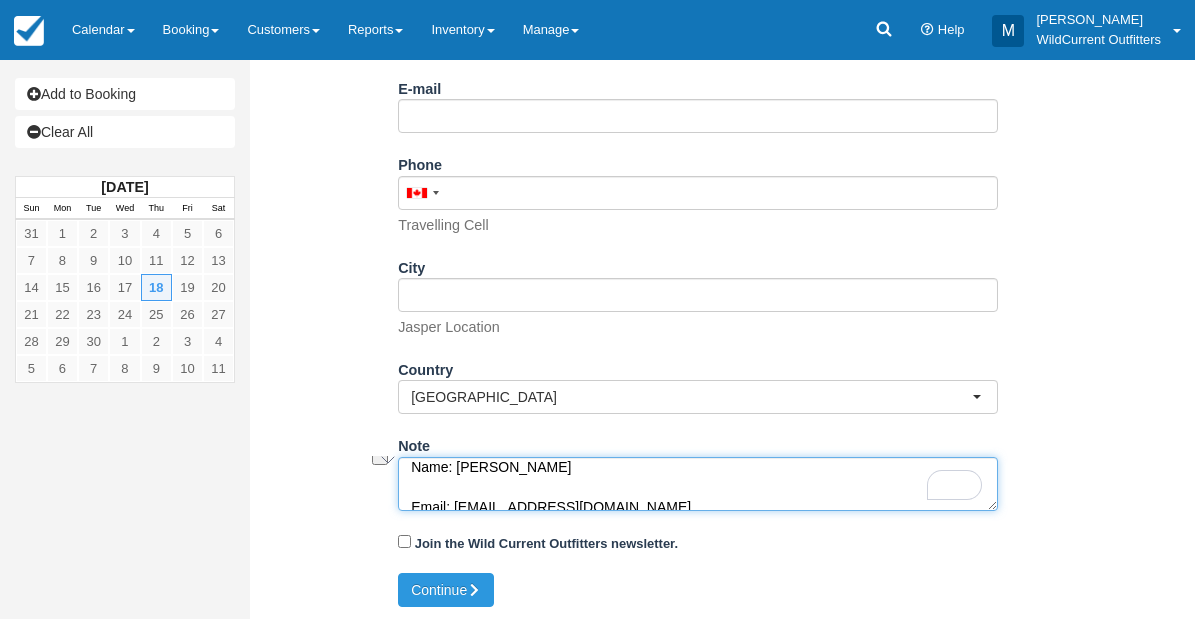 click on "Name: Alina Kaltenbach
Email: alinakaltenbach@web.de
Which day do you arrive in Jasper?: September 15, 2025
Which day do you leave Jasper?: September 19, 2025
Which day would you like to go canoeing?: September 16, 2025
What time would you like to go?: Evening (5:30pm)
How many in your group?: 2" at bounding box center (698, 484) 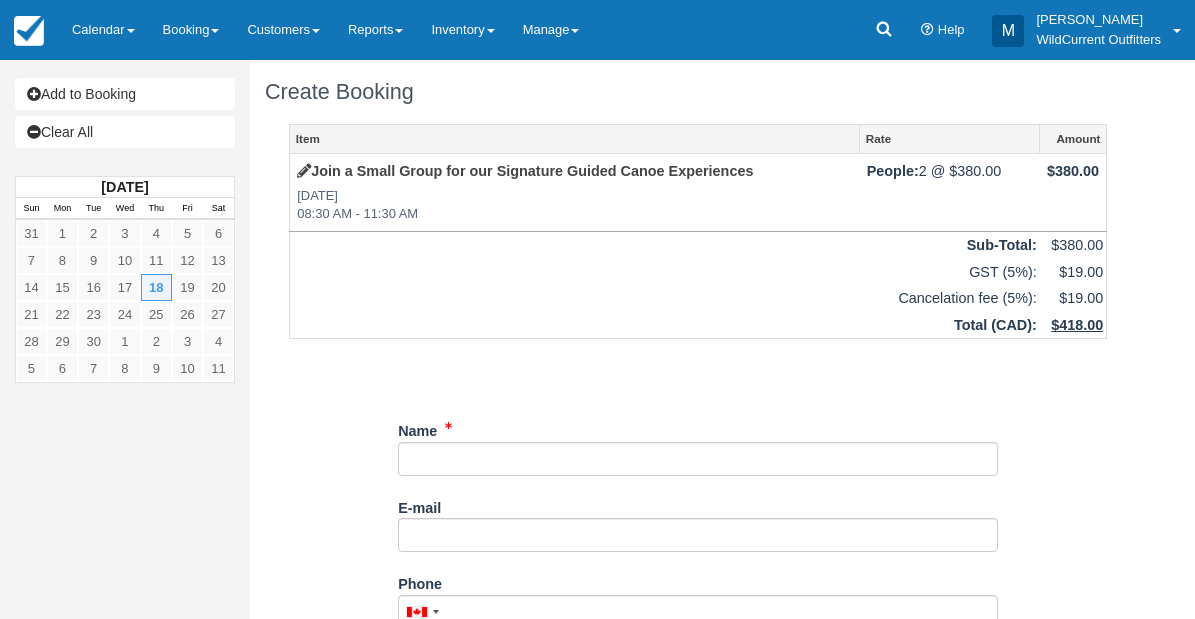 type on "Name: Alina Kaltenbach
Email: alinakaltenbach@web.de
Which day do you arrive in Jasper?: September 15, 2025
Which day do you leave Jasper?: September 19, 2025
Which day would you like to go canoeing?: September 16, 2025
What time would you like to go?: Evening (5:30pm)
How many in your group?: 2" 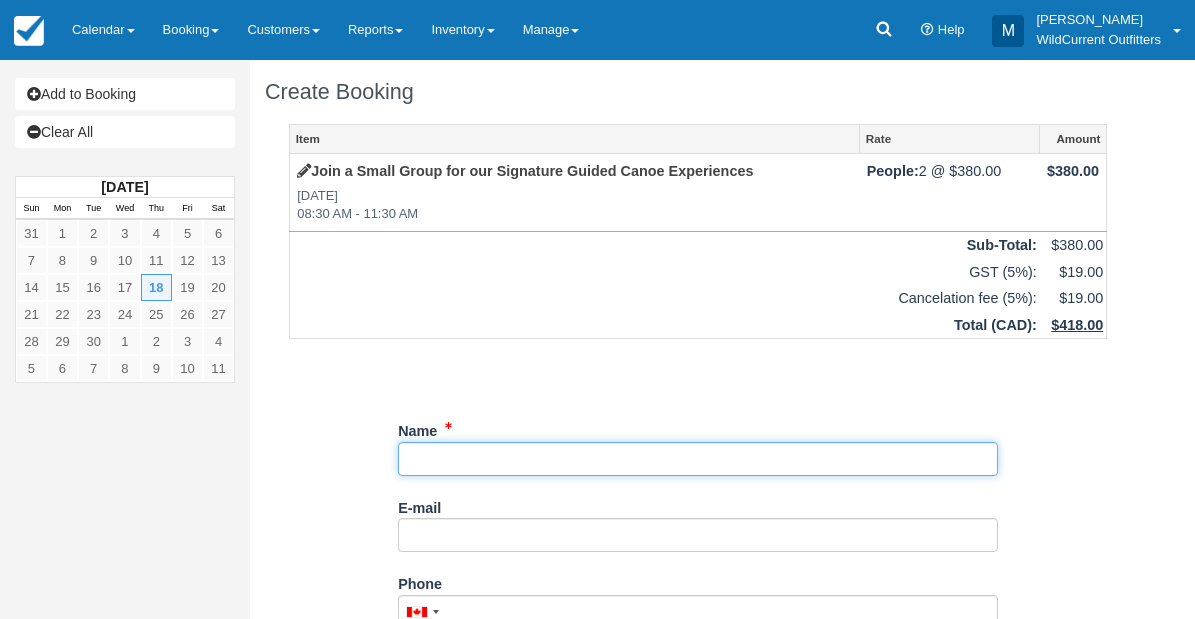 click on "Name" at bounding box center (698, 459) 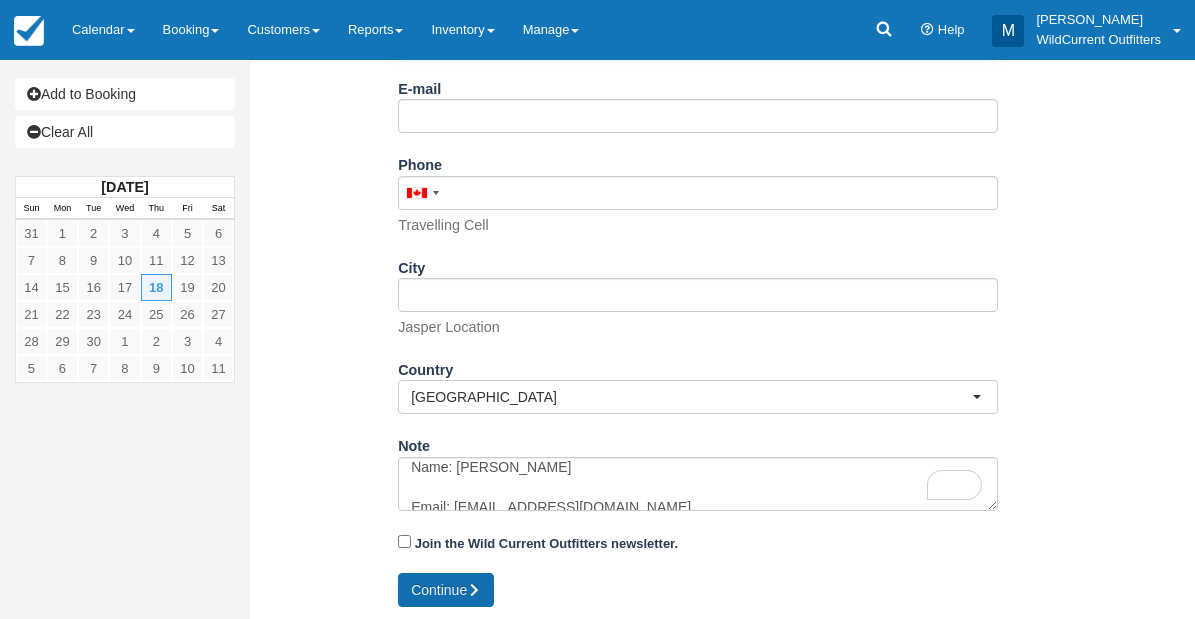 type on "[PERSON_NAME]" 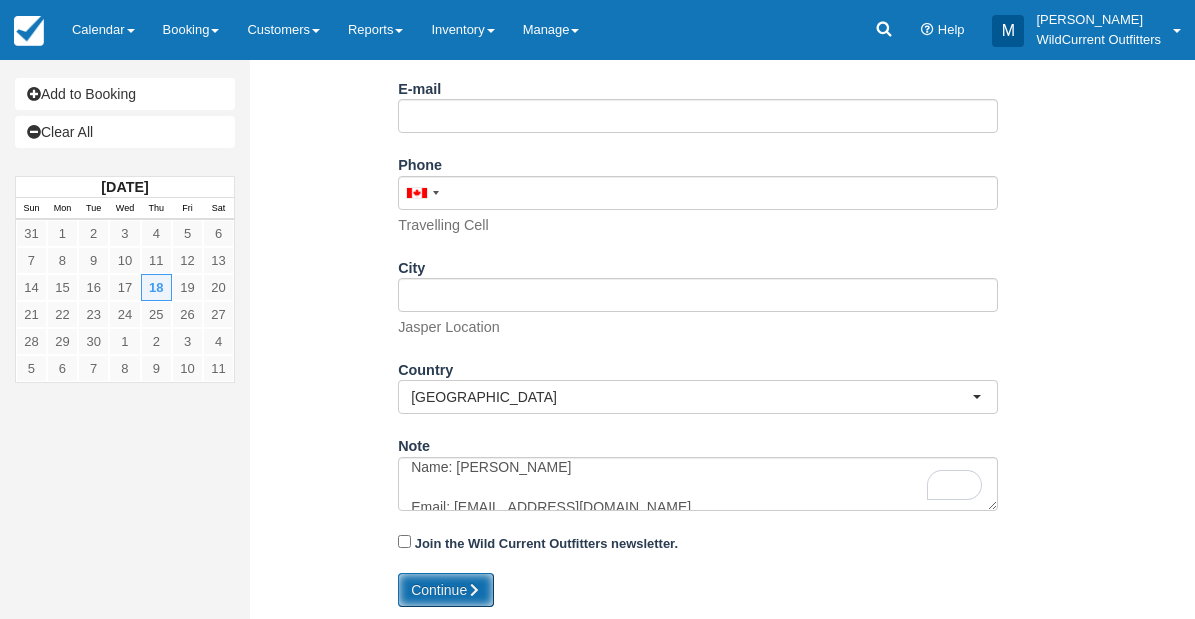 click on "Continue" at bounding box center [446, 590] 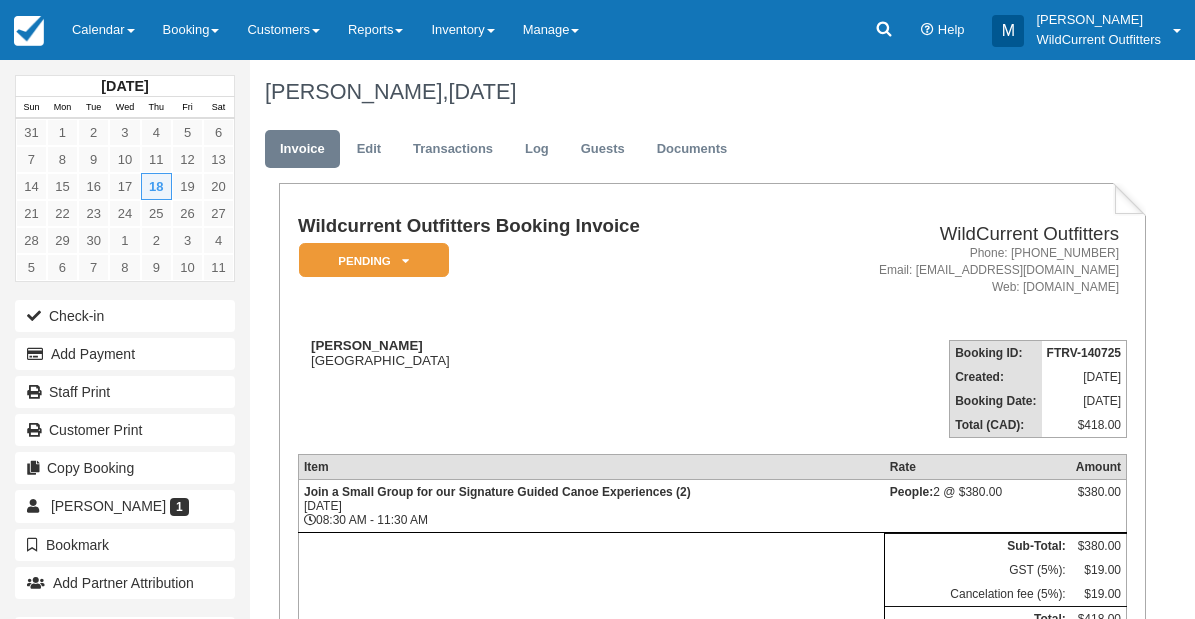 scroll, scrollTop: 0, scrollLeft: 0, axis: both 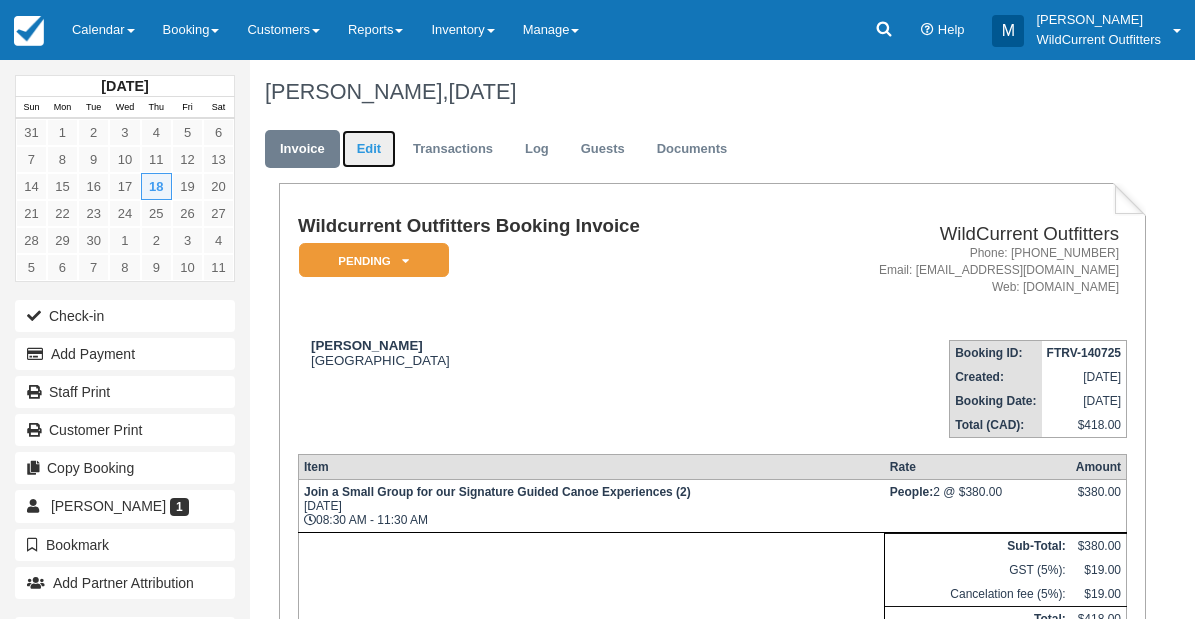 click on "Edit" at bounding box center (369, 149) 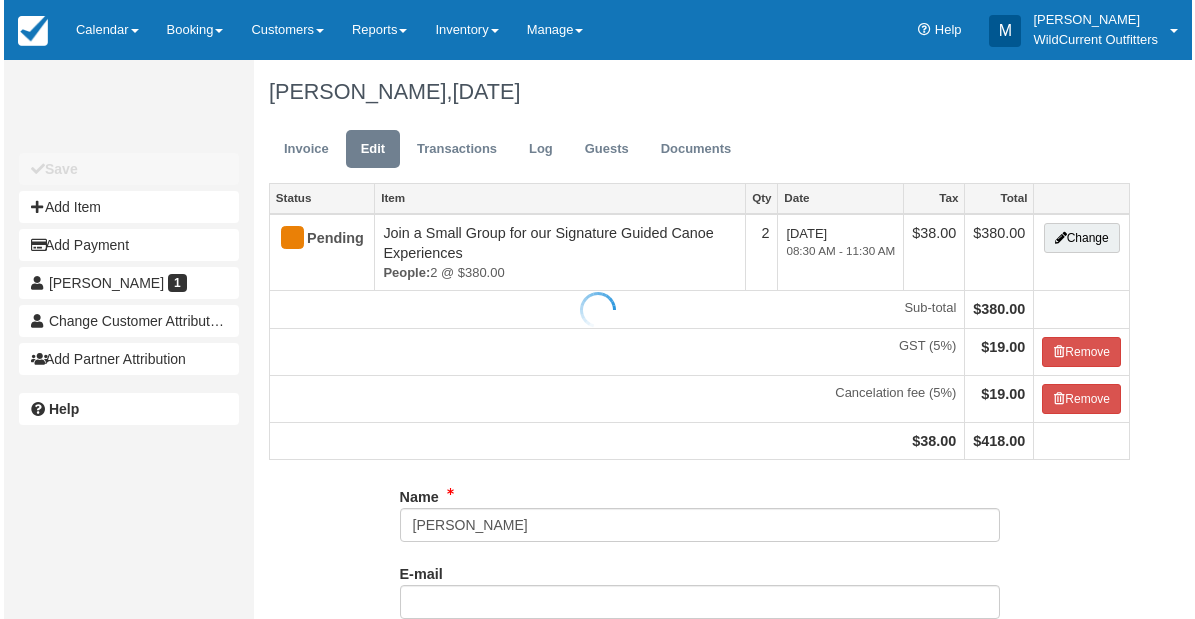 scroll, scrollTop: 0, scrollLeft: 0, axis: both 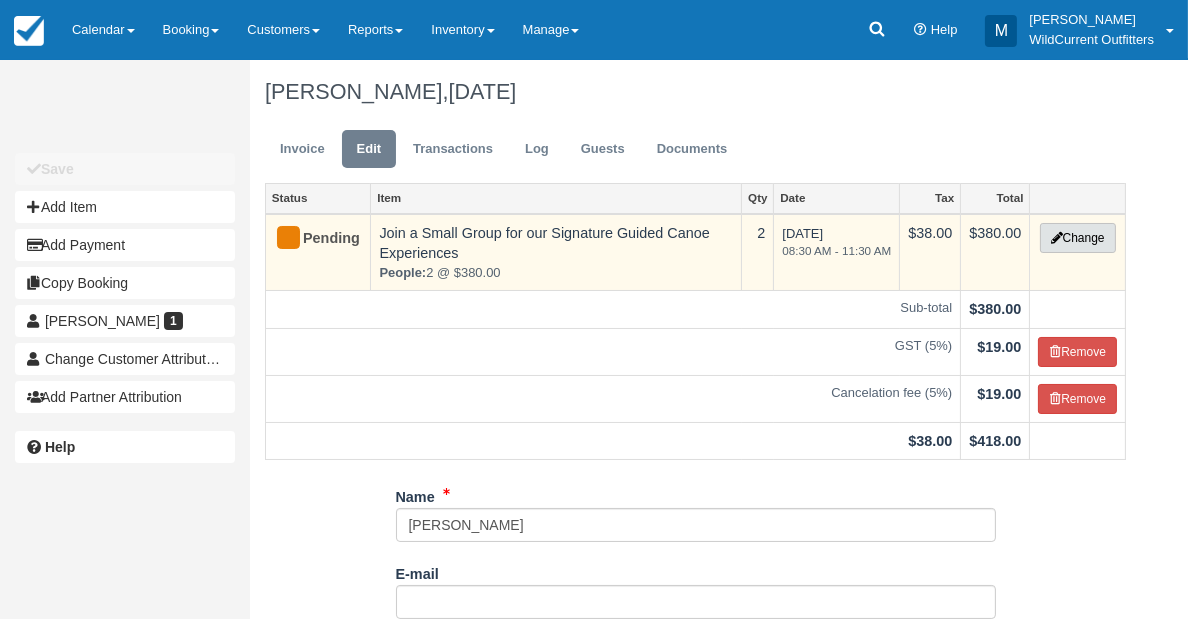 click on "Change" at bounding box center [1078, 238] 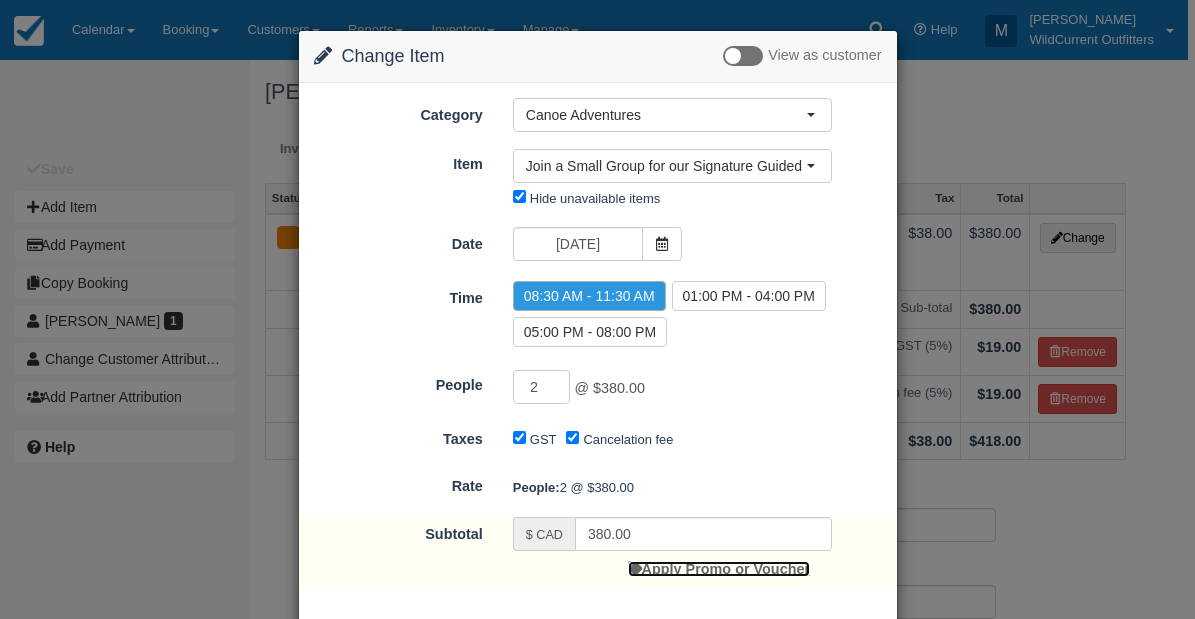 click on "Apply Promo or Voucher" at bounding box center [719, 569] 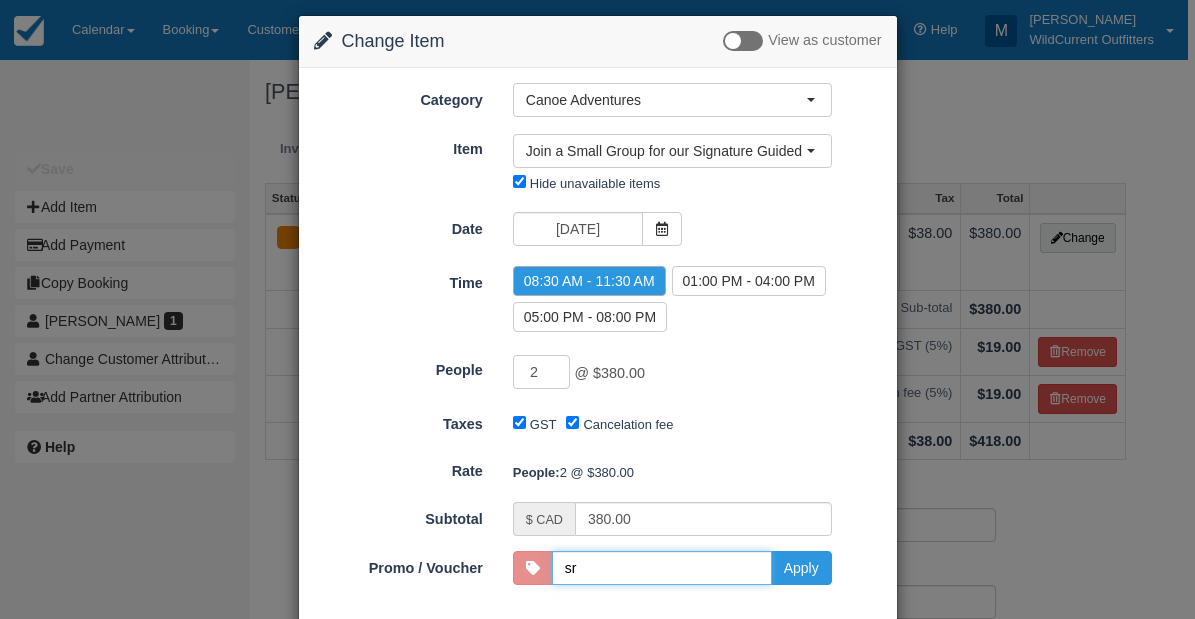 scroll, scrollTop: 108, scrollLeft: 0, axis: vertical 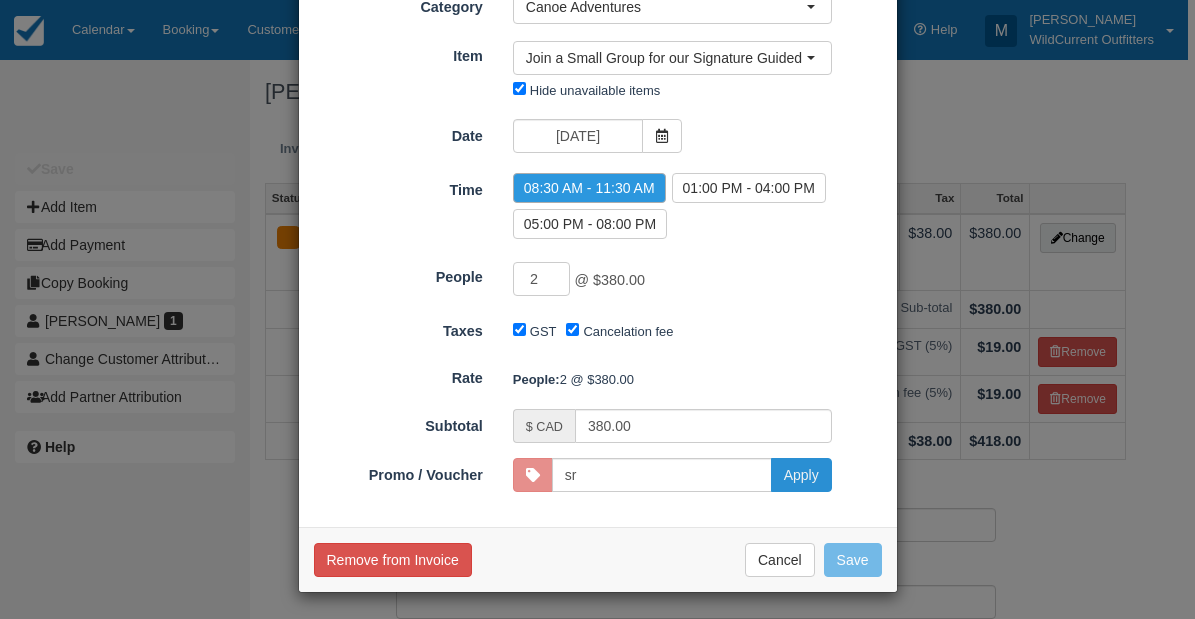 click on "Apply" at bounding box center [801, 475] 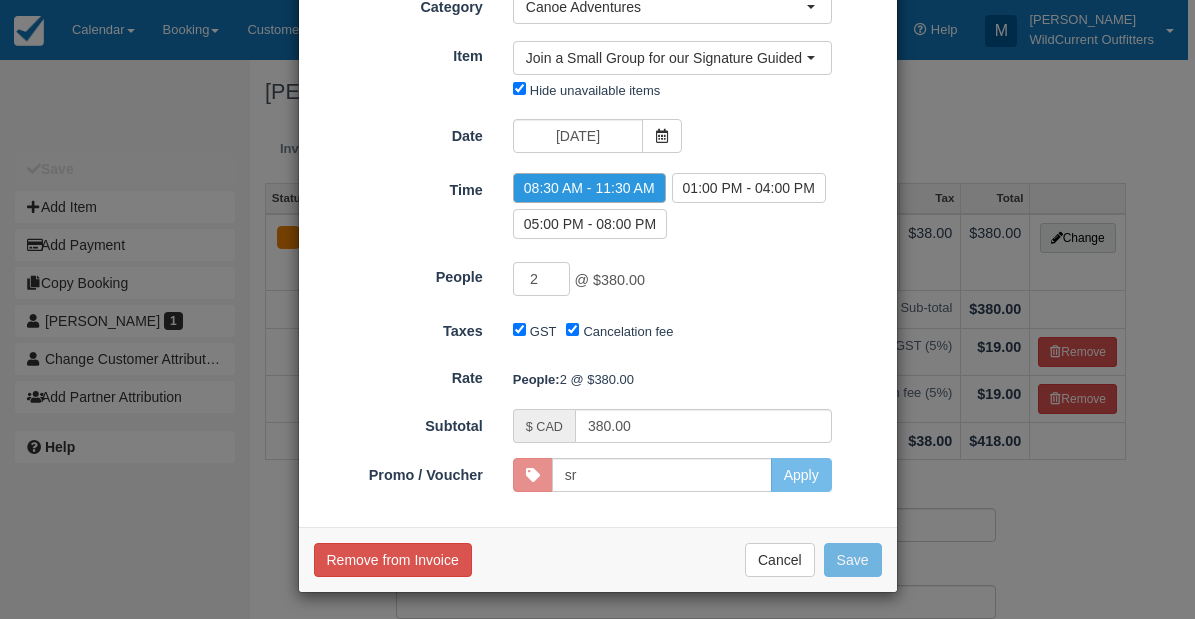 type on "SR" 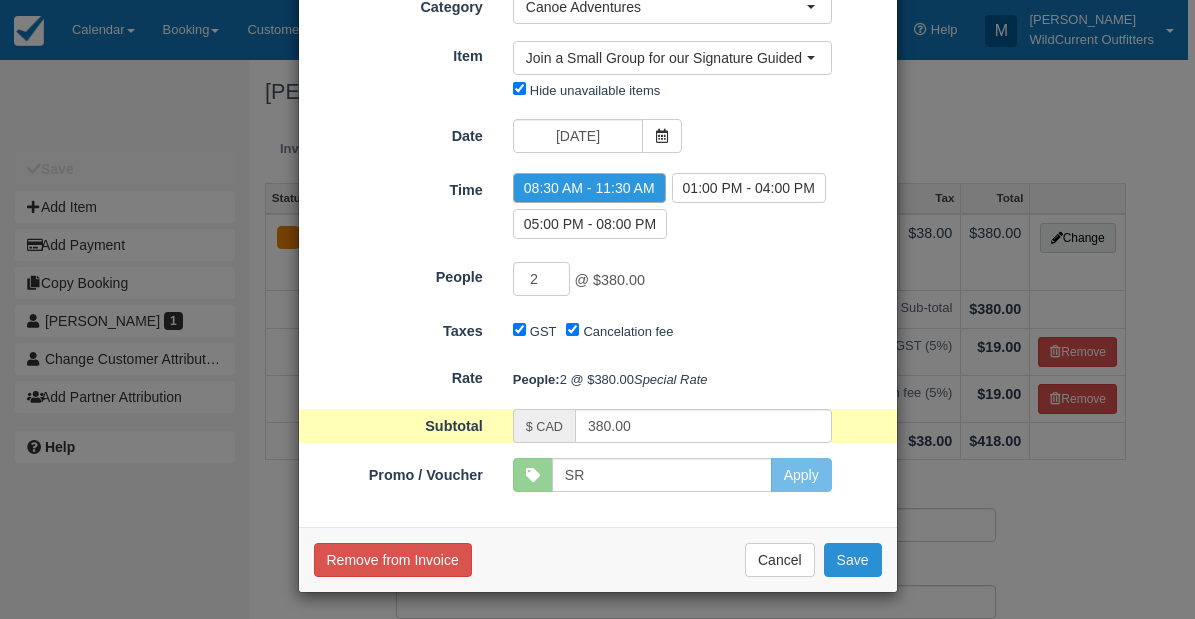 click on "Save" at bounding box center (853, 560) 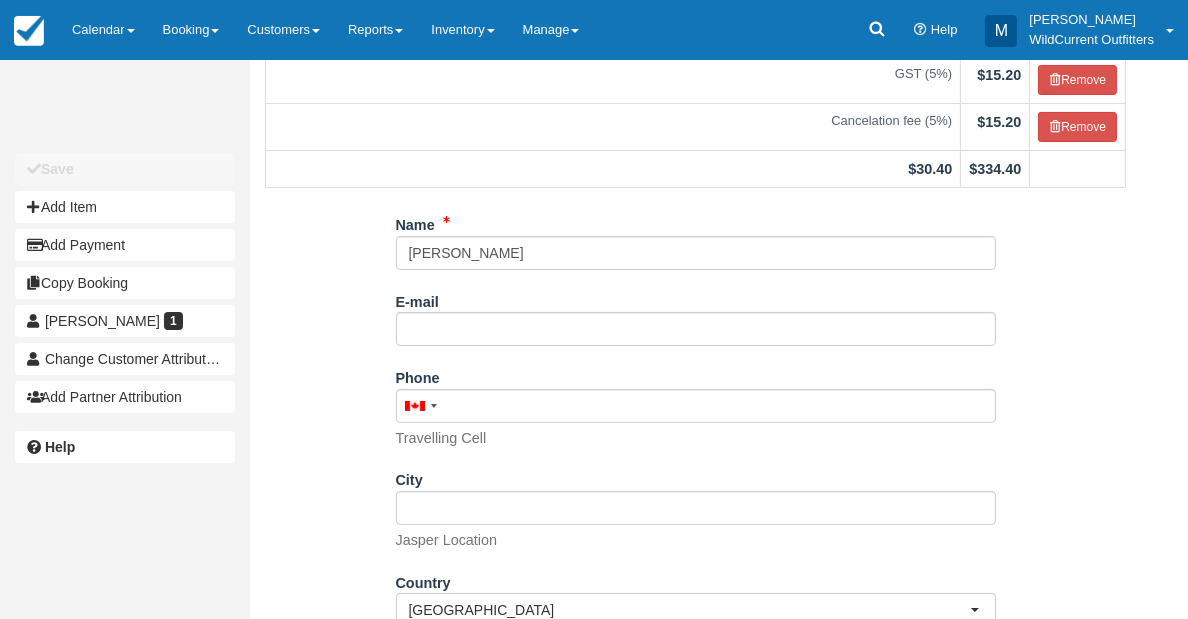 scroll, scrollTop: 347, scrollLeft: 0, axis: vertical 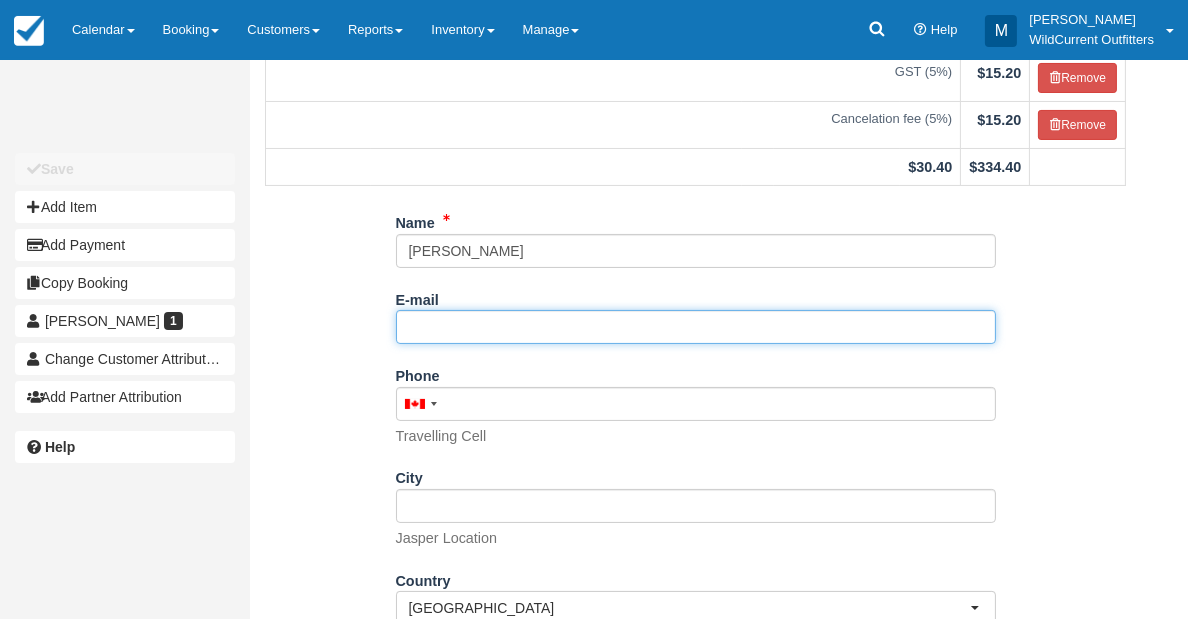 click on "E-mail" at bounding box center (696, 327) 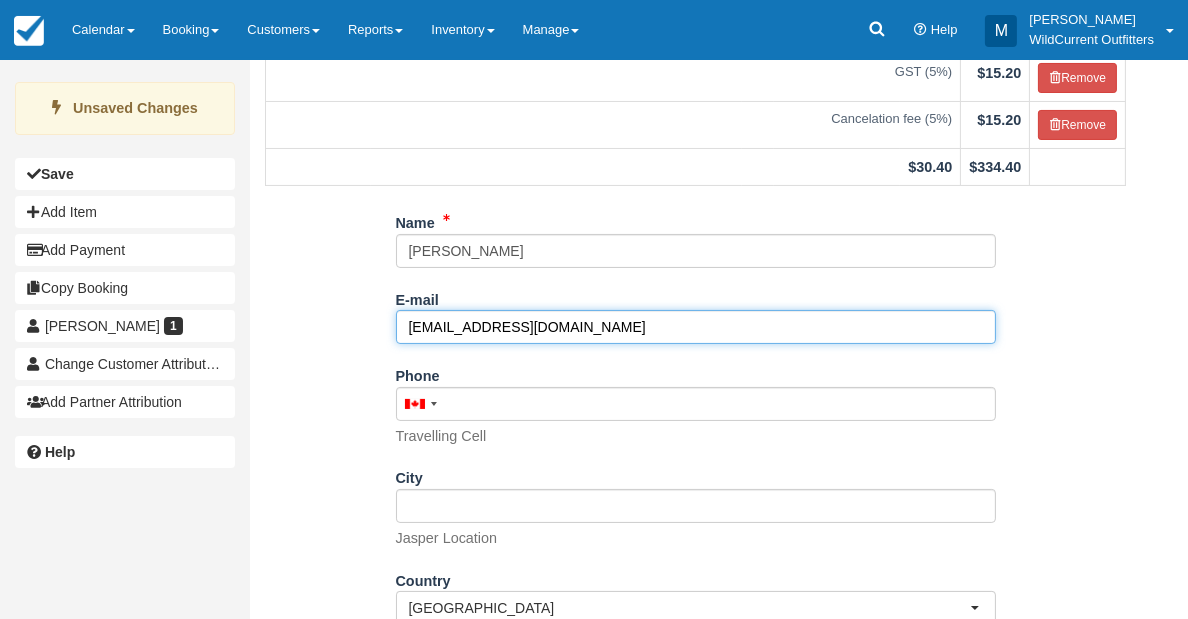 scroll, scrollTop: 459, scrollLeft: 0, axis: vertical 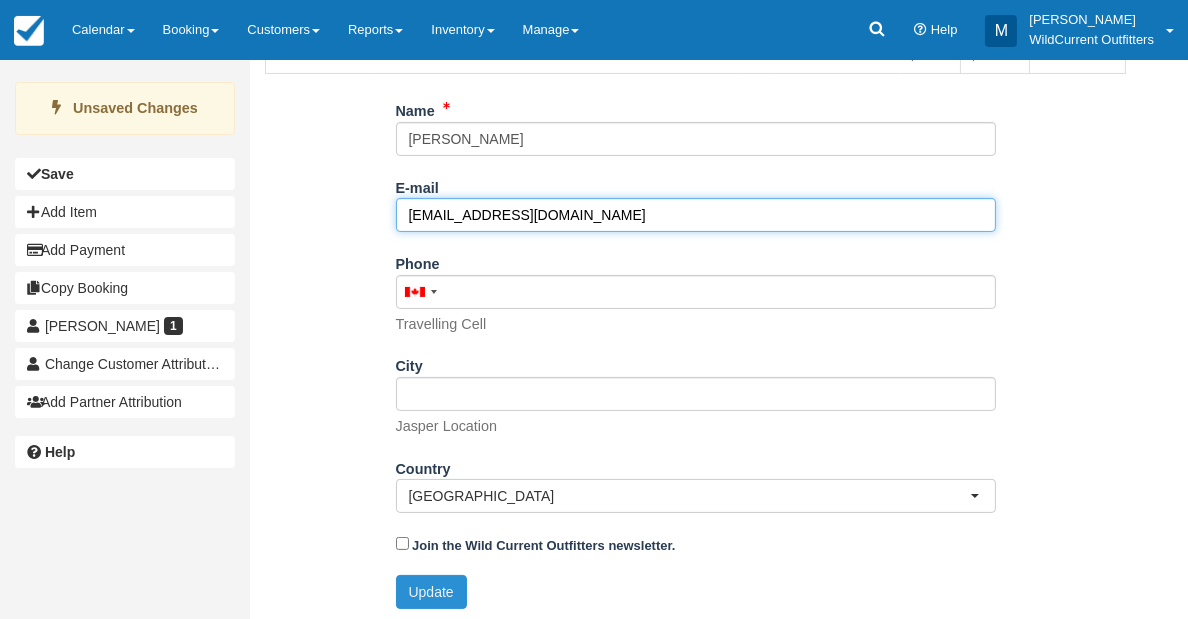 type on "[EMAIL_ADDRESS][DOMAIN_NAME]" 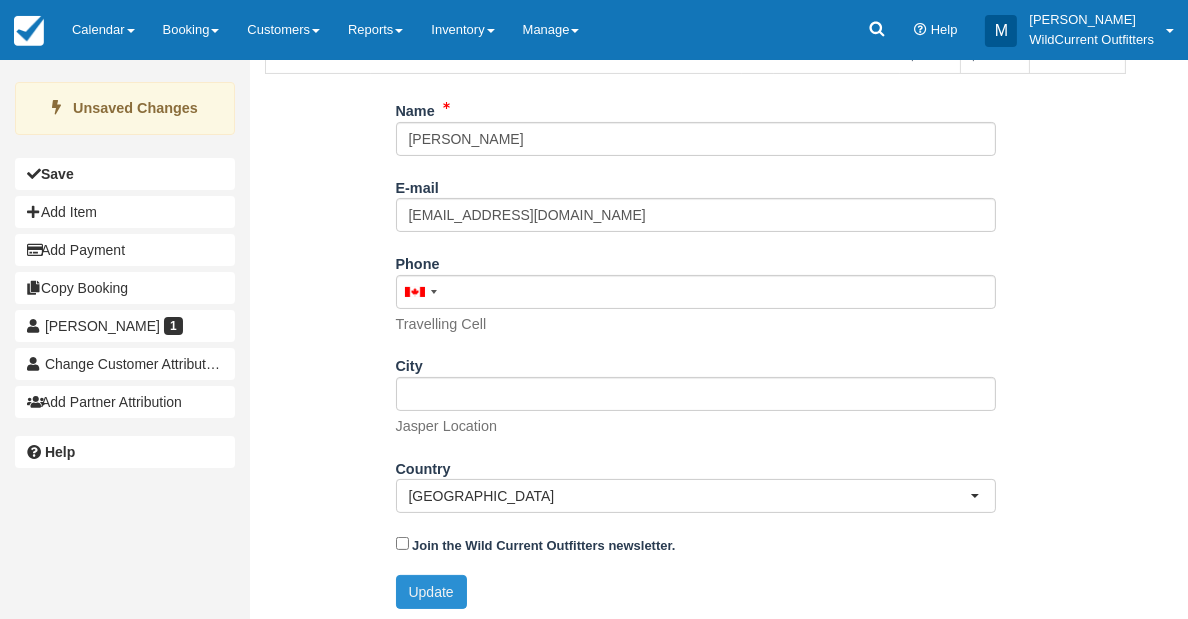 click on "Update" at bounding box center (431, 592) 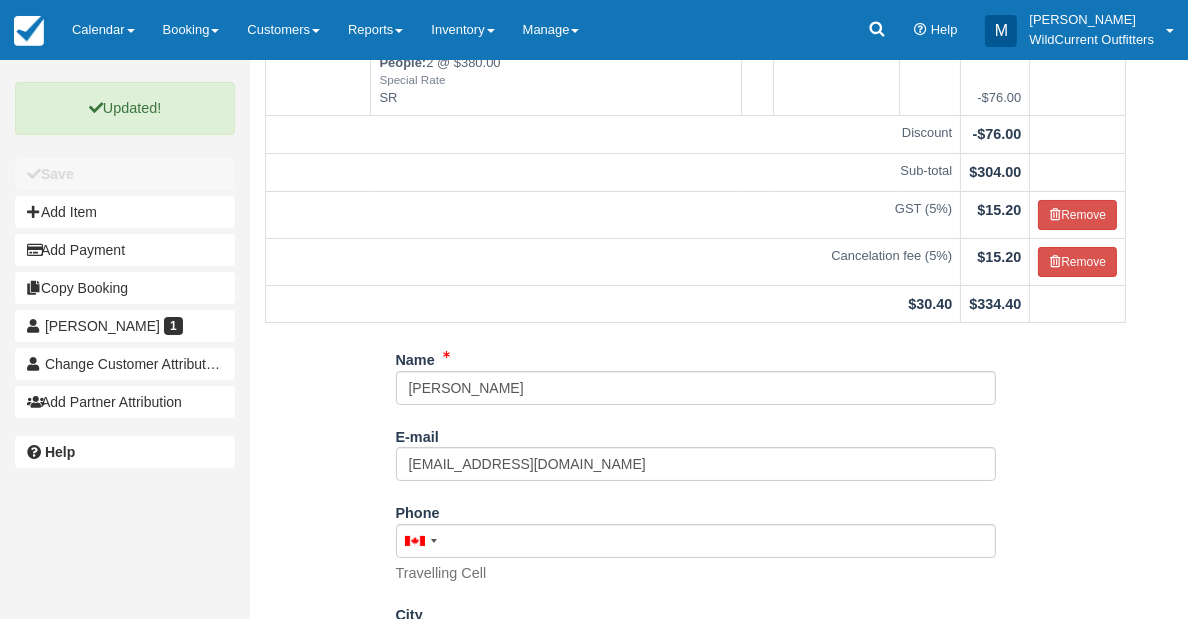 scroll, scrollTop: 0, scrollLeft: 0, axis: both 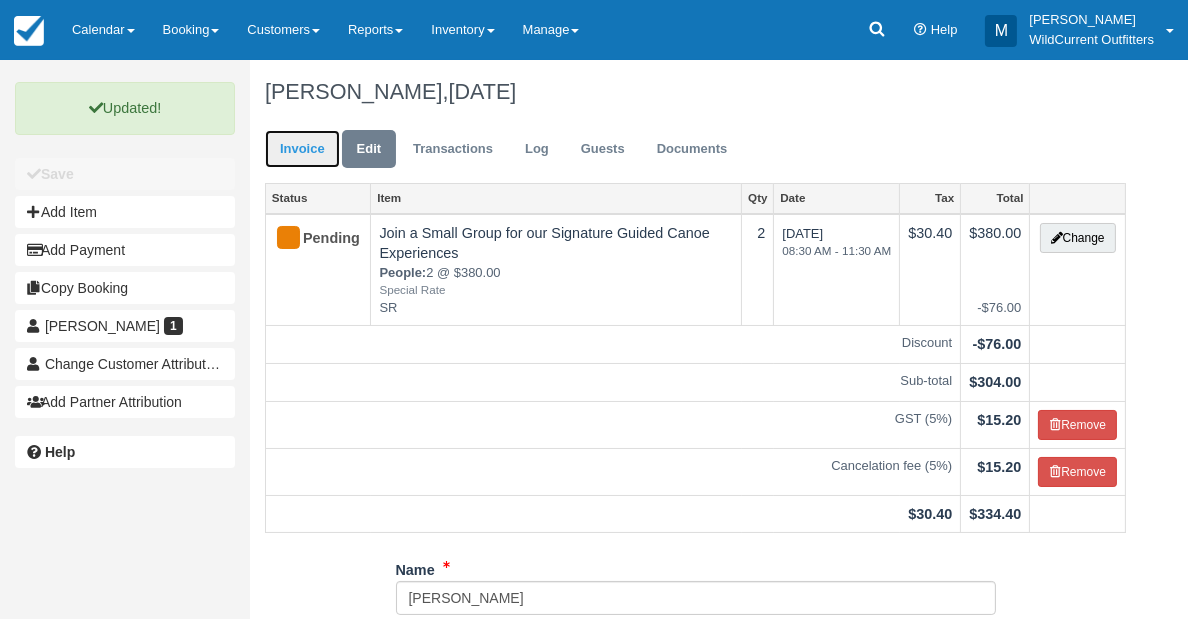 click on "Invoice" at bounding box center (302, 149) 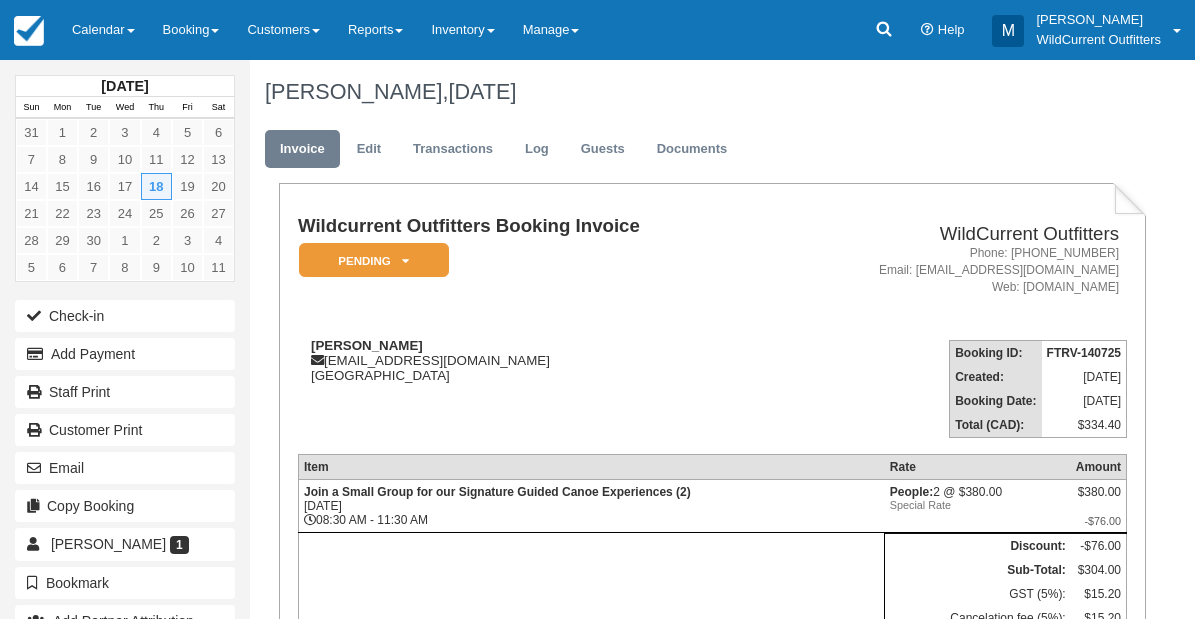 scroll, scrollTop: 0, scrollLeft: 0, axis: both 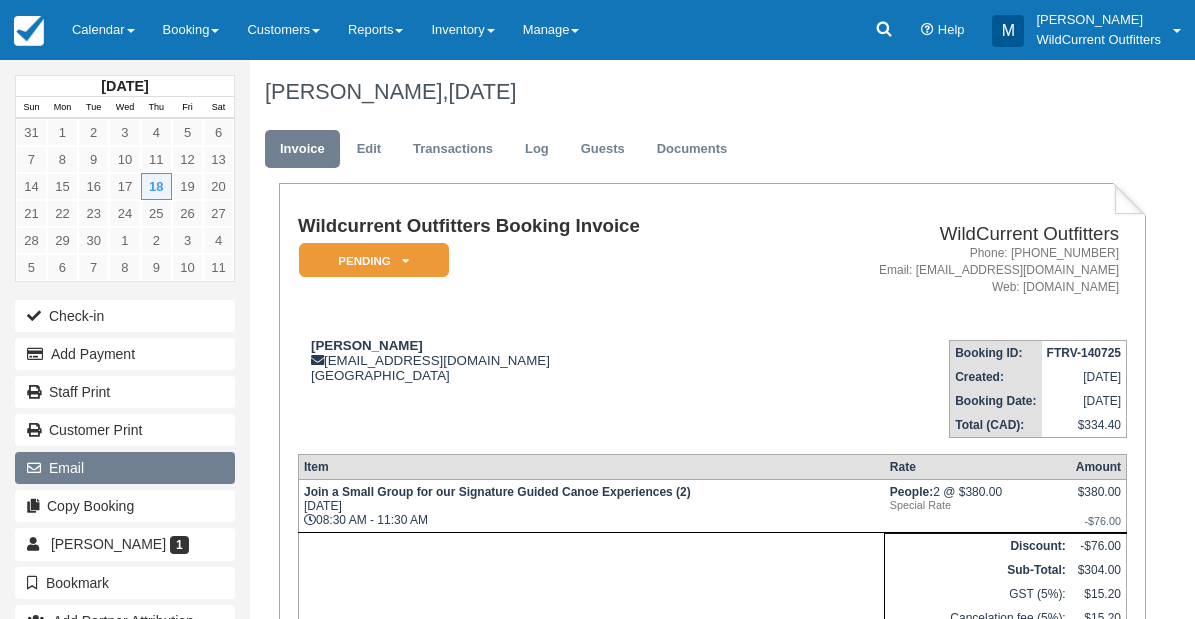 click on "Email" at bounding box center (125, 468) 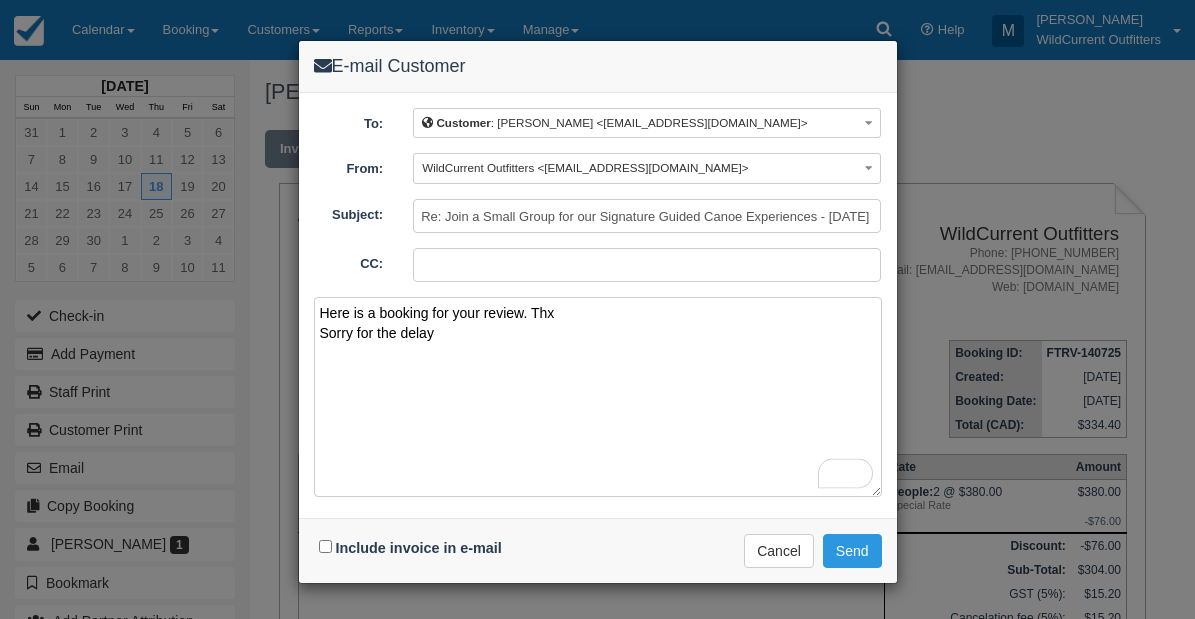 type on "Here is a booking for your review. Thx
Sorry for the delay" 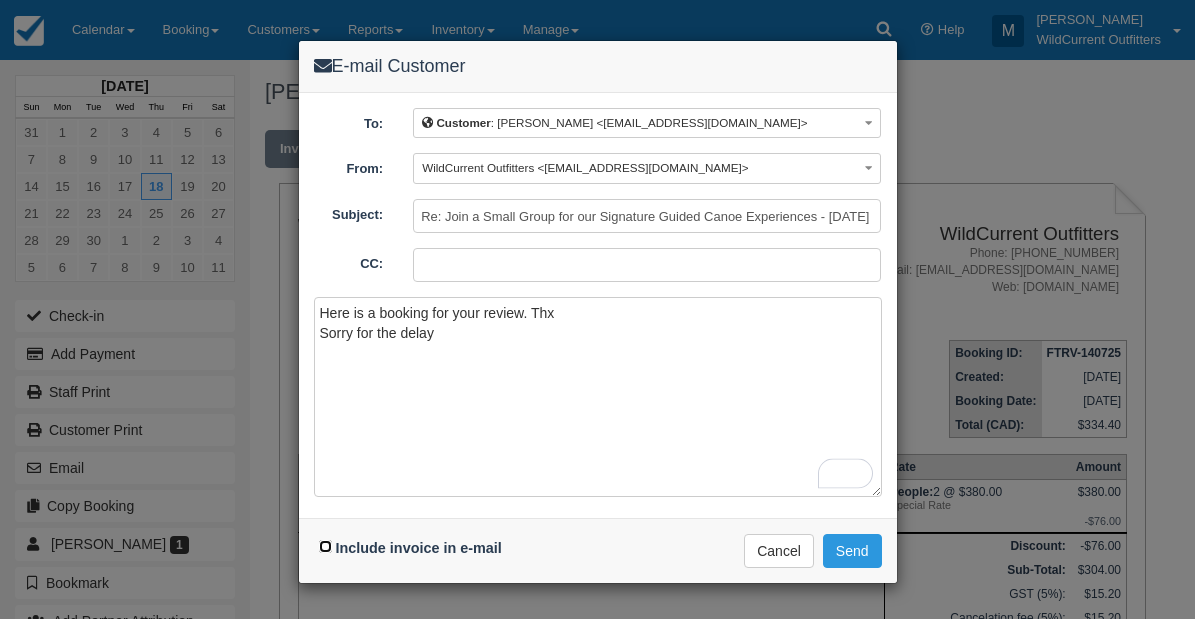 click on "Include invoice in e-mail" at bounding box center [325, 546] 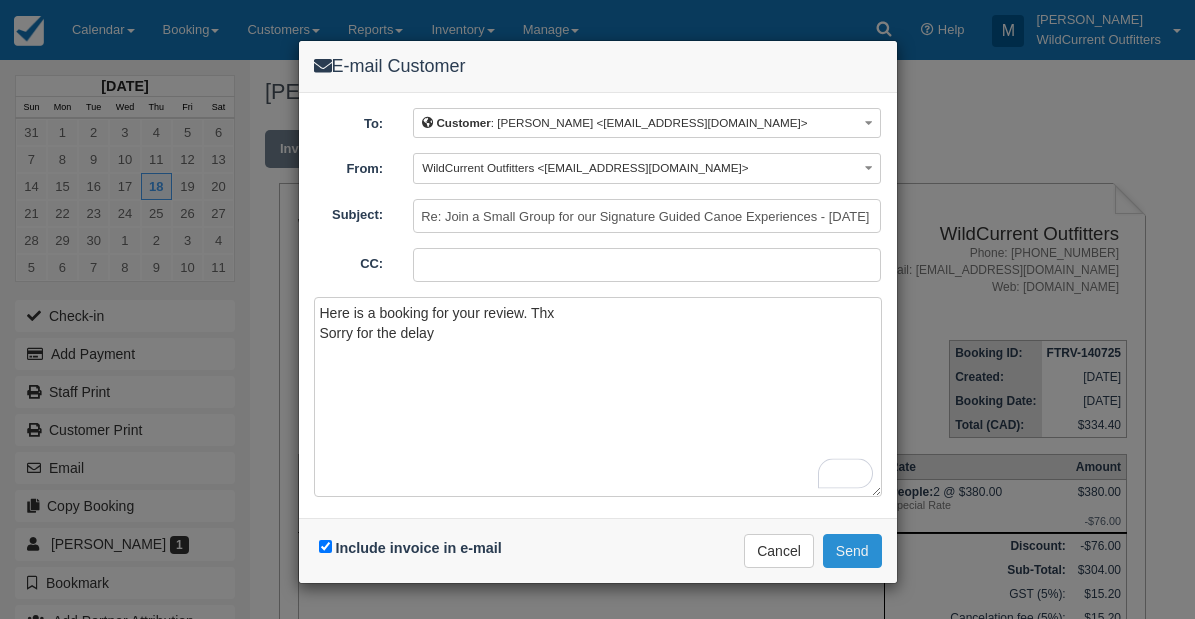 click on "Send" at bounding box center [852, 551] 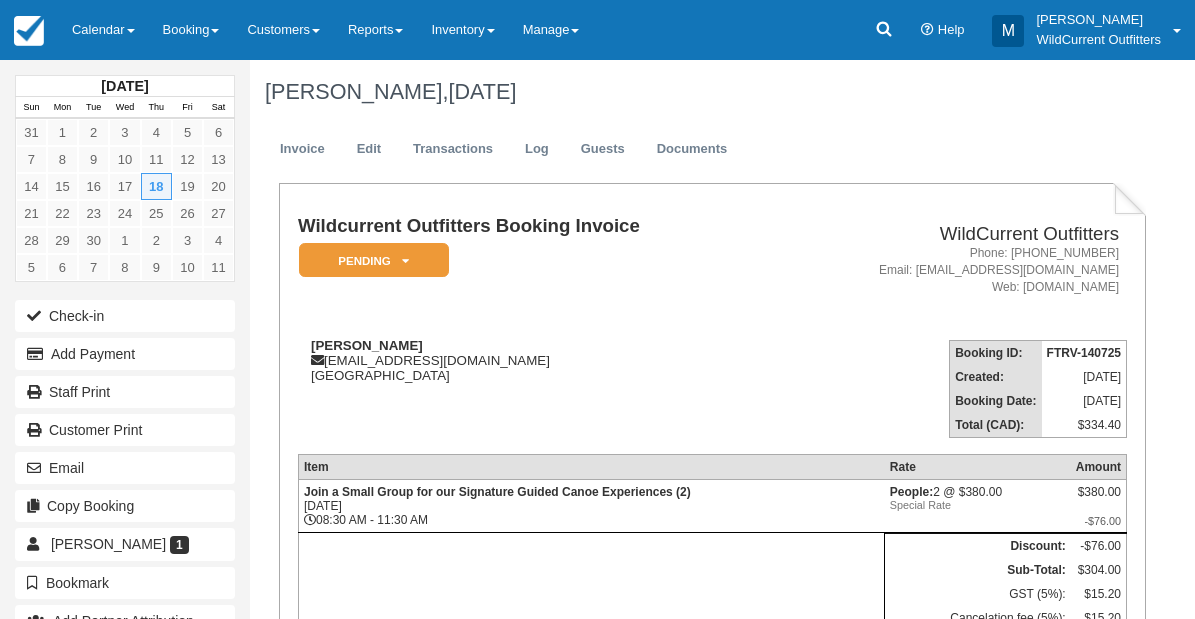 scroll, scrollTop: 0, scrollLeft: 0, axis: both 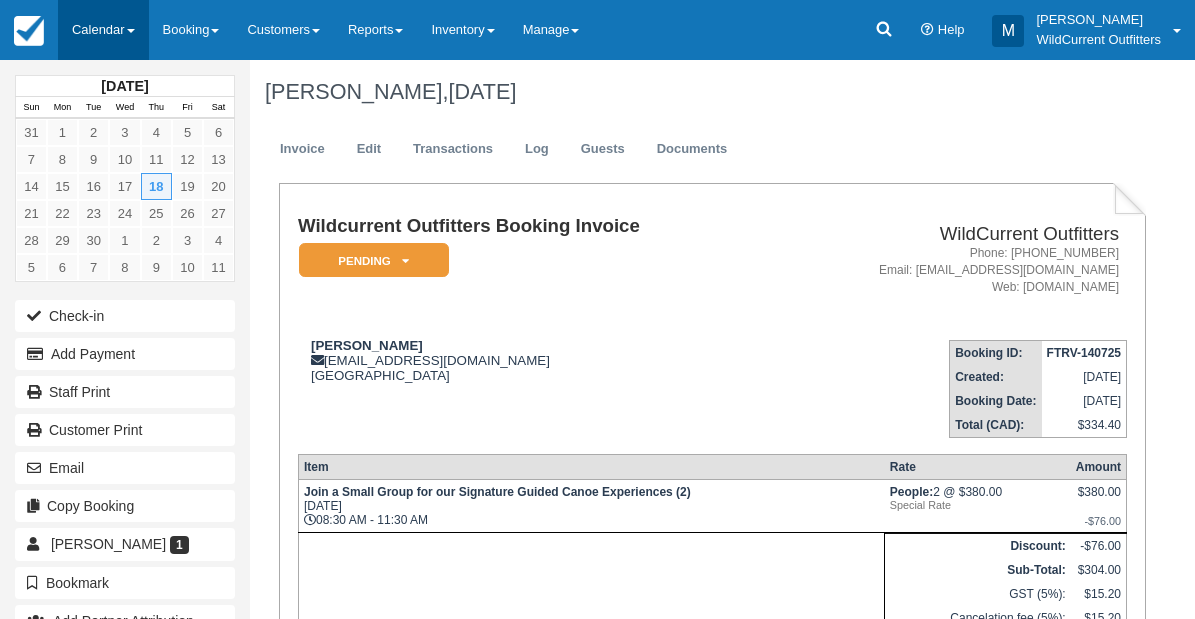 click on "Calendar" at bounding box center (103, 30) 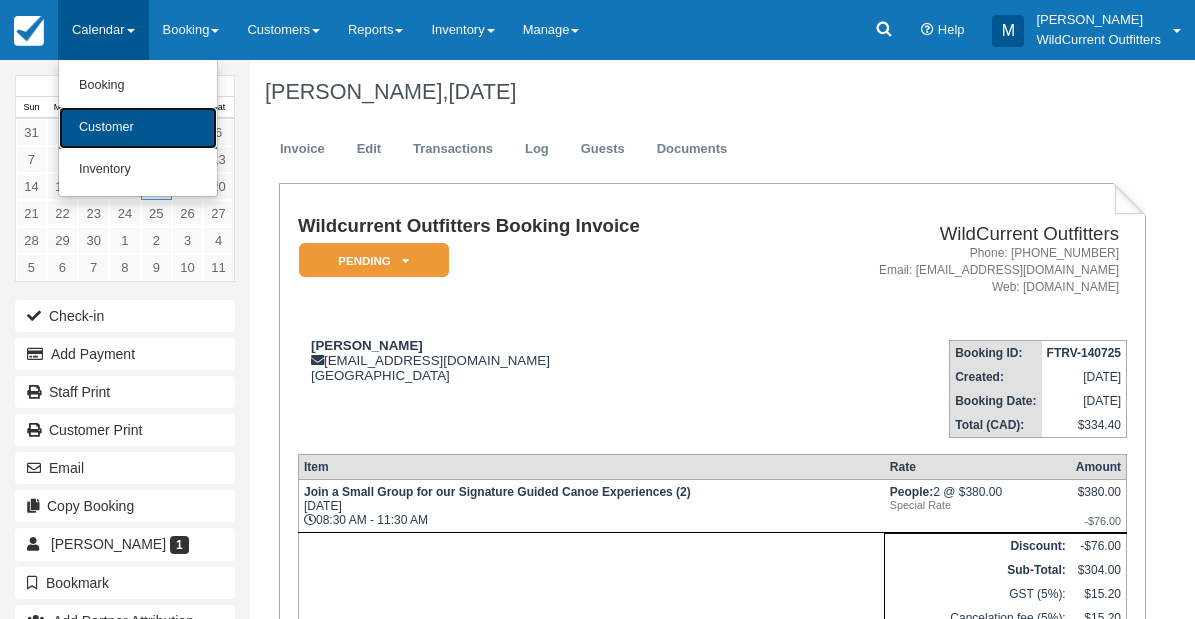 click on "Customer" at bounding box center (138, 128) 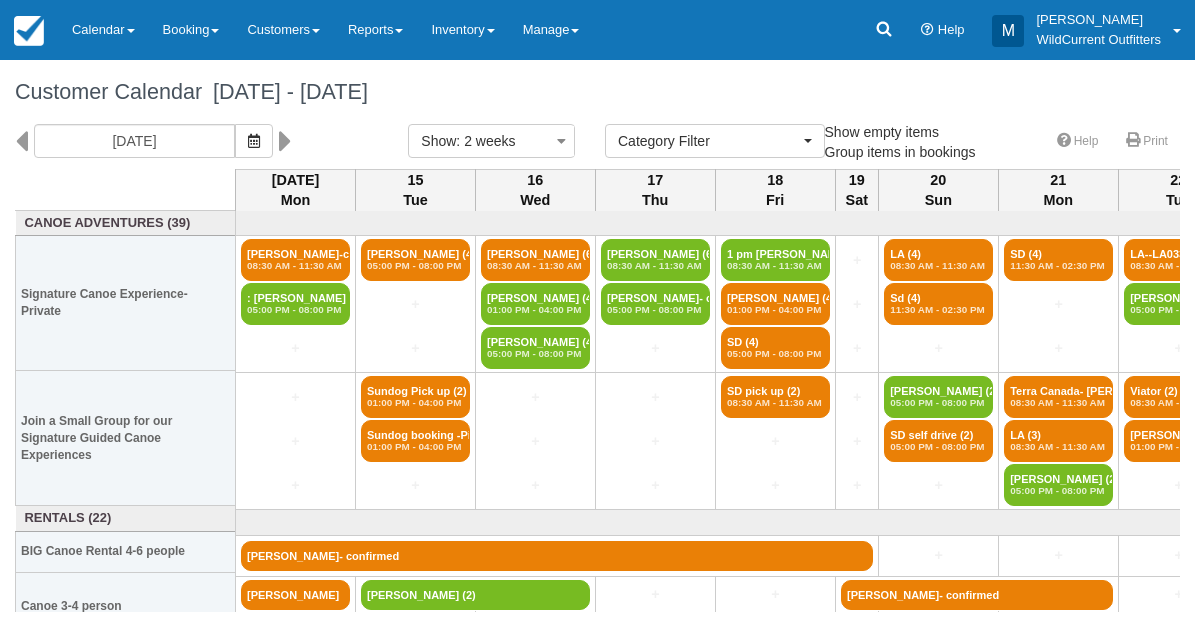 select 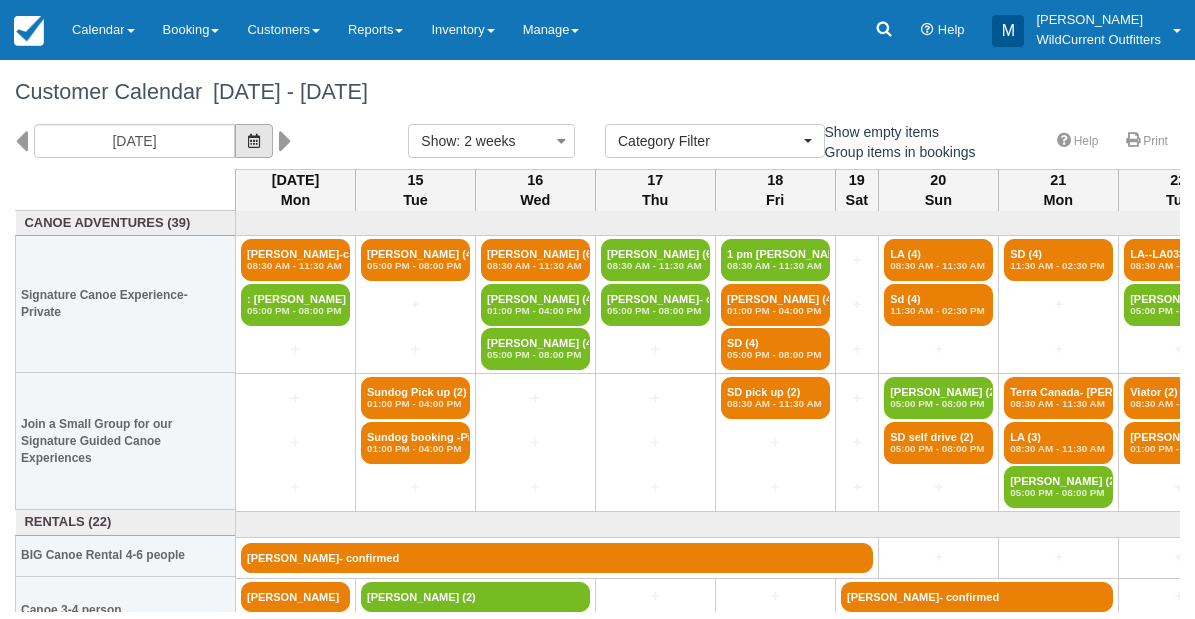 click at bounding box center [254, 141] 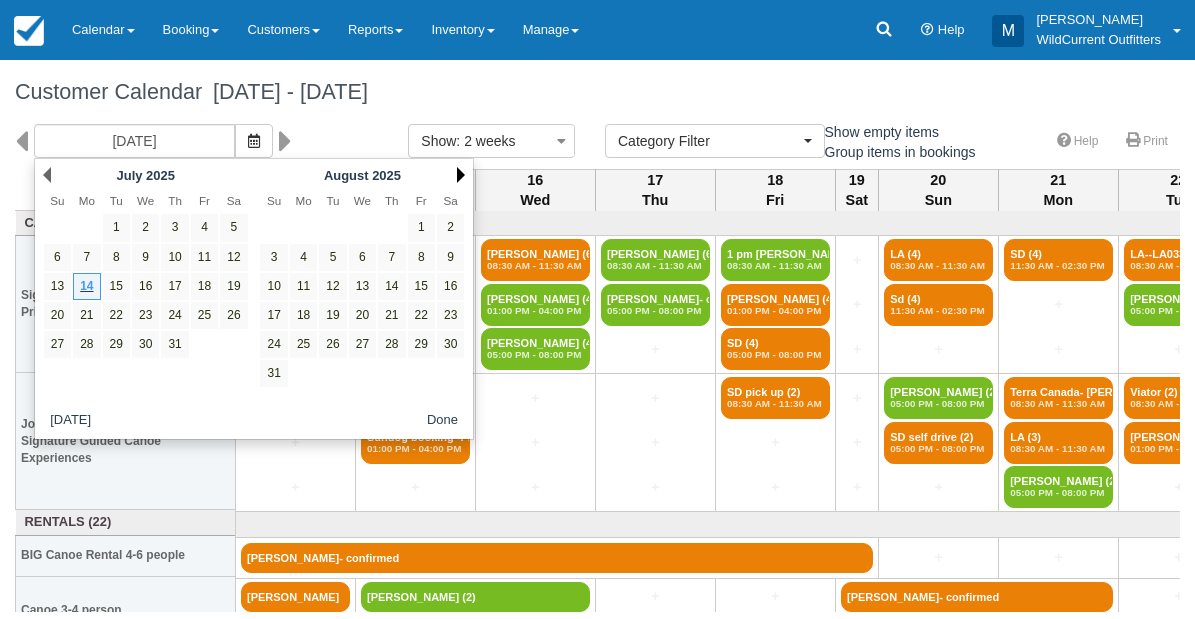 click on "Next" at bounding box center [461, 175] 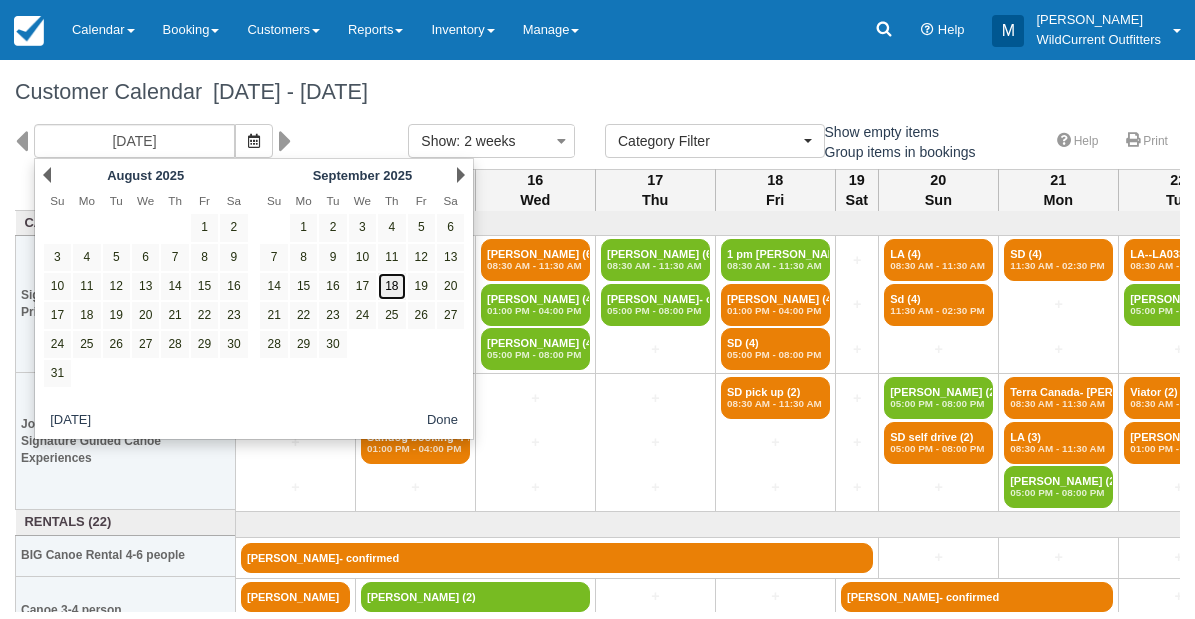 click on "18" at bounding box center [391, 286] 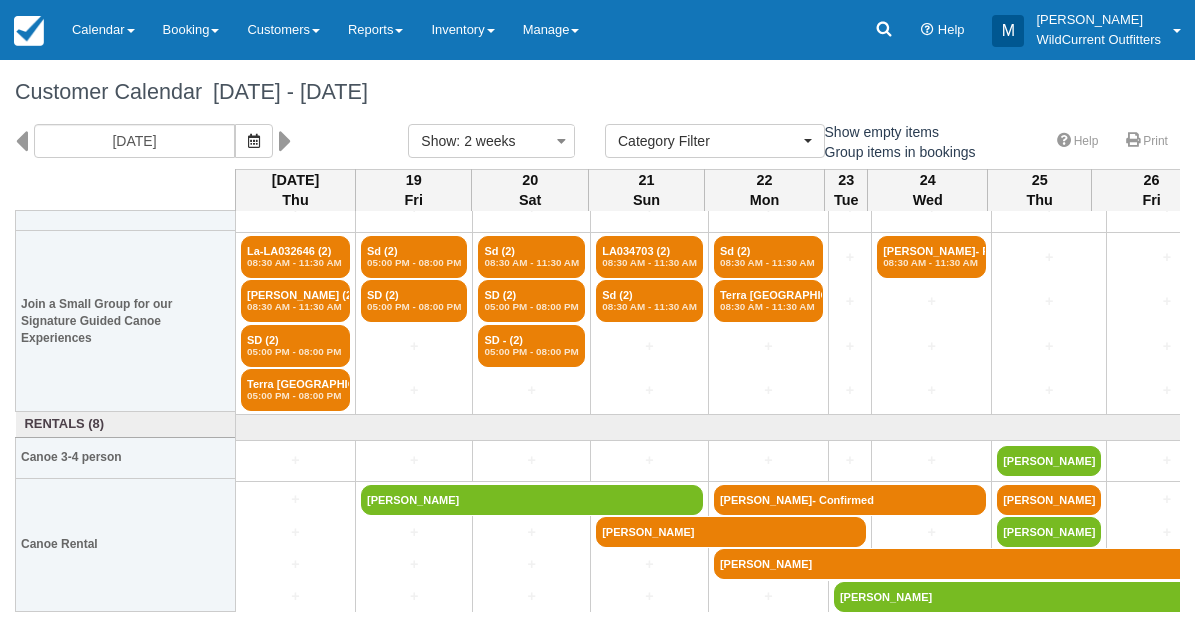 scroll, scrollTop: 0, scrollLeft: 0, axis: both 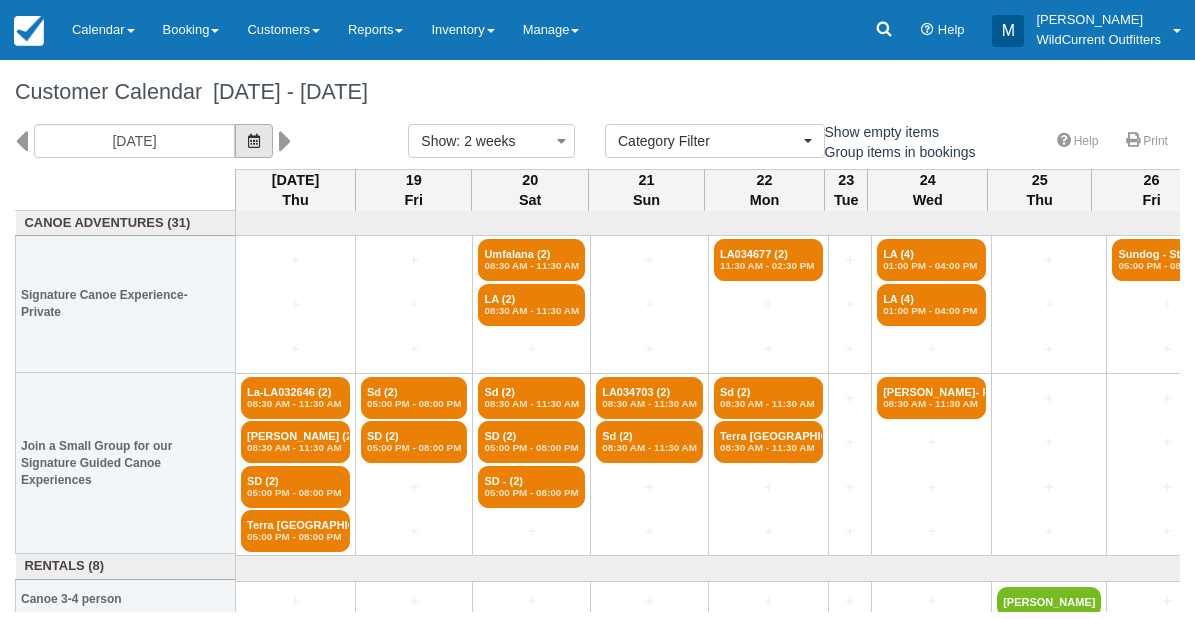 click at bounding box center [254, 141] 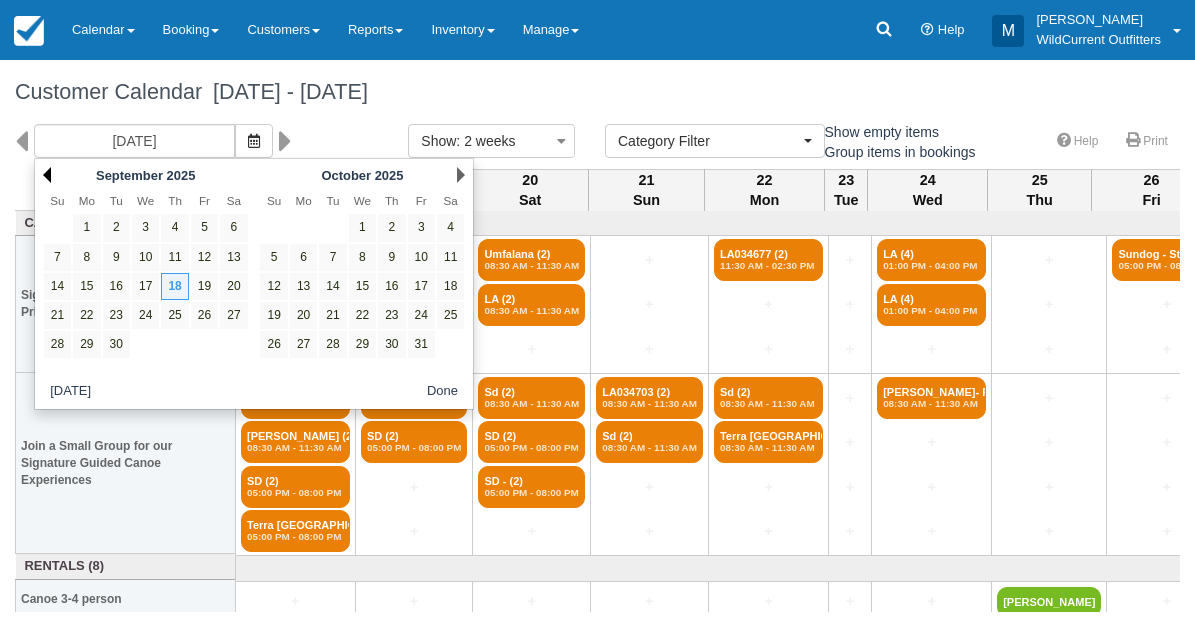 click on "Prev" at bounding box center [47, 175] 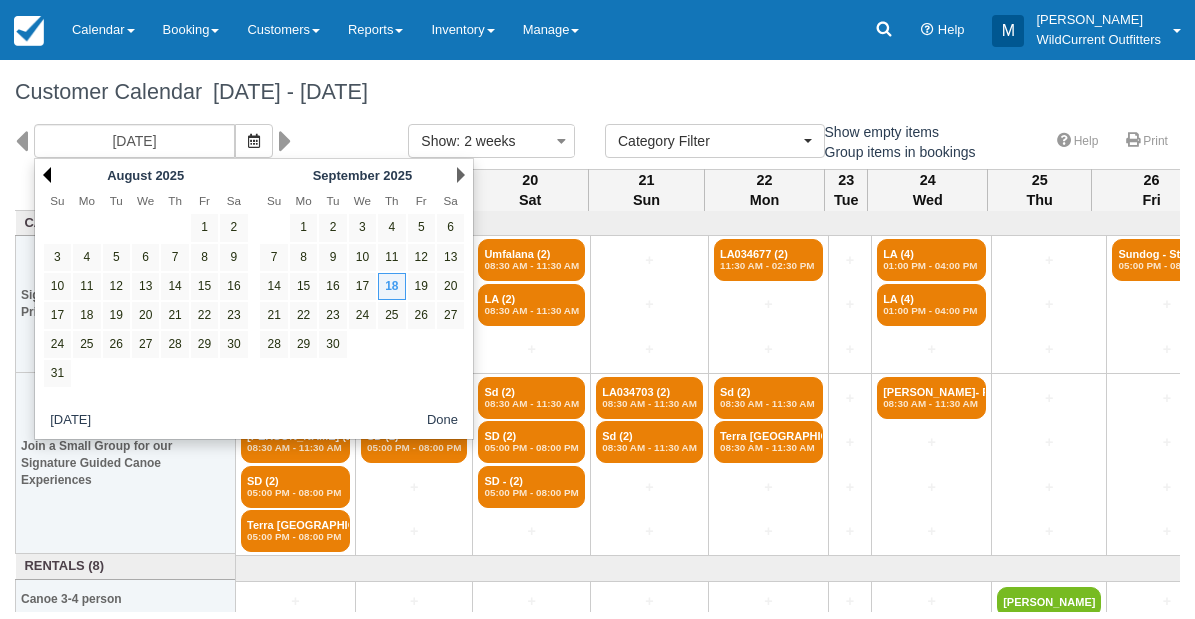 click on "Prev" at bounding box center [47, 175] 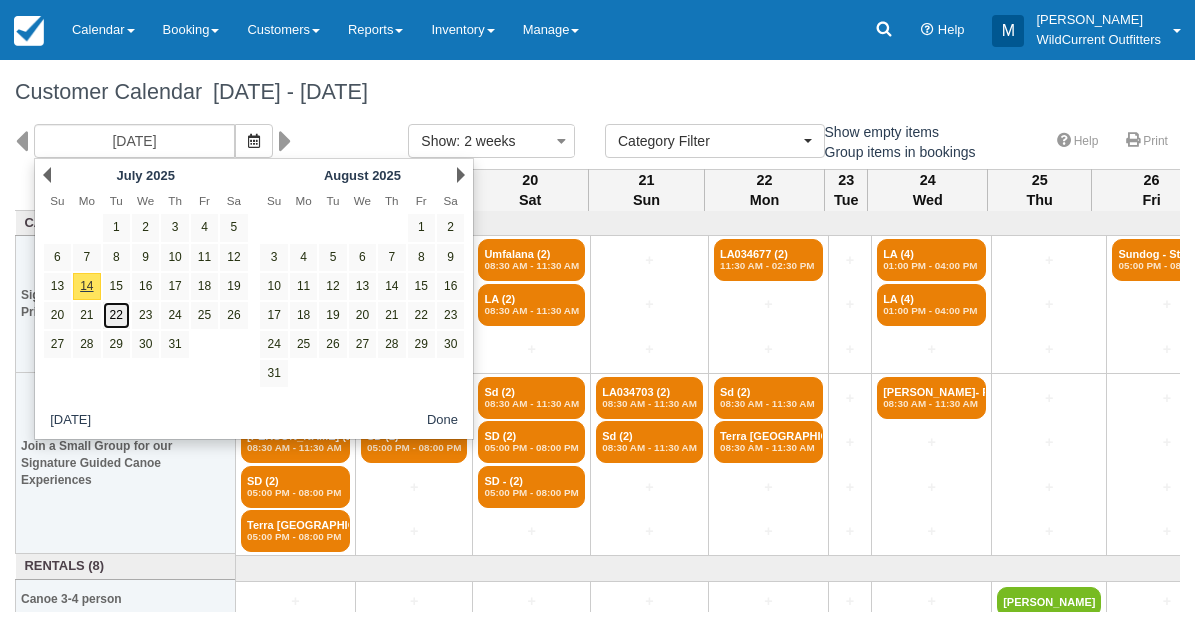click on "22" at bounding box center (116, 315) 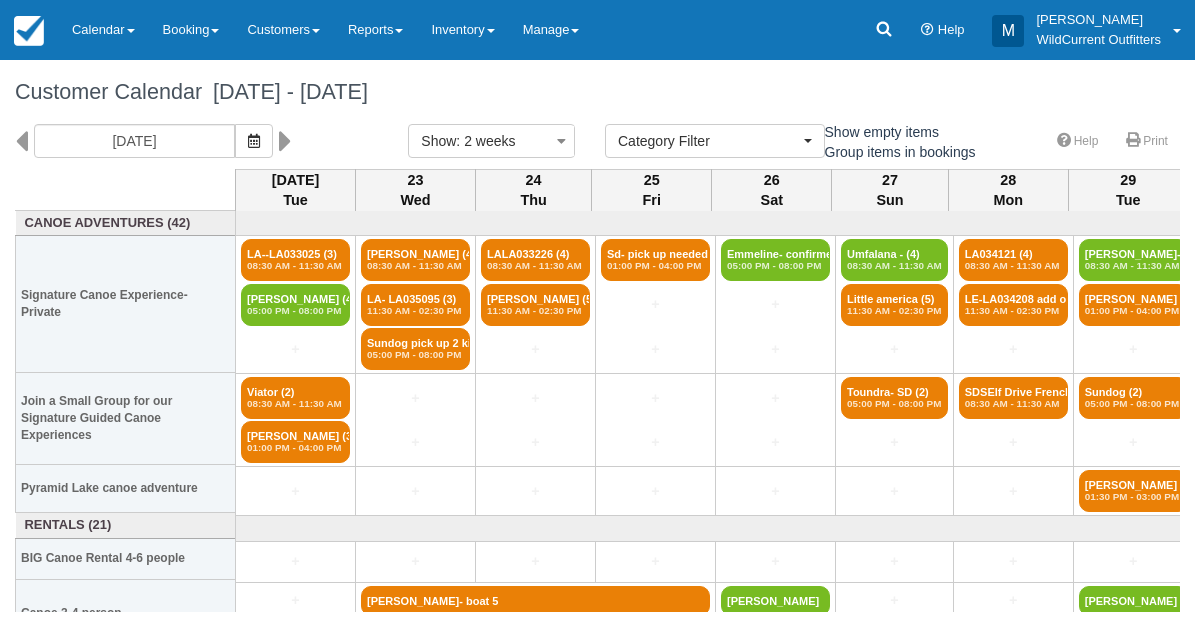 scroll, scrollTop: 136, scrollLeft: 0, axis: vertical 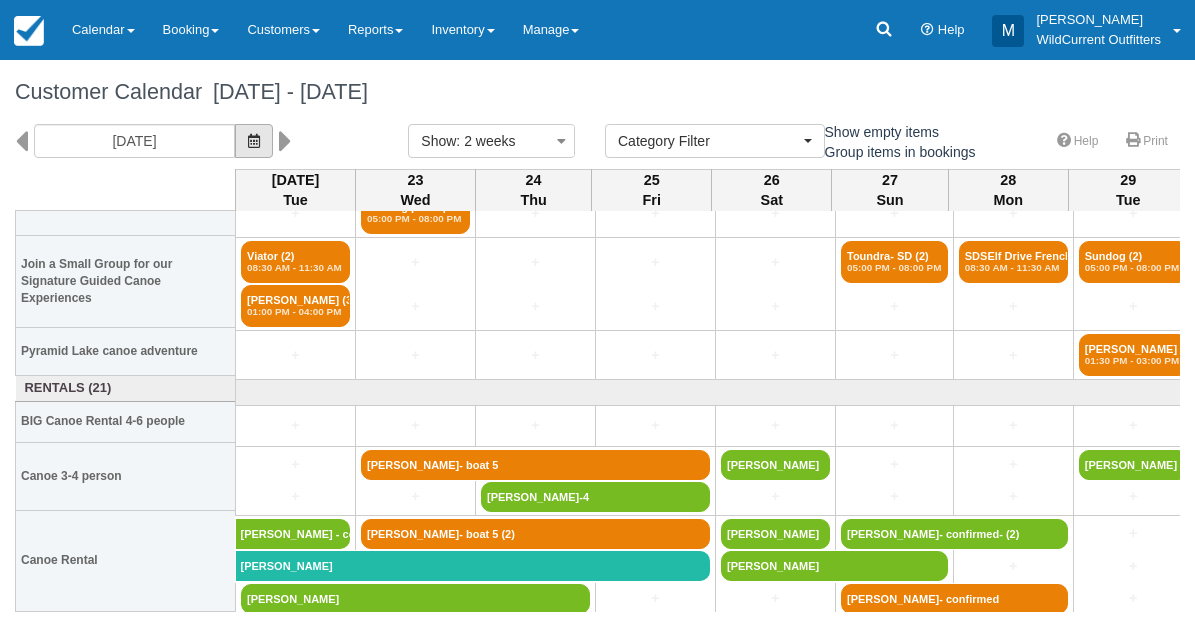 click at bounding box center (254, 141) 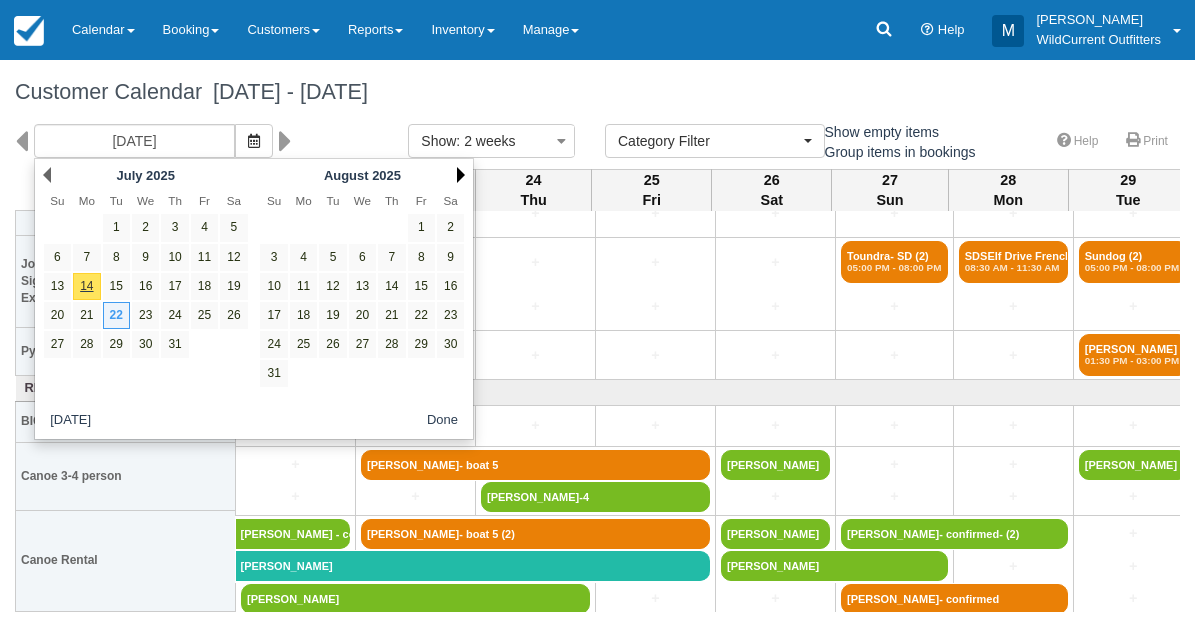 click on "Next" at bounding box center [461, 175] 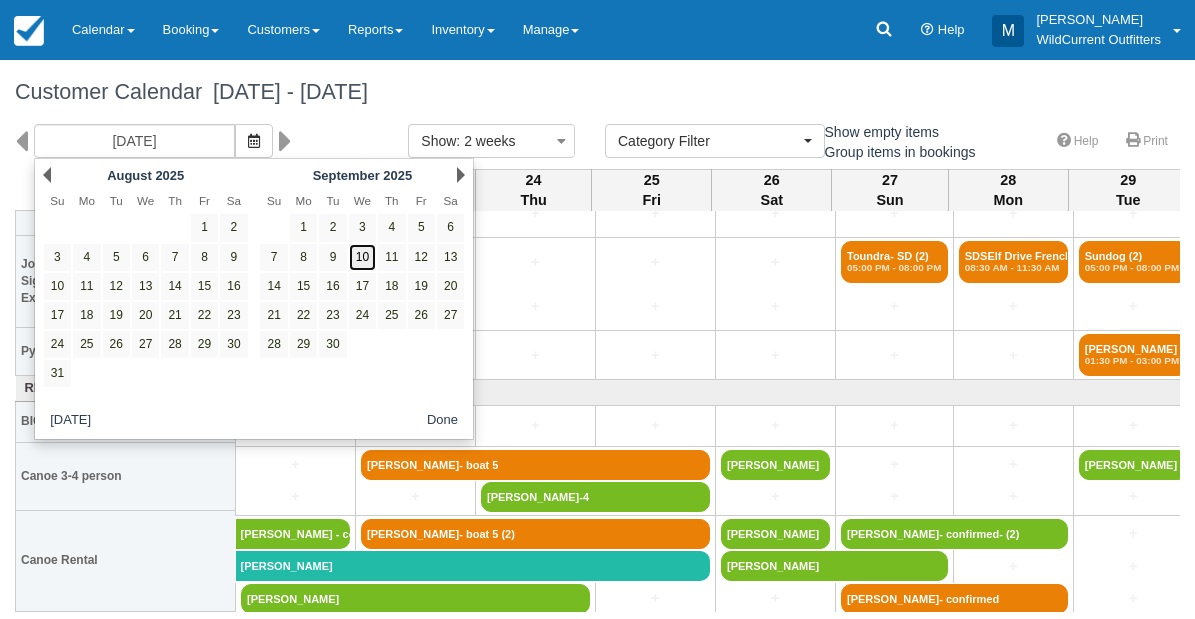 click on "10" at bounding box center (362, 257) 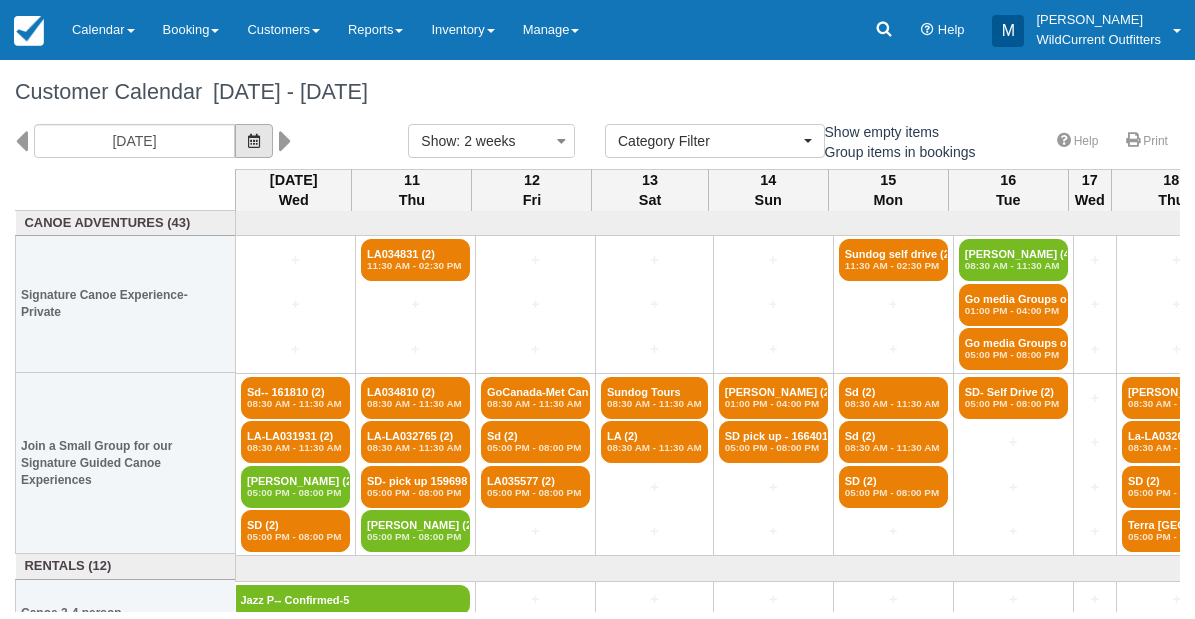 click at bounding box center (254, 141) 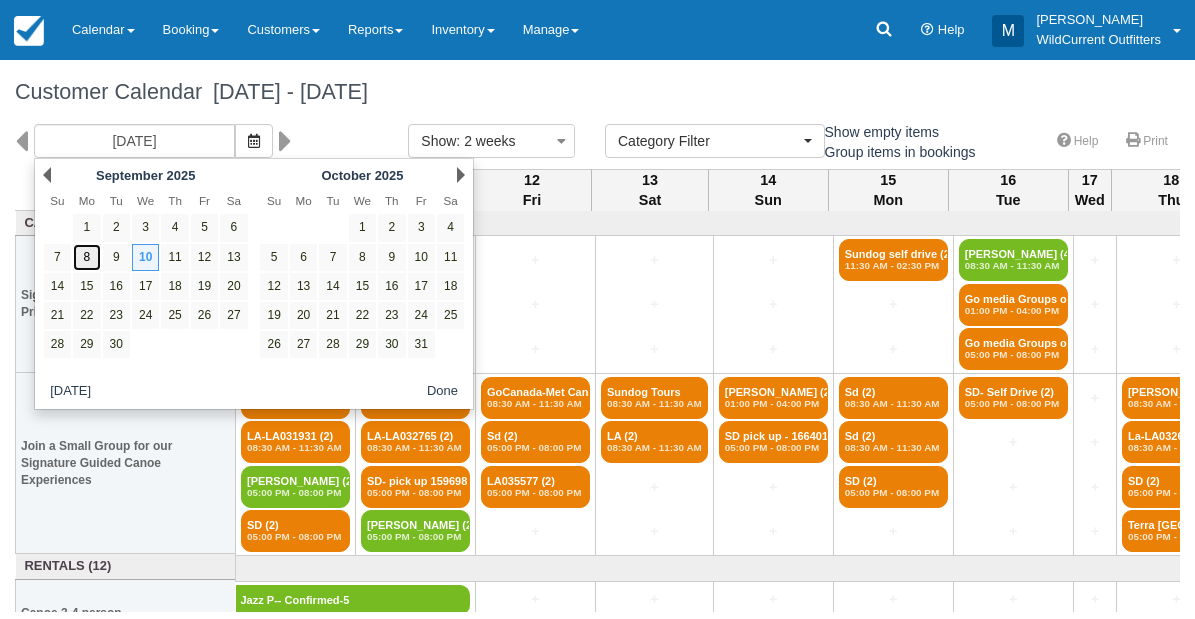 click on "8" at bounding box center (86, 257) 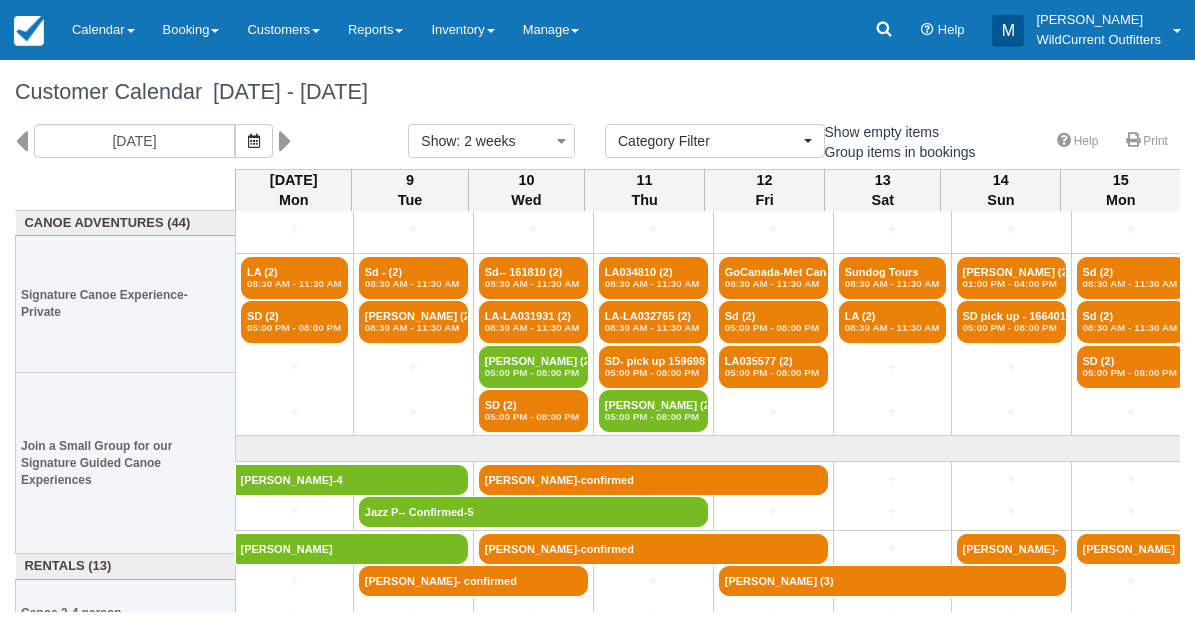 scroll, scrollTop: 203, scrollLeft: 0, axis: vertical 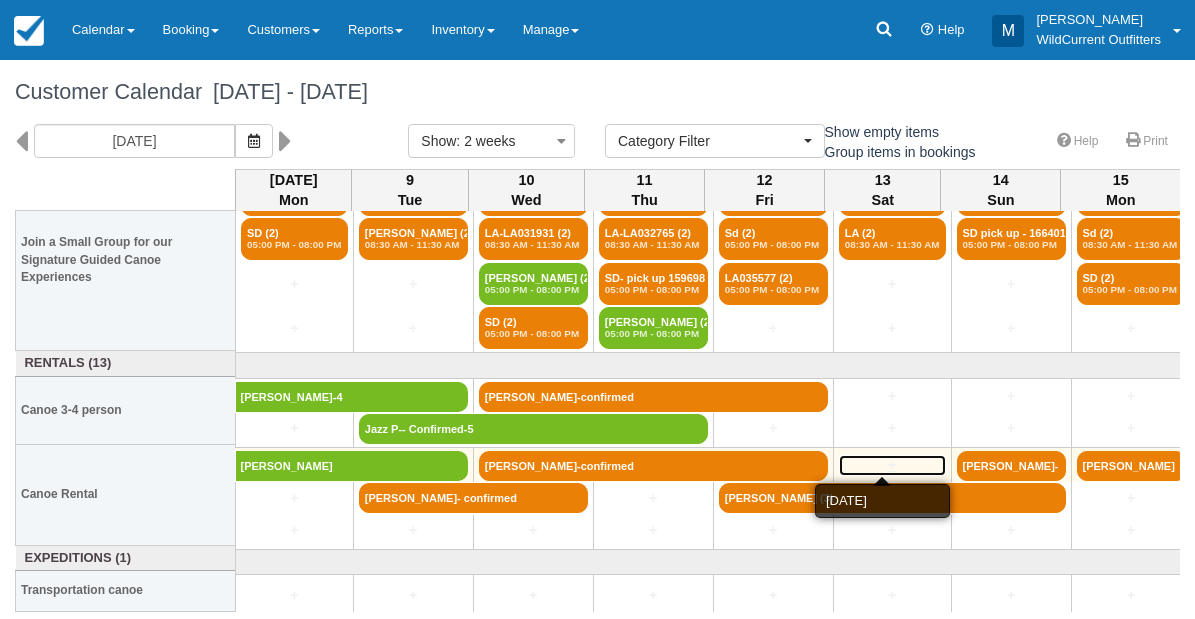 click on "+" at bounding box center [892, 465] 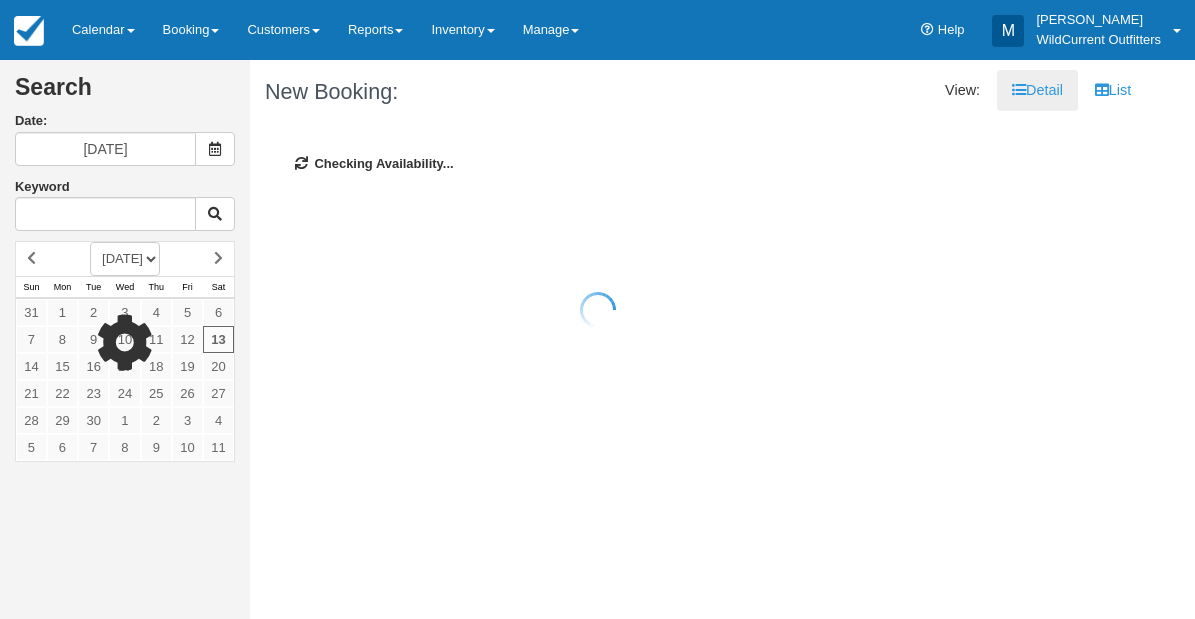 scroll, scrollTop: 0, scrollLeft: 0, axis: both 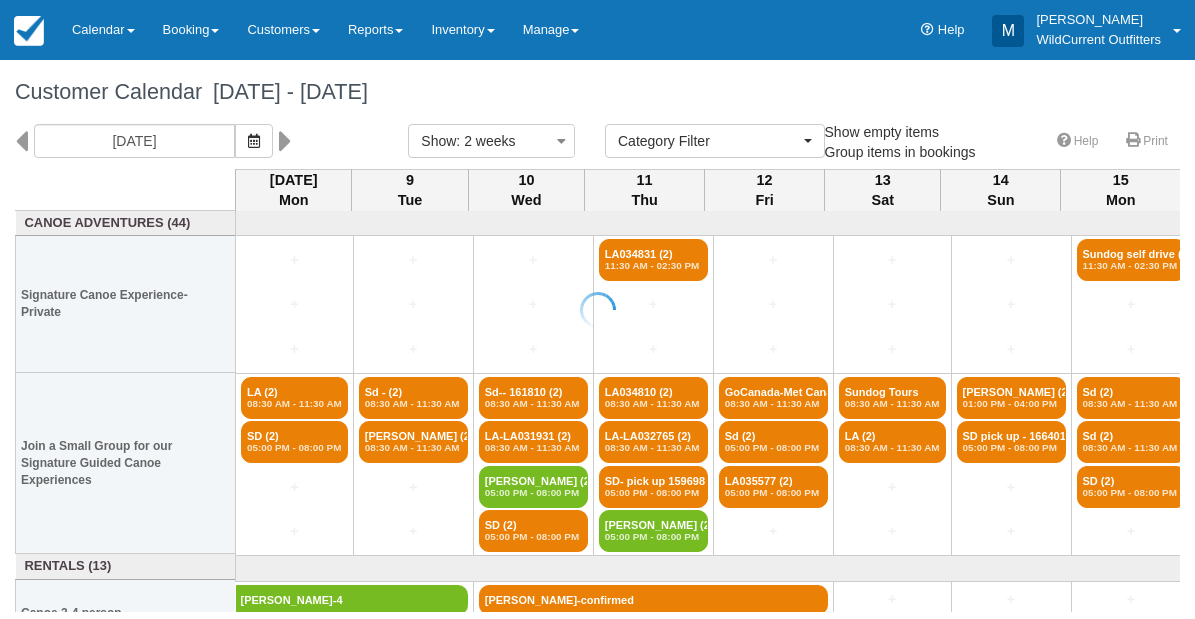 select 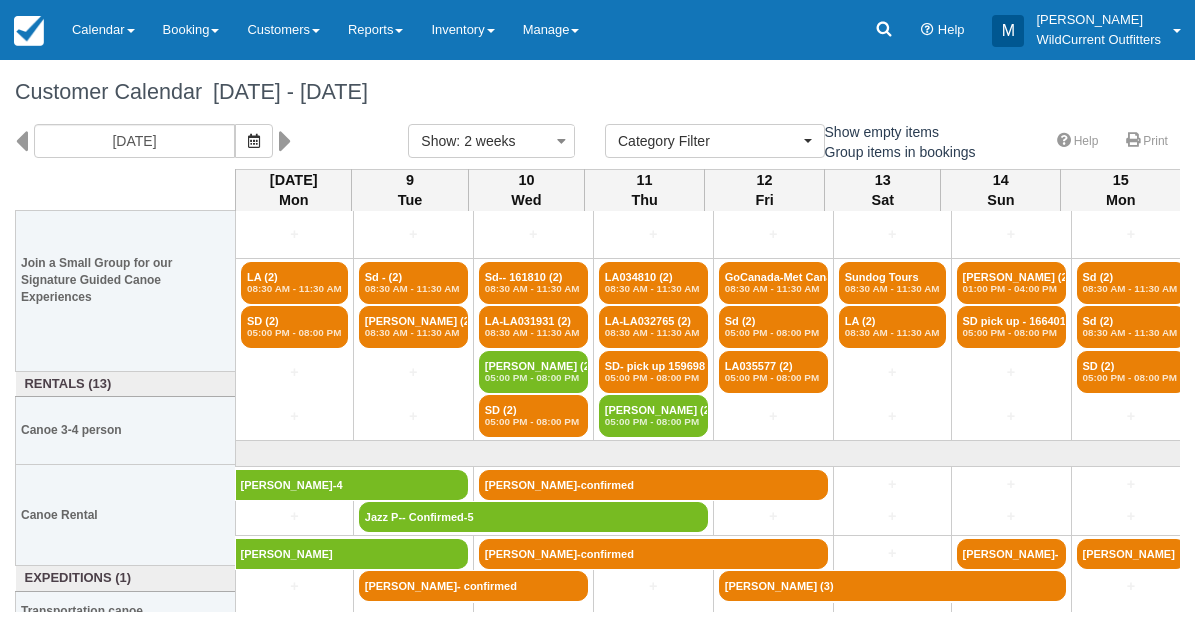 scroll, scrollTop: 203, scrollLeft: 0, axis: vertical 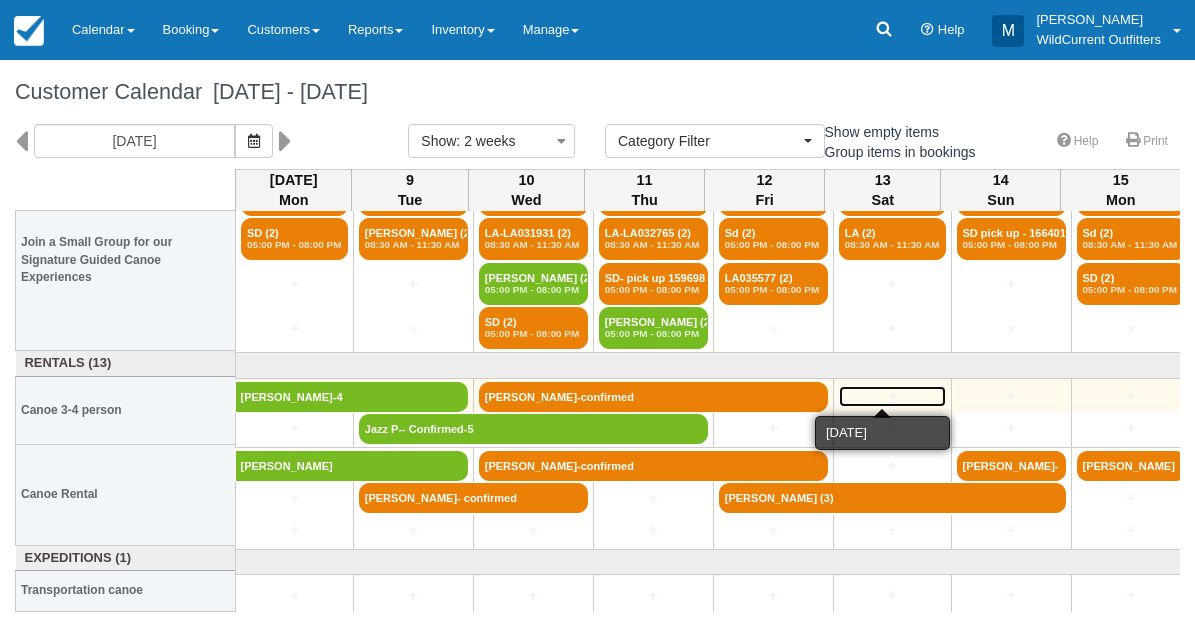 click on "+" at bounding box center (892, 396) 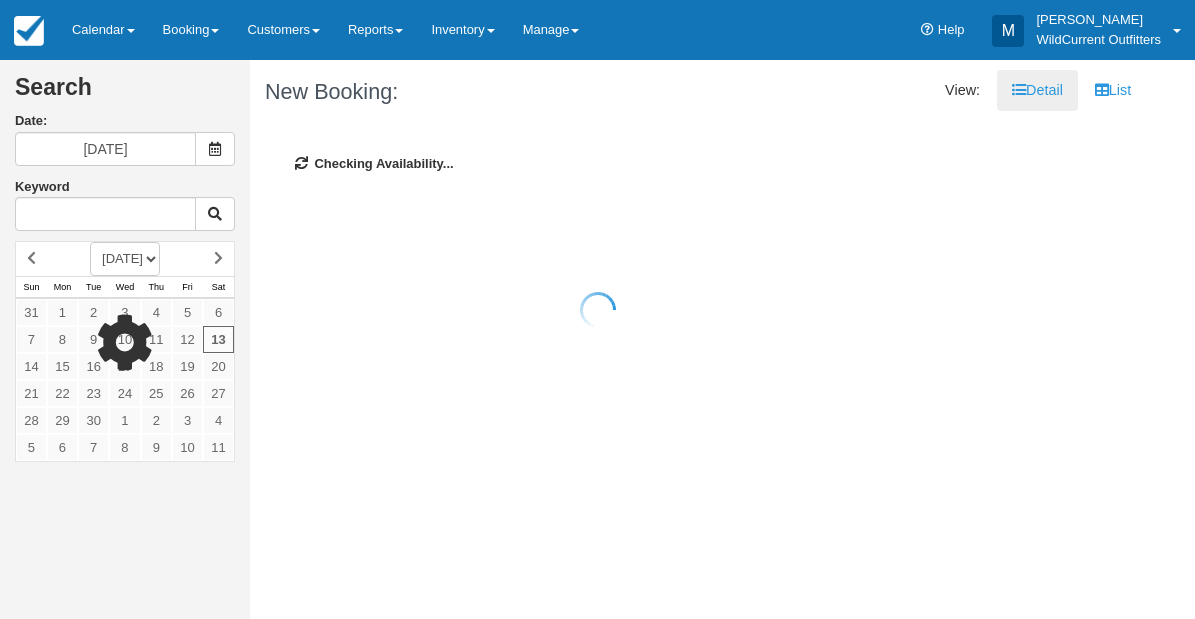 scroll, scrollTop: 0, scrollLeft: 0, axis: both 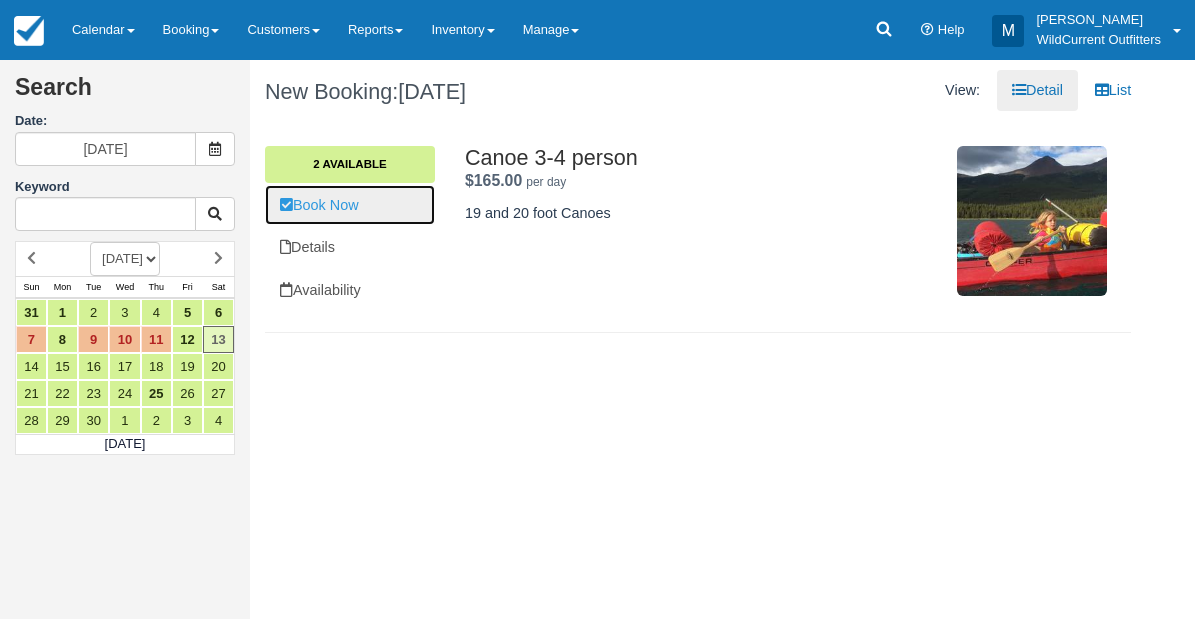 click on "Book Now" at bounding box center (350, 205) 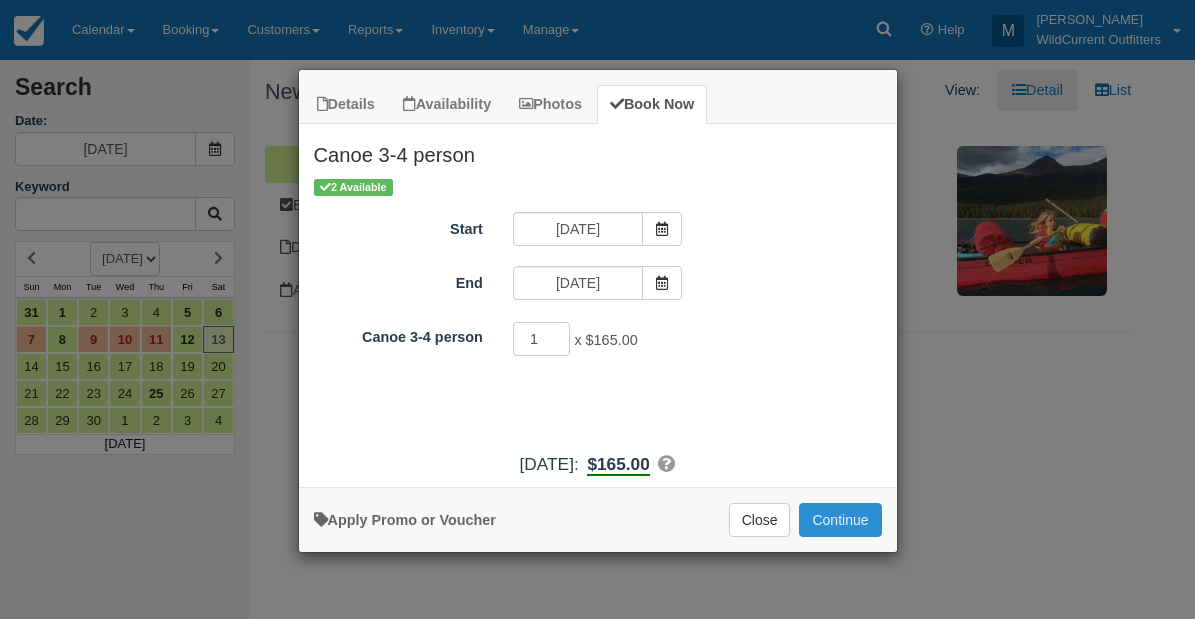 click on "Continue" at bounding box center [840, 520] 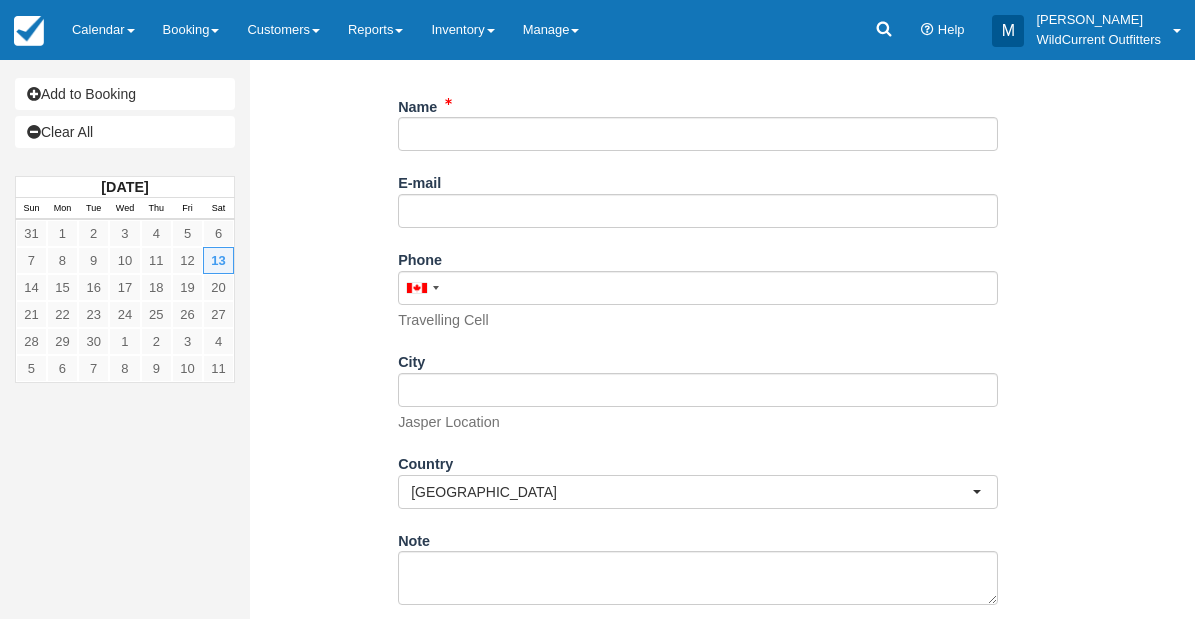 scroll, scrollTop: 400, scrollLeft: 0, axis: vertical 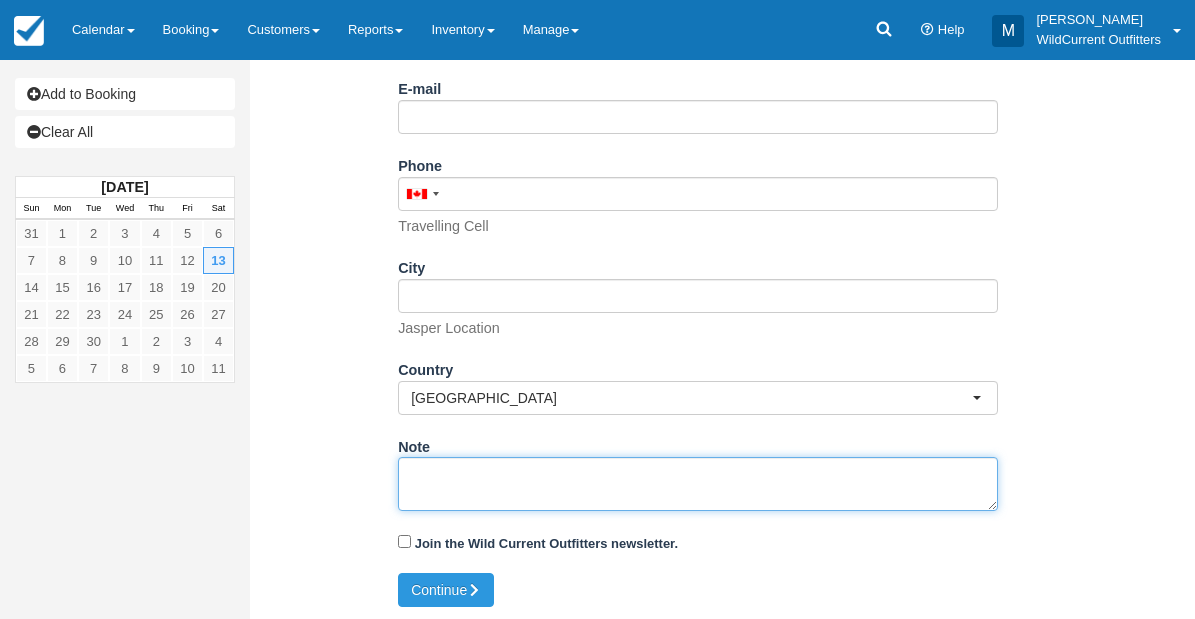 click on "Note" at bounding box center (698, 484) 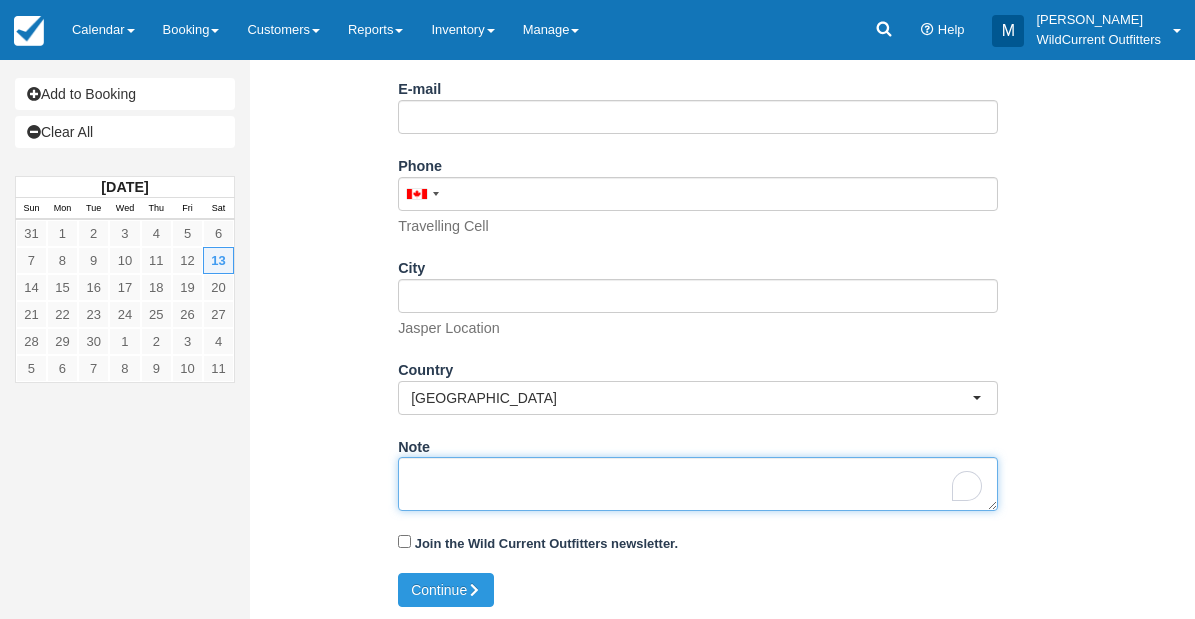 paste on "Name: Thomas Canning
Email: canning.thomas@gmail.com
Which day would you like to rent your canoe(s)?: September 12, 2025
Is your canoe rental for multiple days?: No
How many people are in your group?: 2
Comments, Questions, Concerns...:" 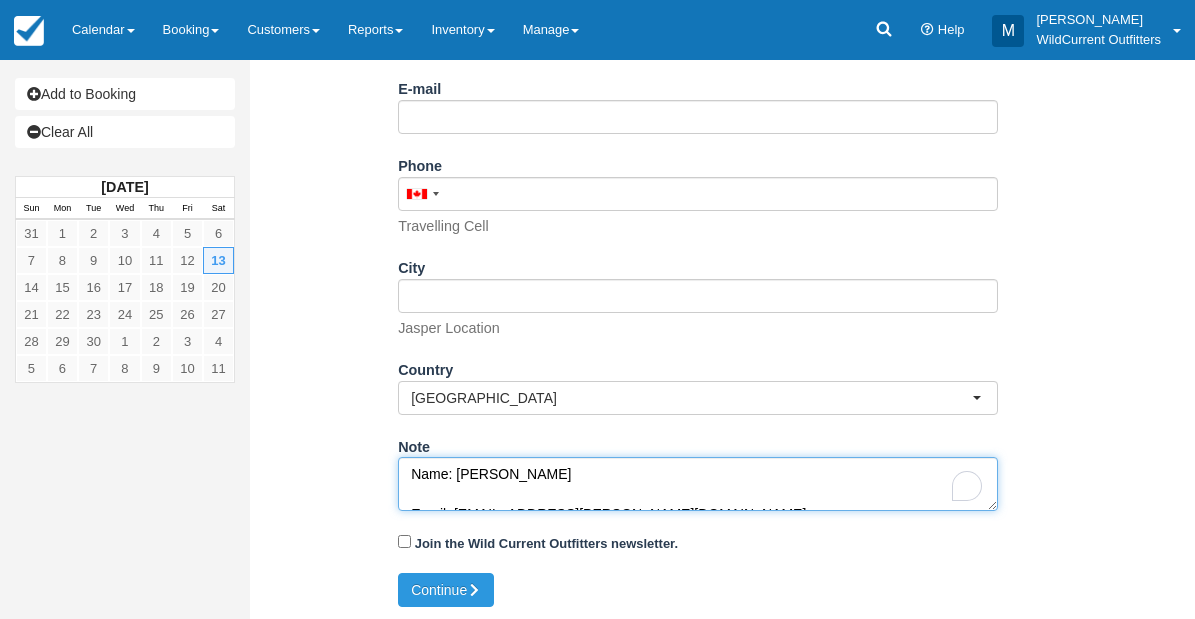 scroll, scrollTop: 171, scrollLeft: 0, axis: vertical 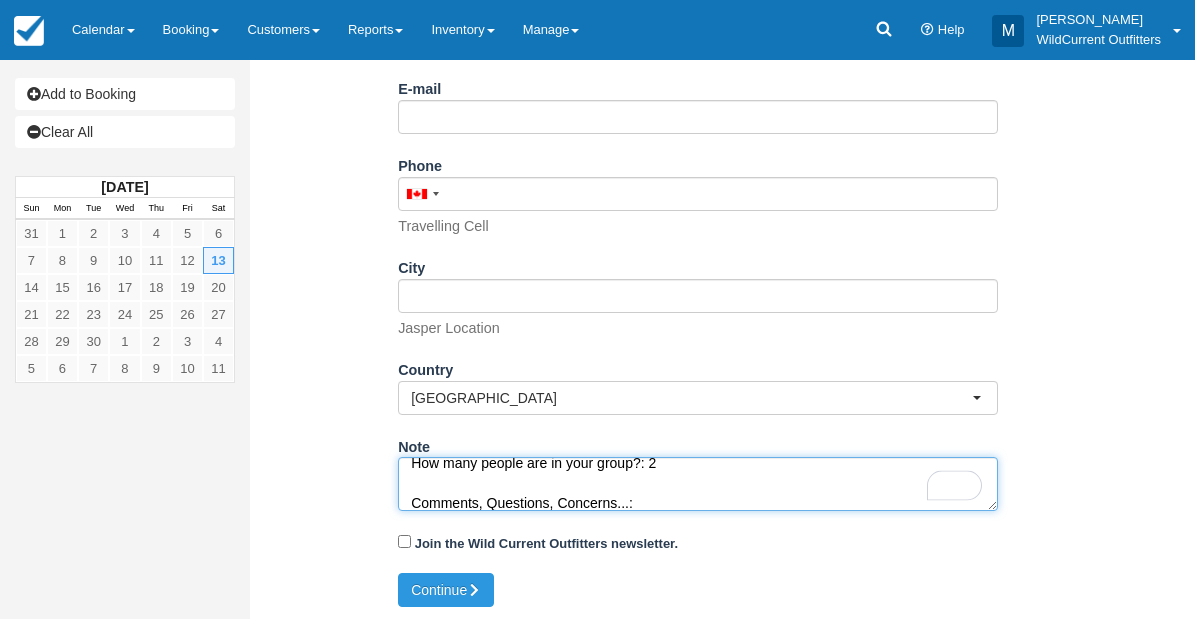 type on "Name: Thomas Canning
Email: canning.thomas@gmail.com
Which day would you like to rent your canoe(s)?: September 12, 2025
Is your canoe rental for multiple days?: No
How many people are in your group?: 2
Comments, Questions, Concerns...:" 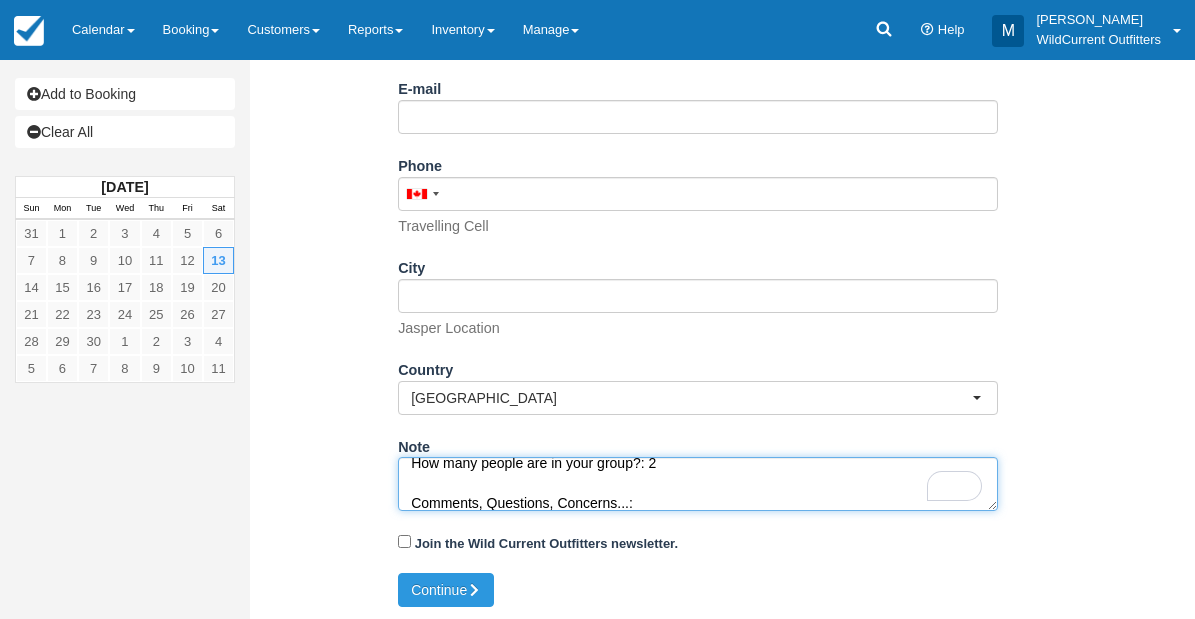 scroll, scrollTop: 171, scrollLeft: 0, axis: vertical 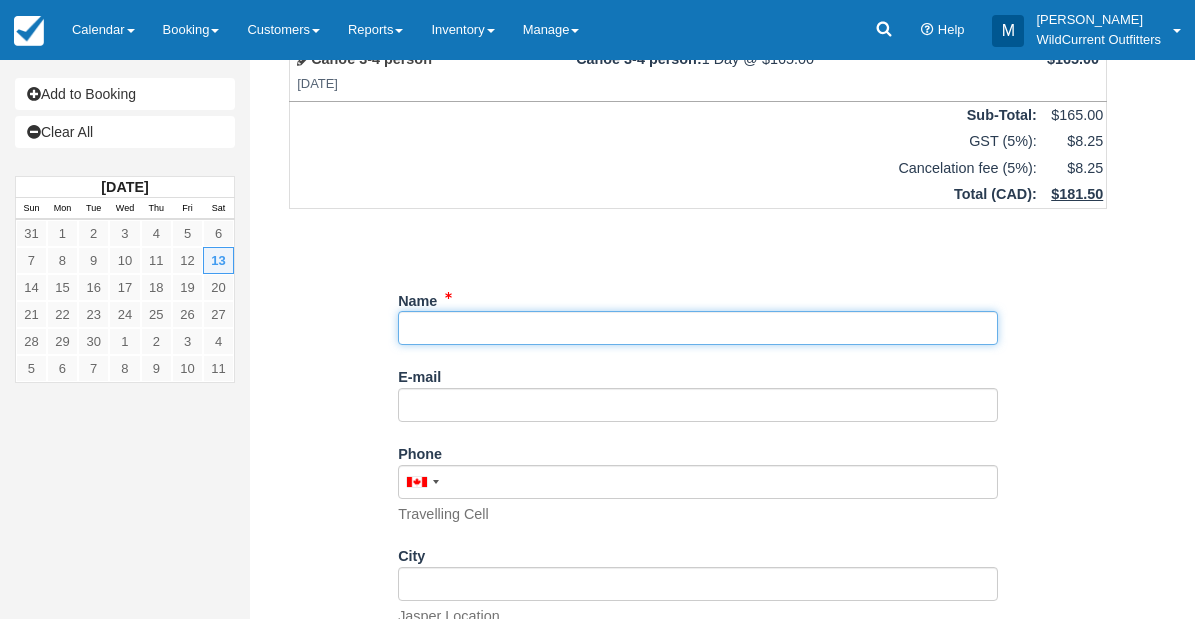 click on "Name" at bounding box center (698, 328) 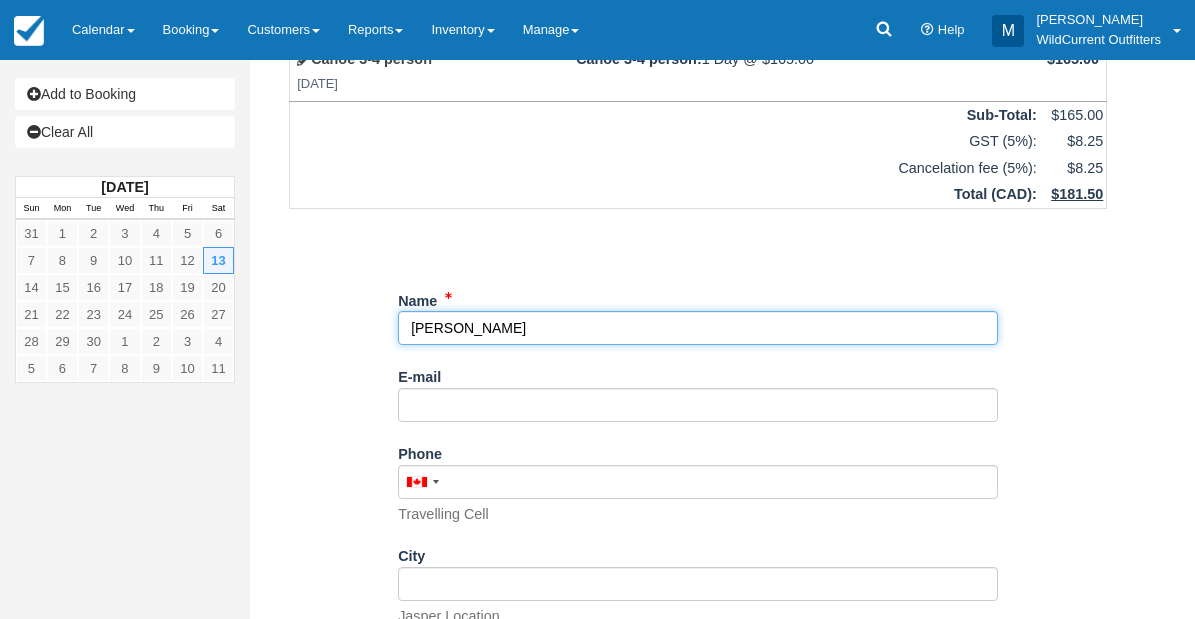 type on "[PERSON_NAME]" 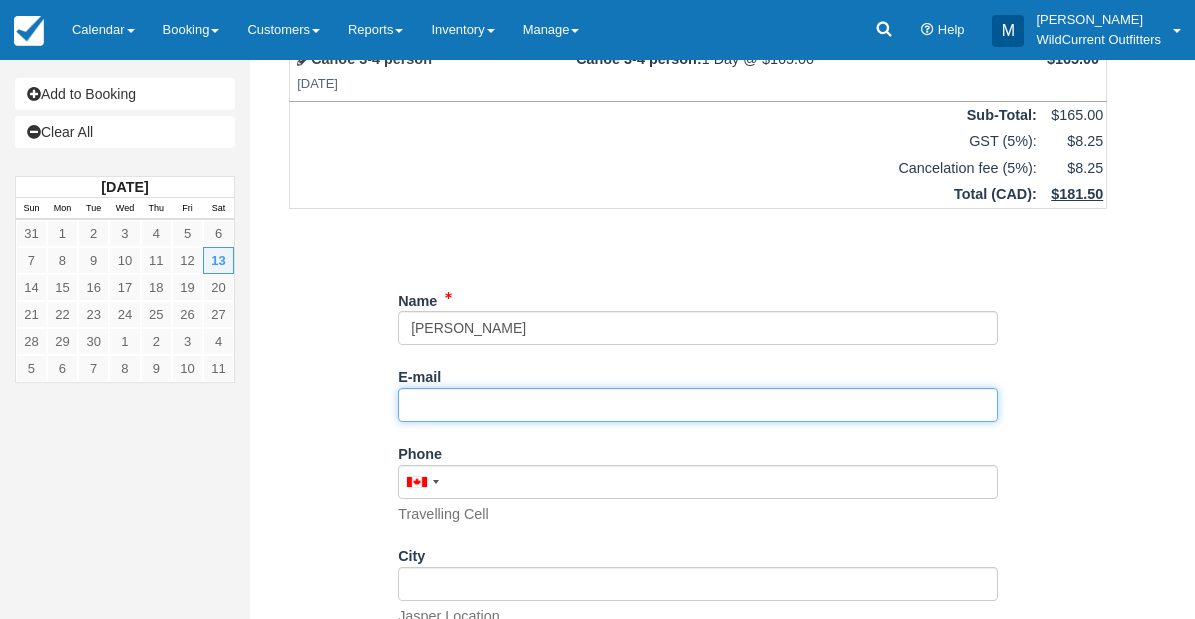 click on "E-mail" at bounding box center [698, 405] 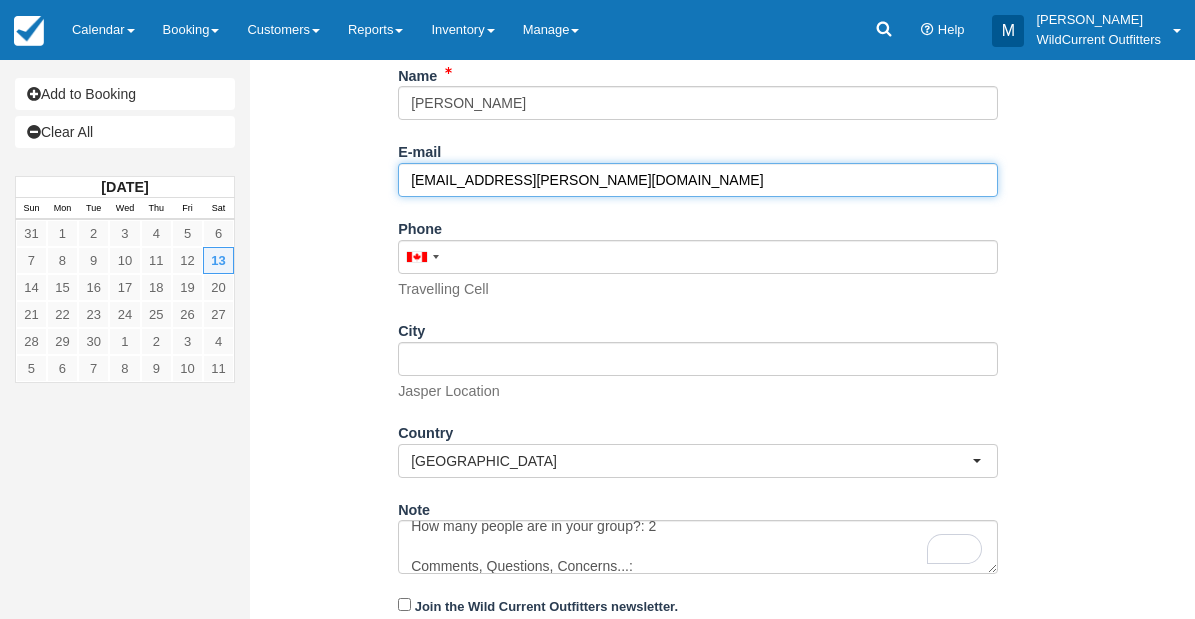 scroll, scrollTop: 400, scrollLeft: 0, axis: vertical 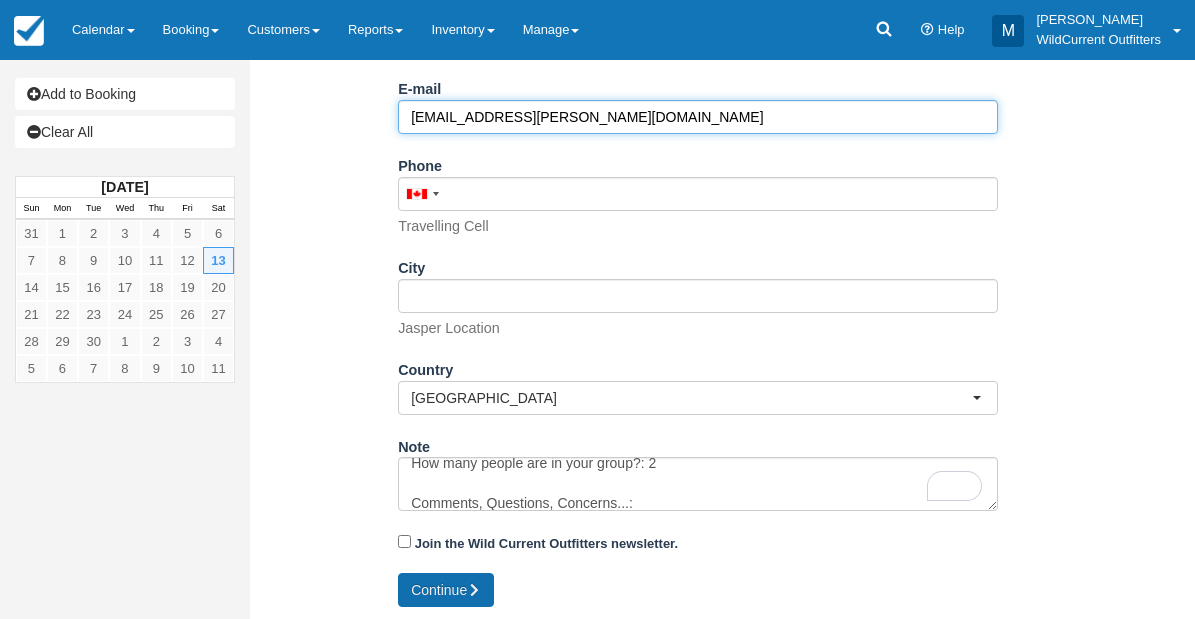 type on "canning.thomas@gmail.com" 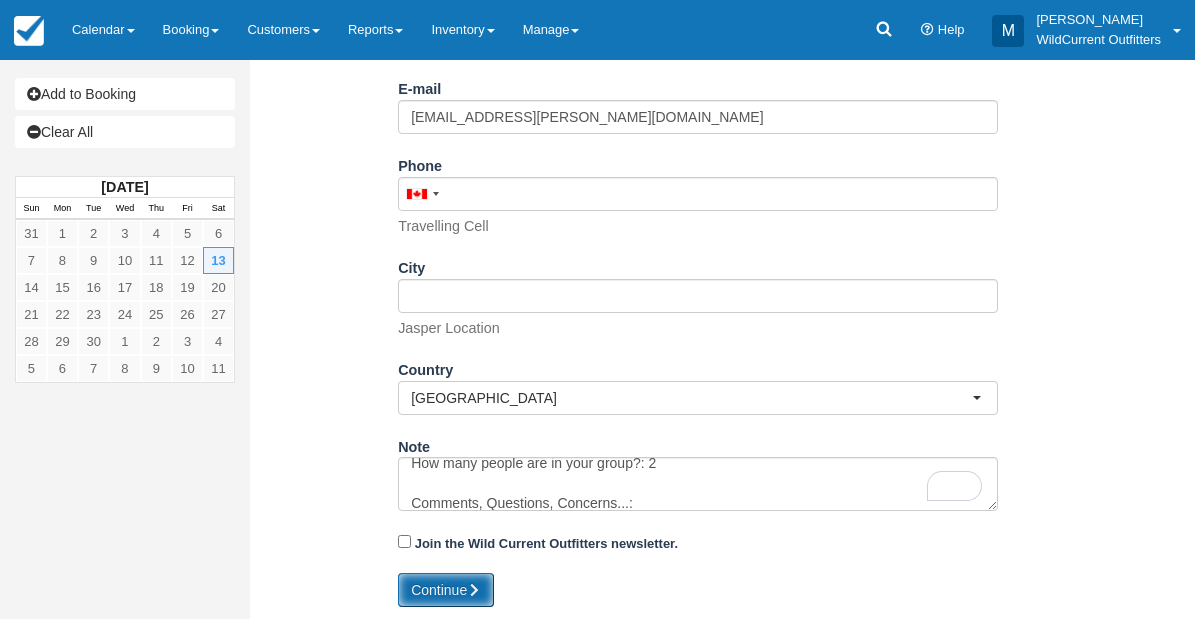 click on "Continue" at bounding box center (446, 590) 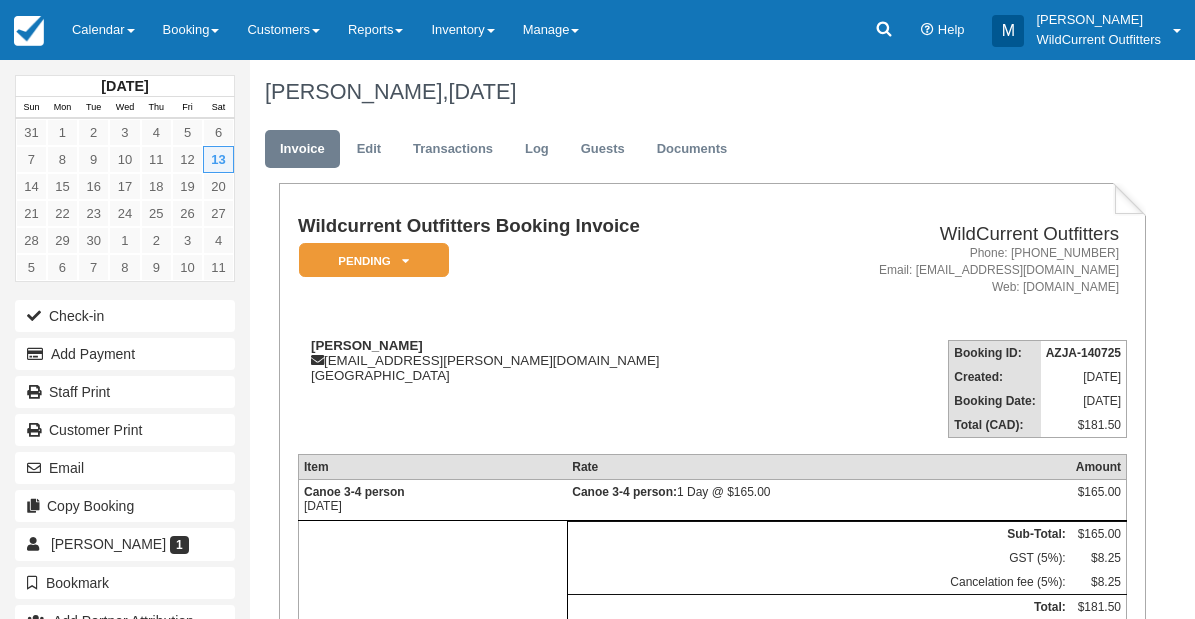 scroll, scrollTop: 0, scrollLeft: 0, axis: both 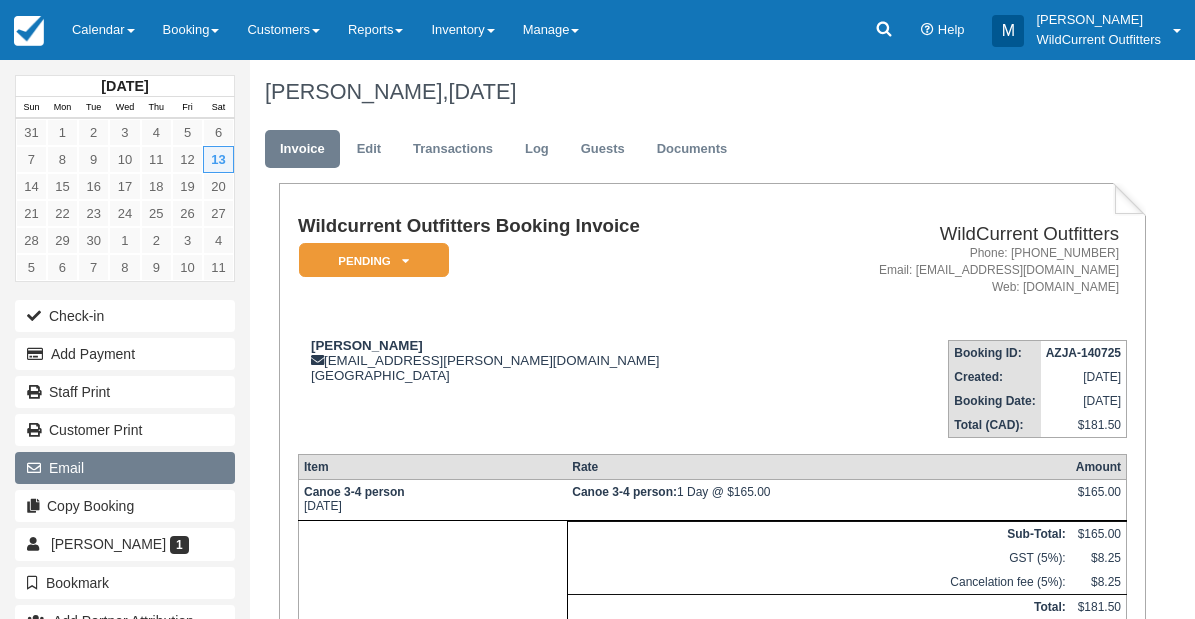 click on "Email" at bounding box center [125, 468] 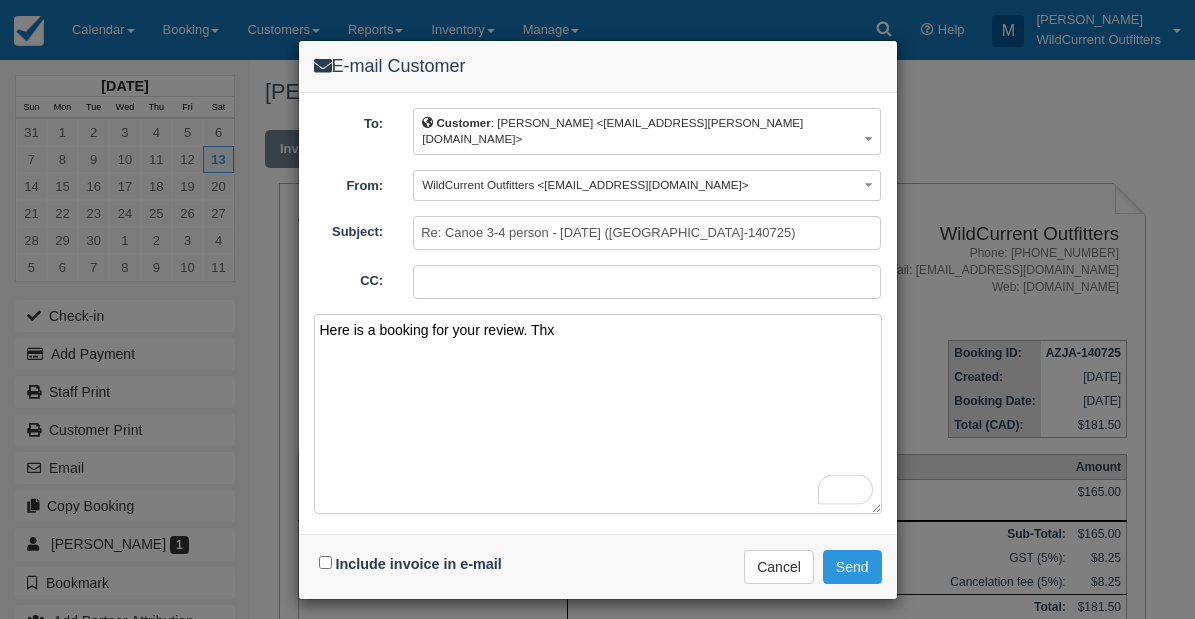 type on "Here is a booking for your review. Thx" 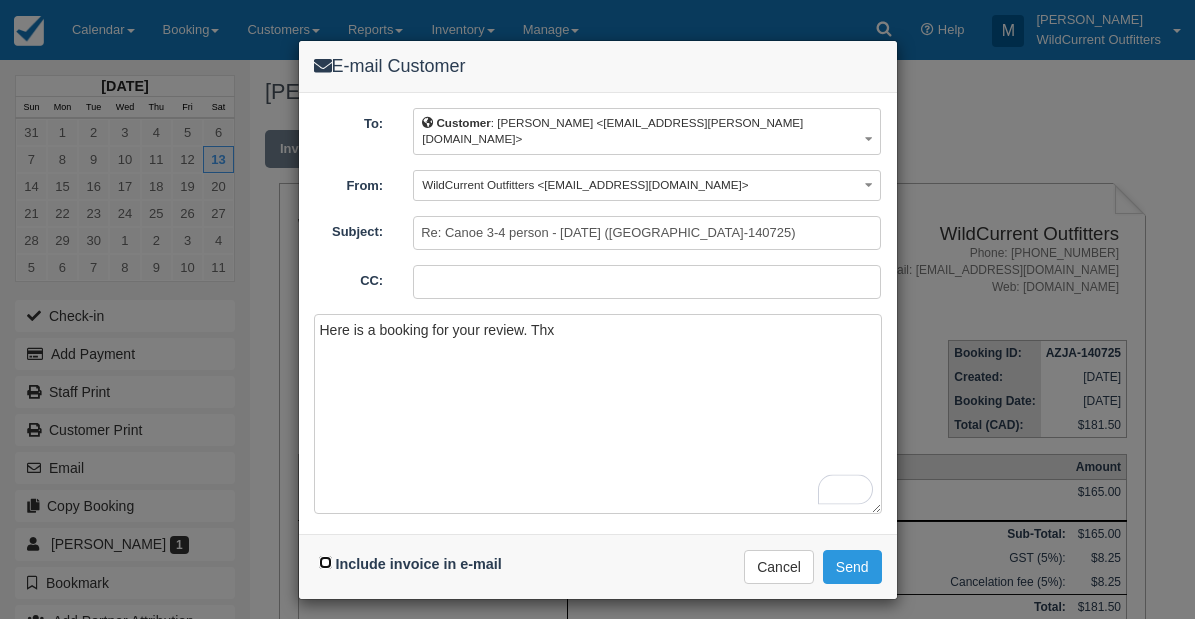 click on "Include invoice in e-mail" at bounding box center (325, 562) 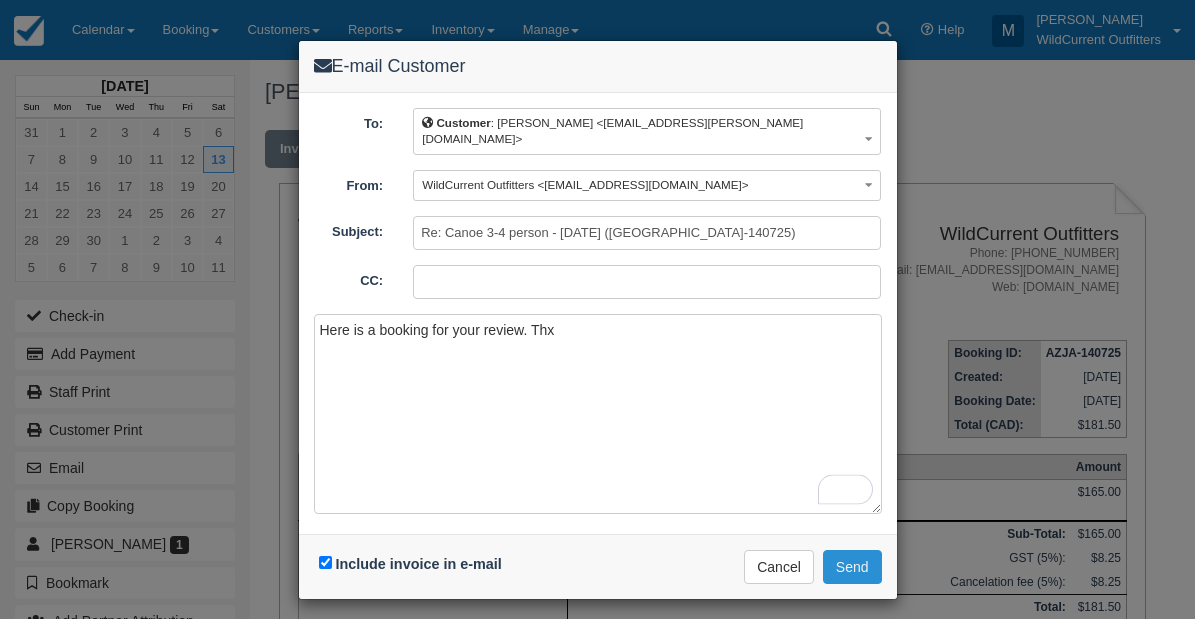 click on "Send" at bounding box center (852, 567) 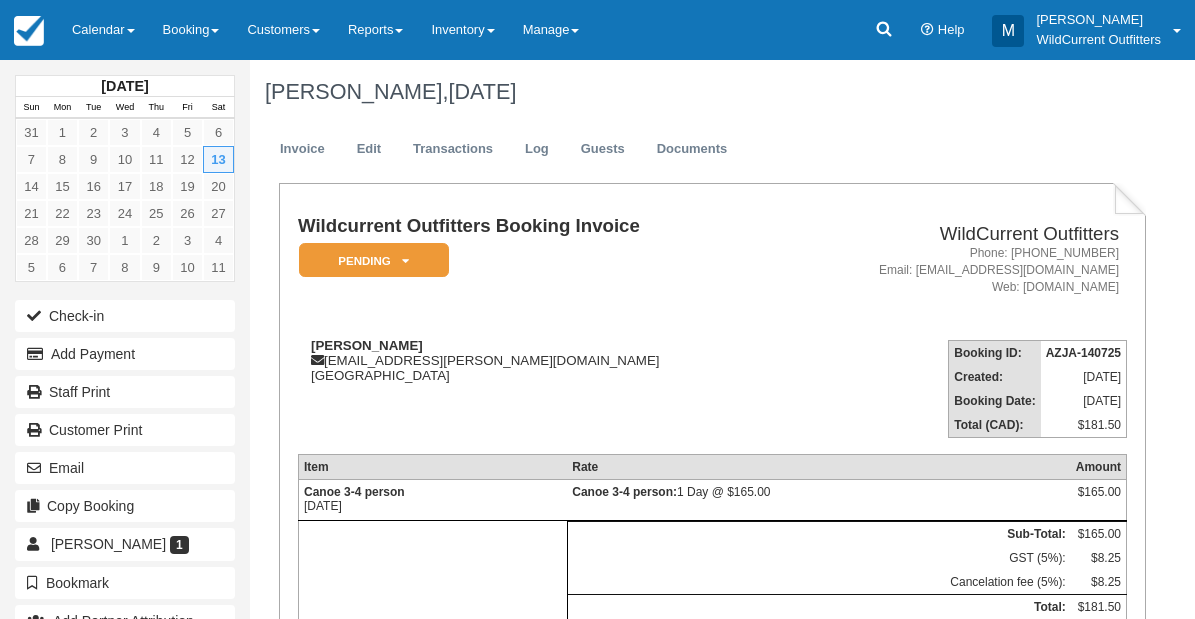 scroll, scrollTop: 0, scrollLeft: 0, axis: both 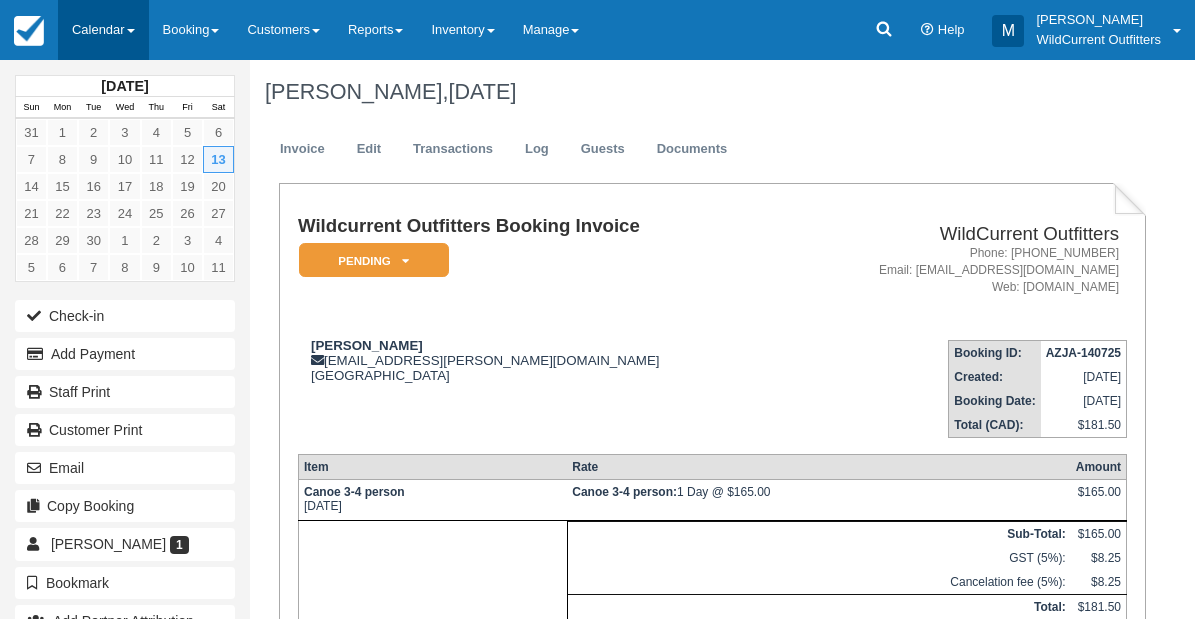 click on "Calendar" at bounding box center (103, 30) 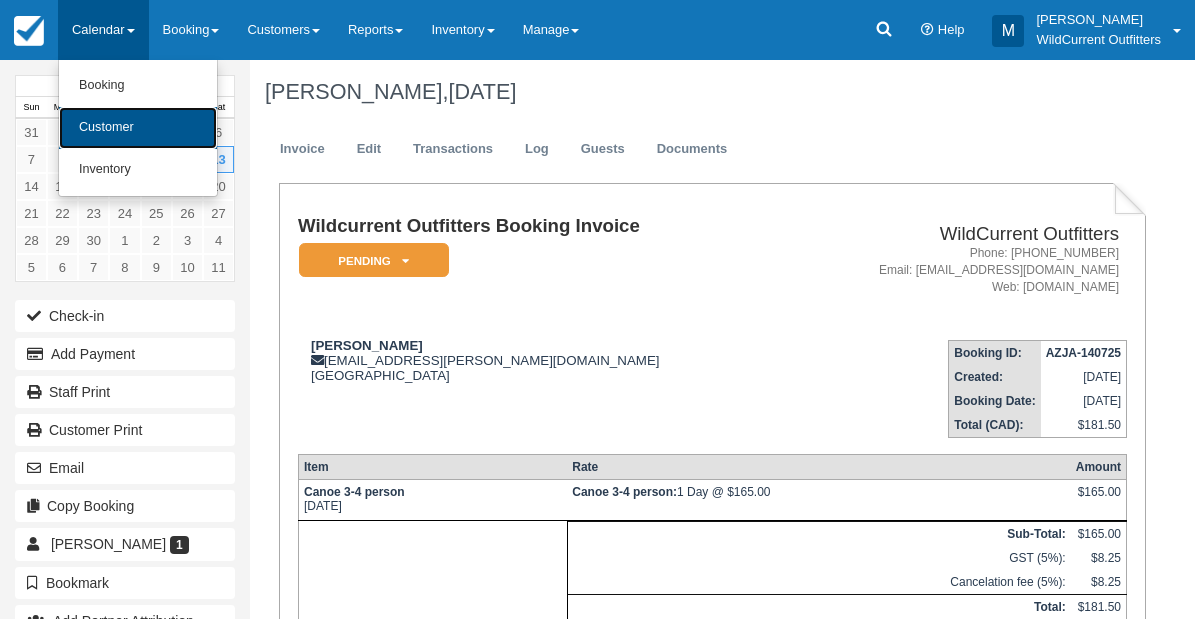click on "Customer" at bounding box center [138, 128] 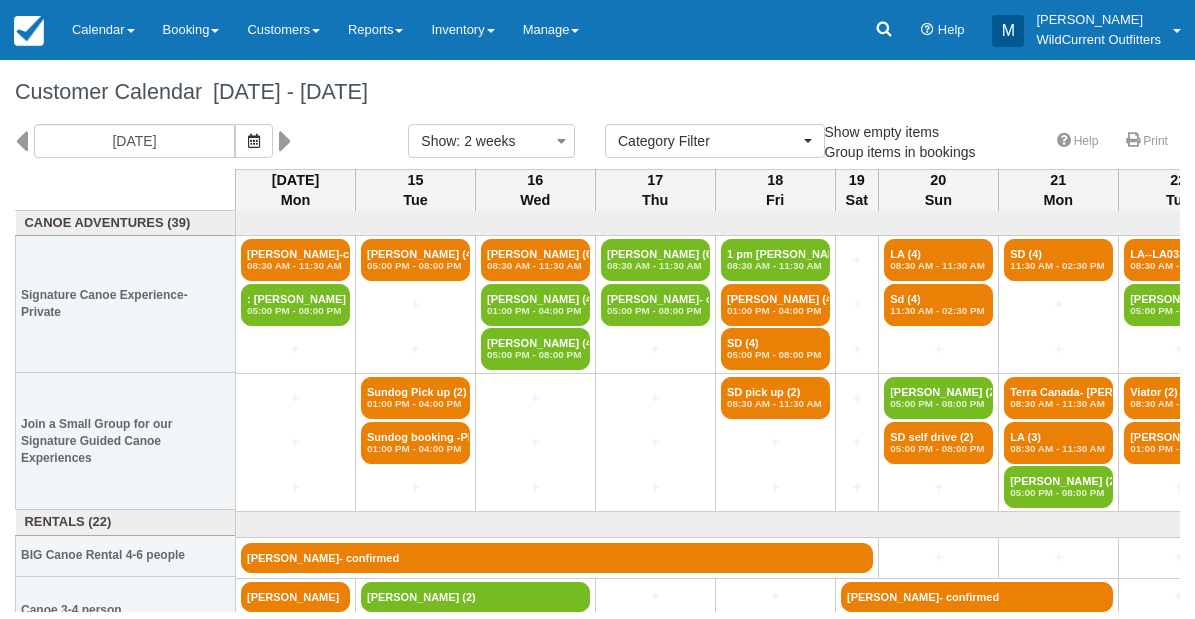 select 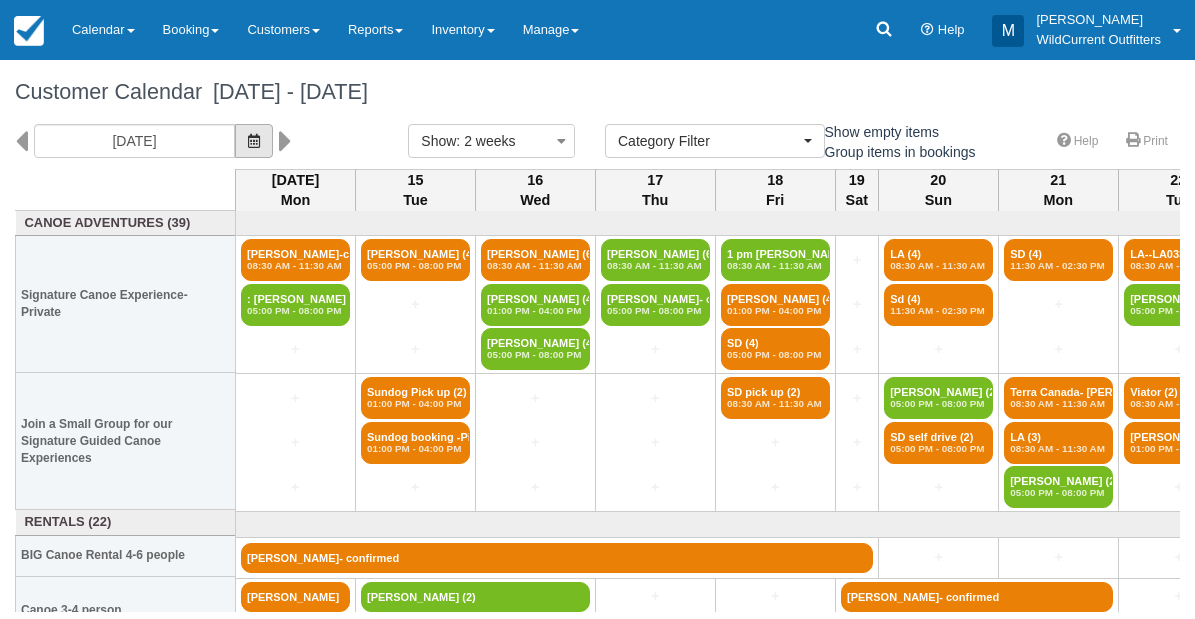 click at bounding box center [254, 141] 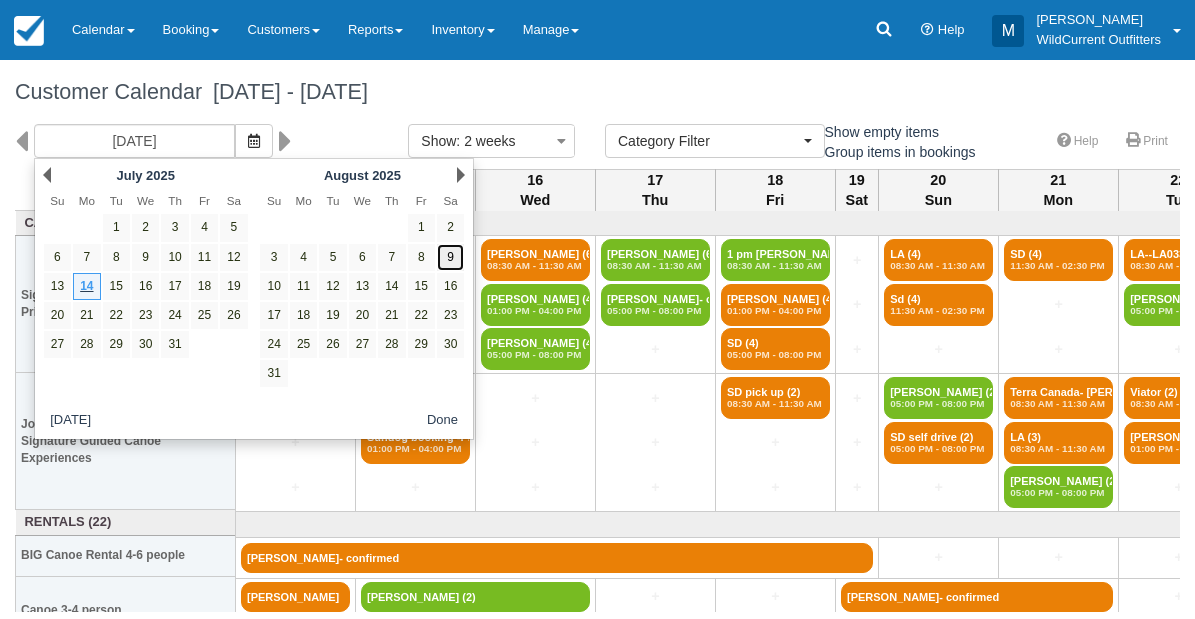 click on "9" at bounding box center [450, 257] 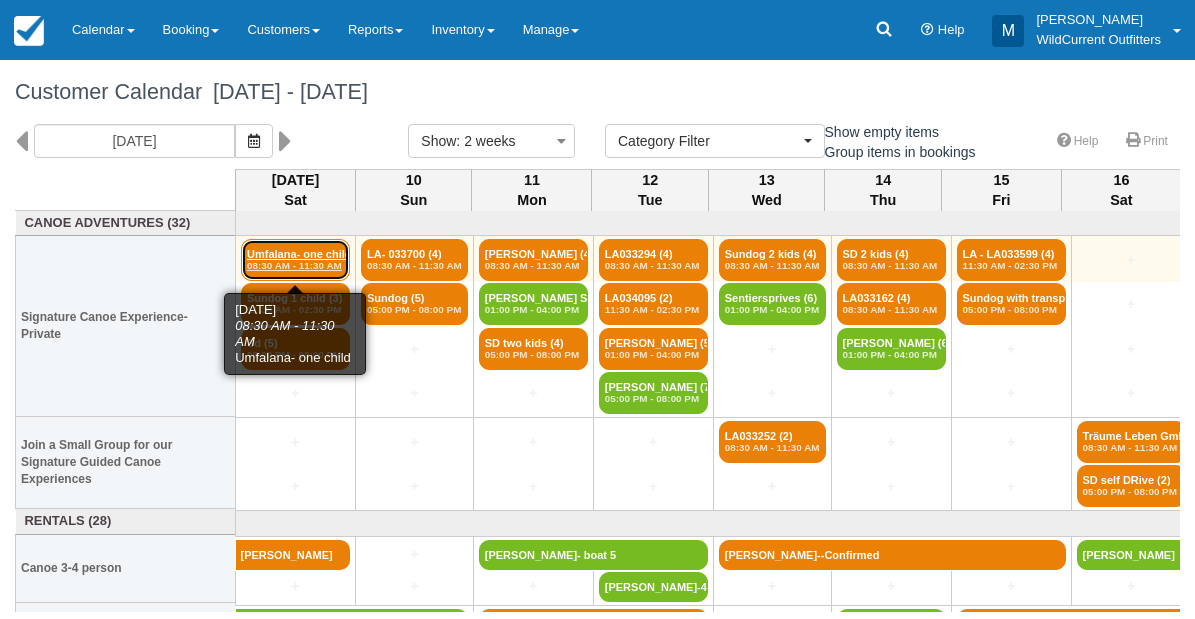 click on "Umfalana- one child (3)  08:30 AM - 11:30 AM" at bounding box center [295, 260] 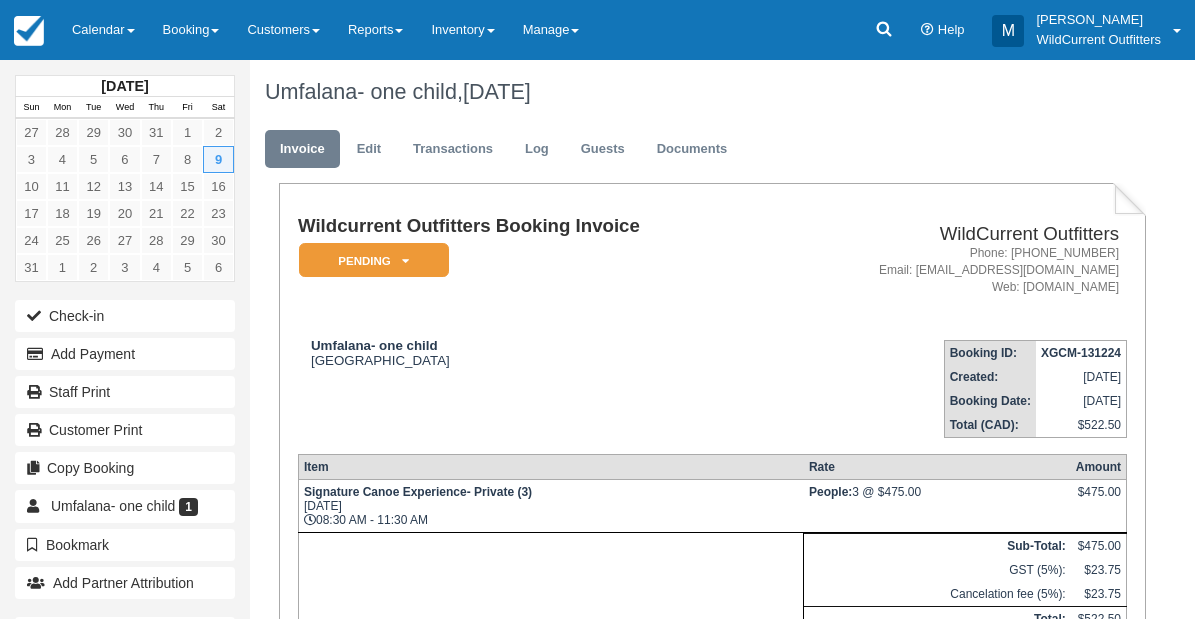 scroll, scrollTop: 0, scrollLeft: 0, axis: both 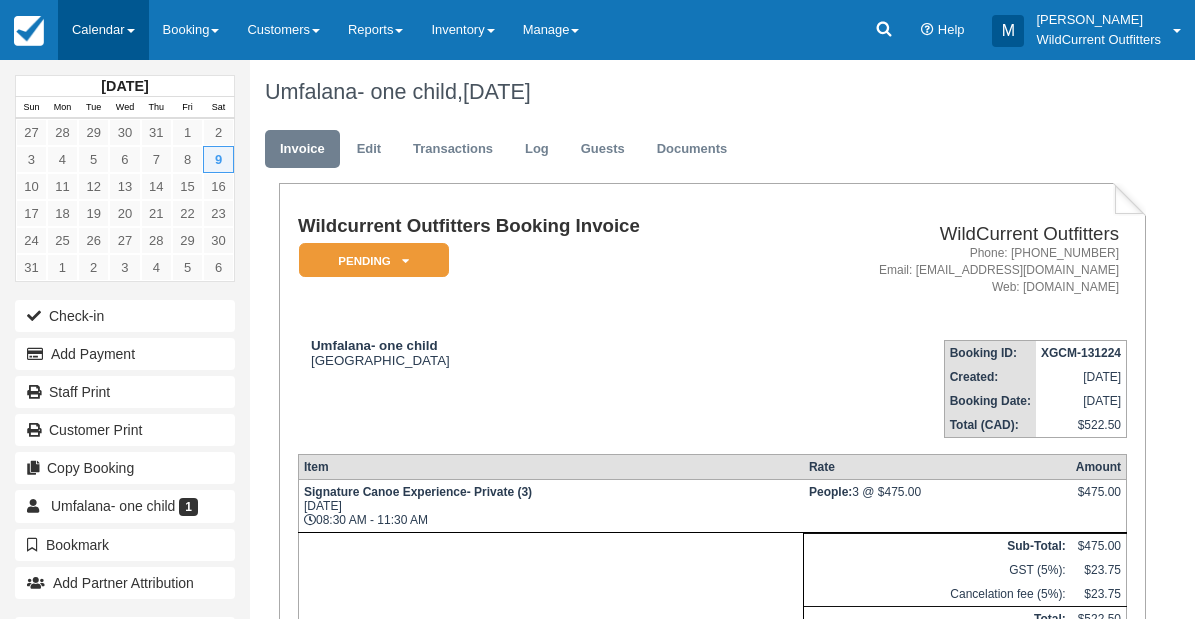 click on "Calendar" at bounding box center [103, 30] 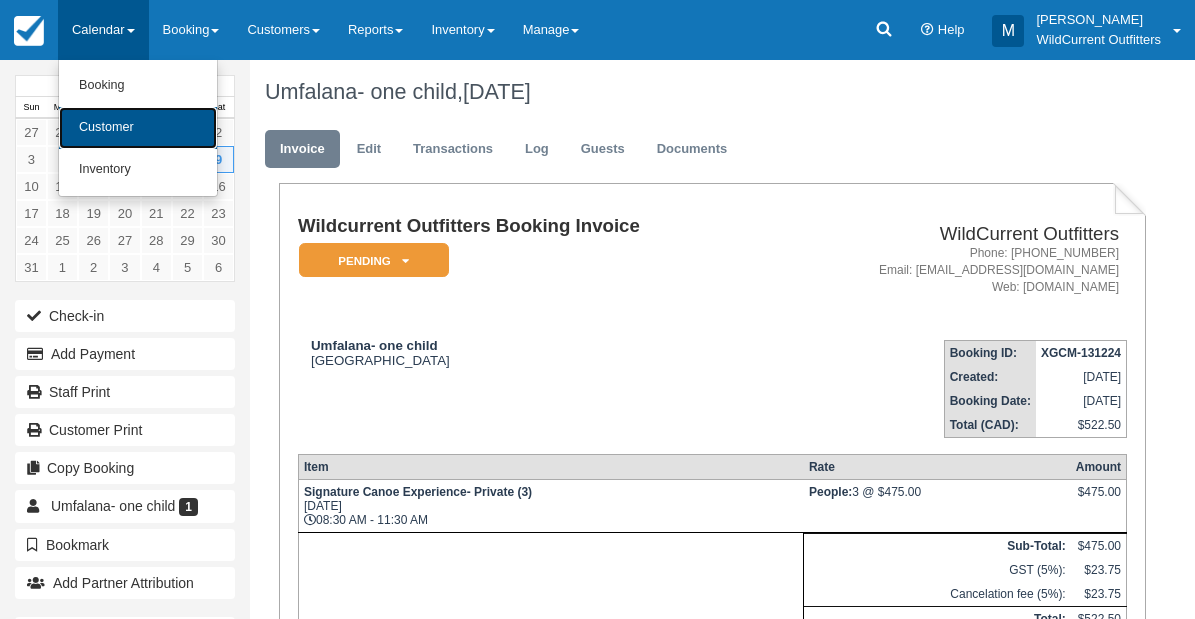 click on "Customer" at bounding box center (138, 128) 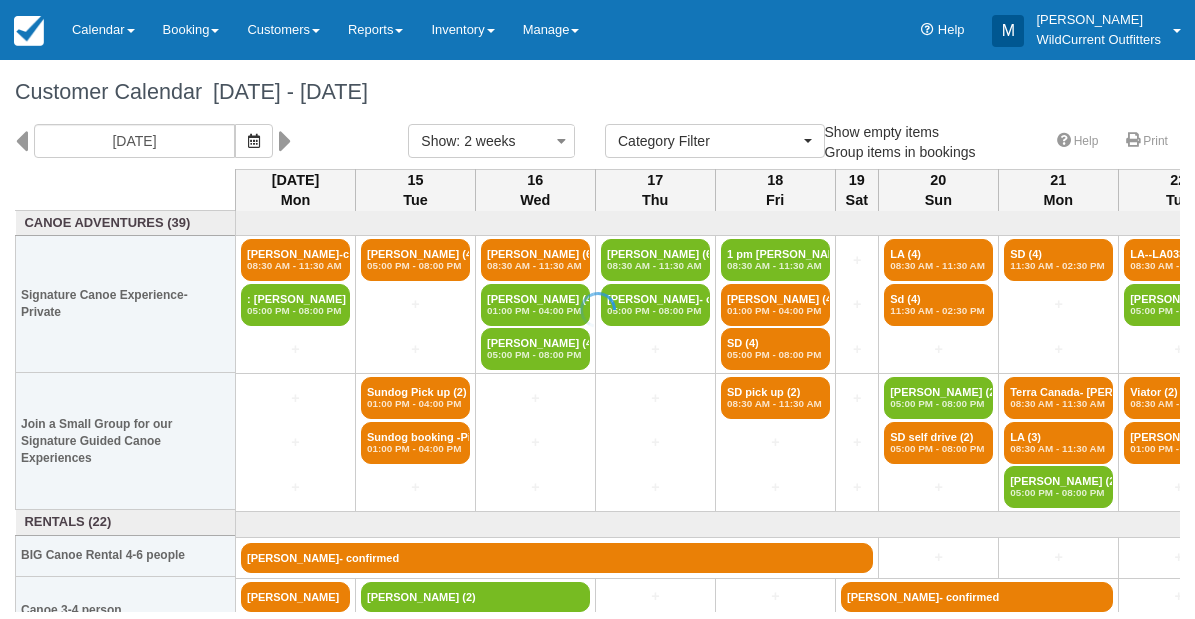 select 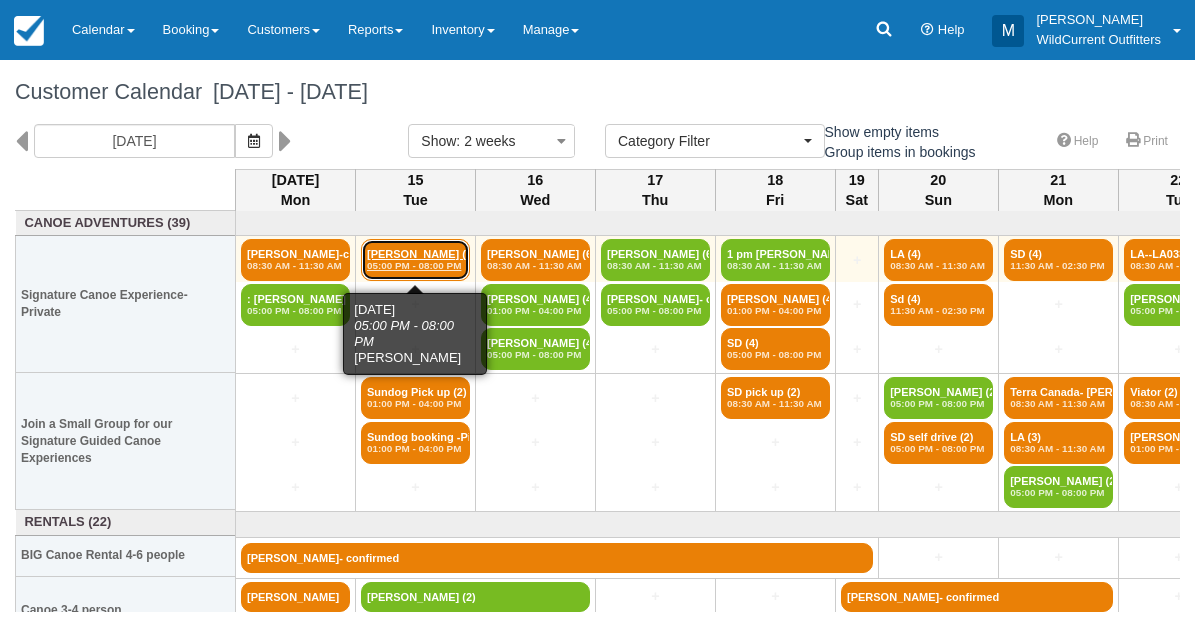 click on "[PERSON_NAME] (4)  05:00 PM - 08:00 PM" at bounding box center (415, 260) 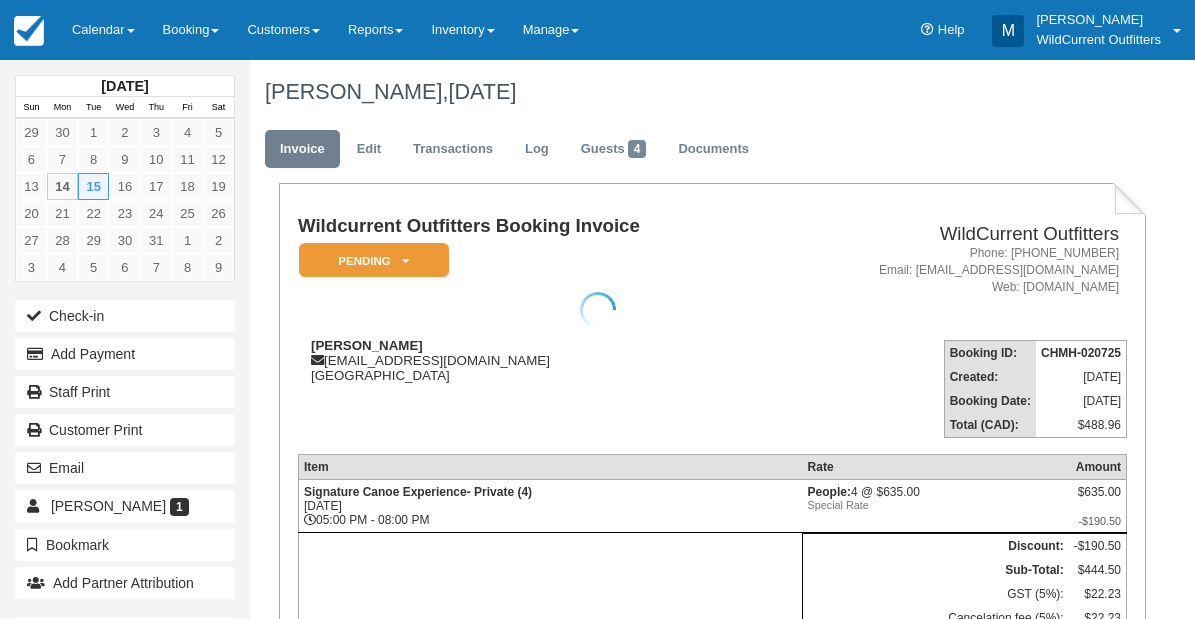 scroll, scrollTop: 0, scrollLeft: 0, axis: both 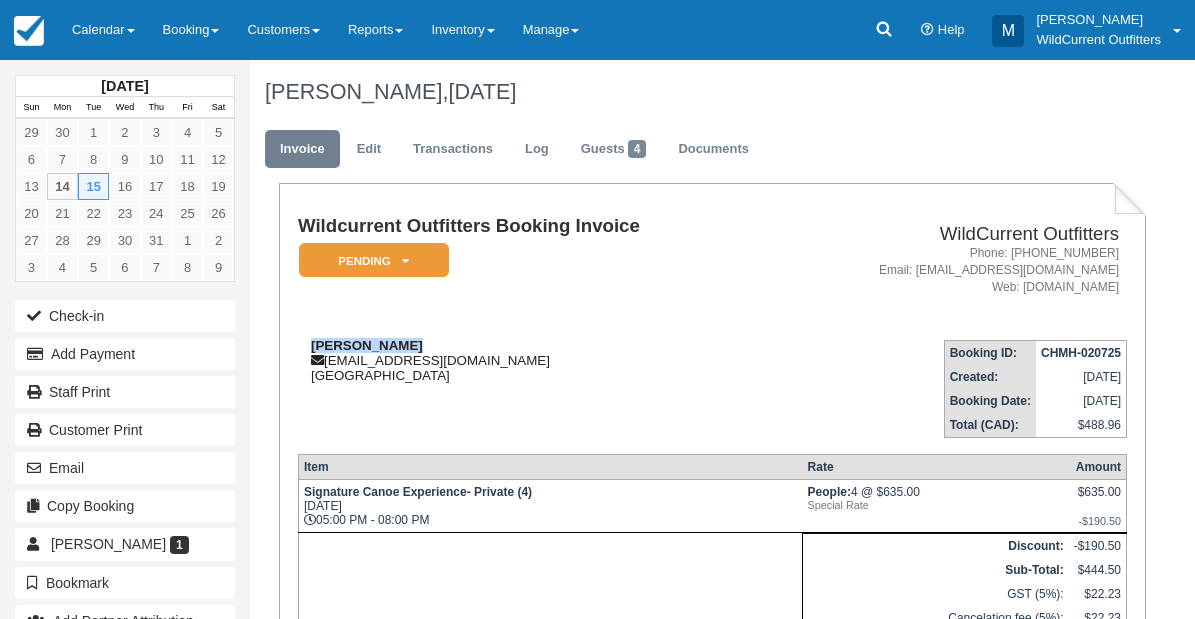 drag, startPoint x: 400, startPoint y: 339, endPoint x: 306, endPoint y: 342, distance: 94.04786 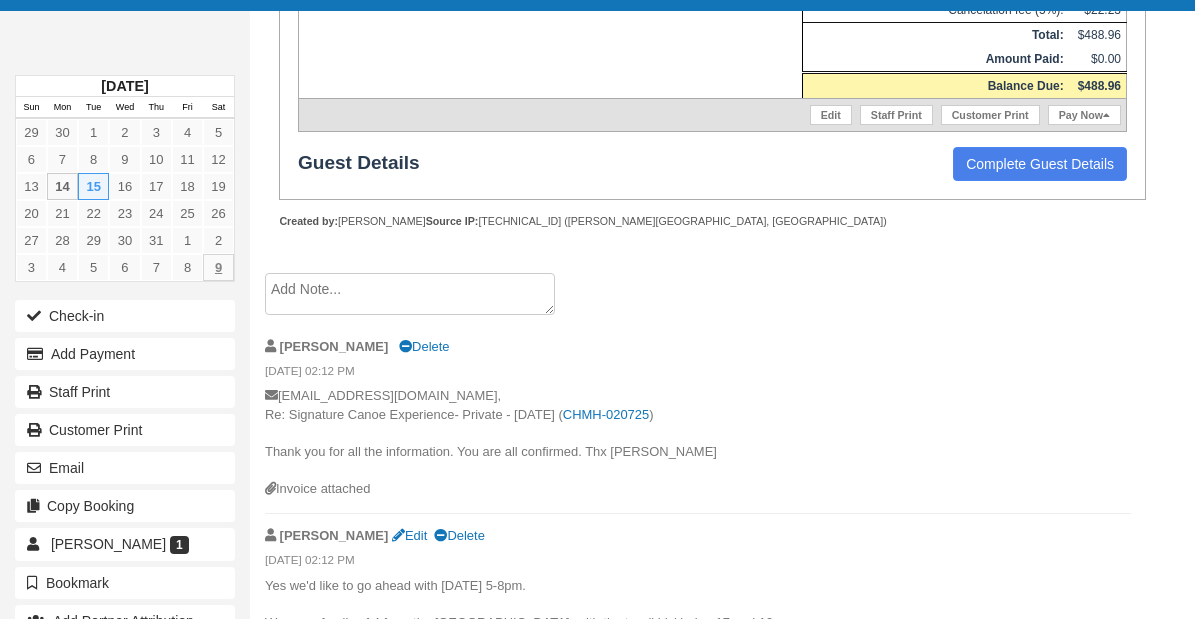 scroll, scrollTop: 631, scrollLeft: 0, axis: vertical 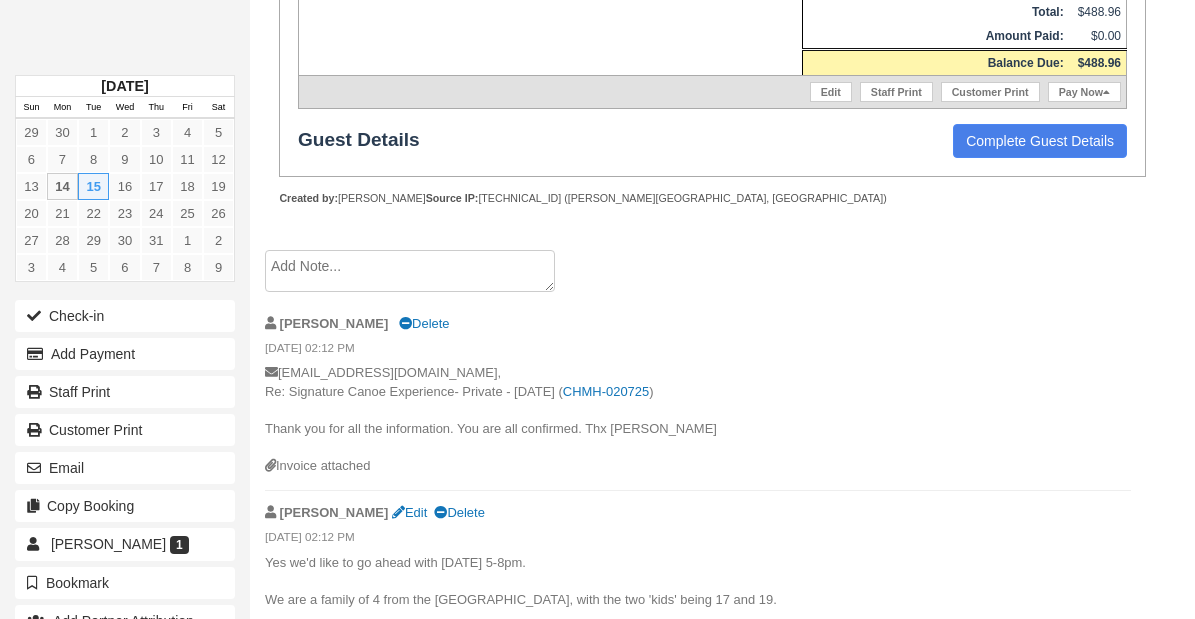 click at bounding box center [410, 271] 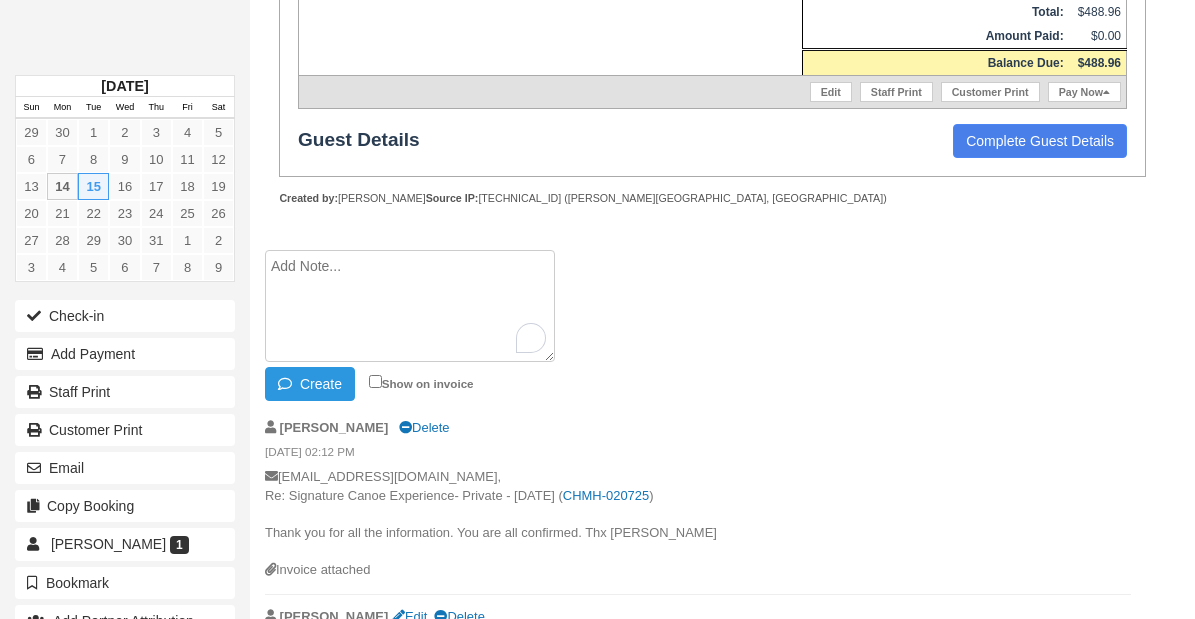 paste on "Yes we'd like to go ahead with [DATE] 5-8pm.
We are a family of 4 from the [GEOGRAPHIC_DATA], with the two 'kids' being 17 and 19.
We have 2 vegetarians, but no allergies. 3 people will drink hot chocolate, 1 will have black coffee..
Mobile no is [PHONE_NUMBER]" 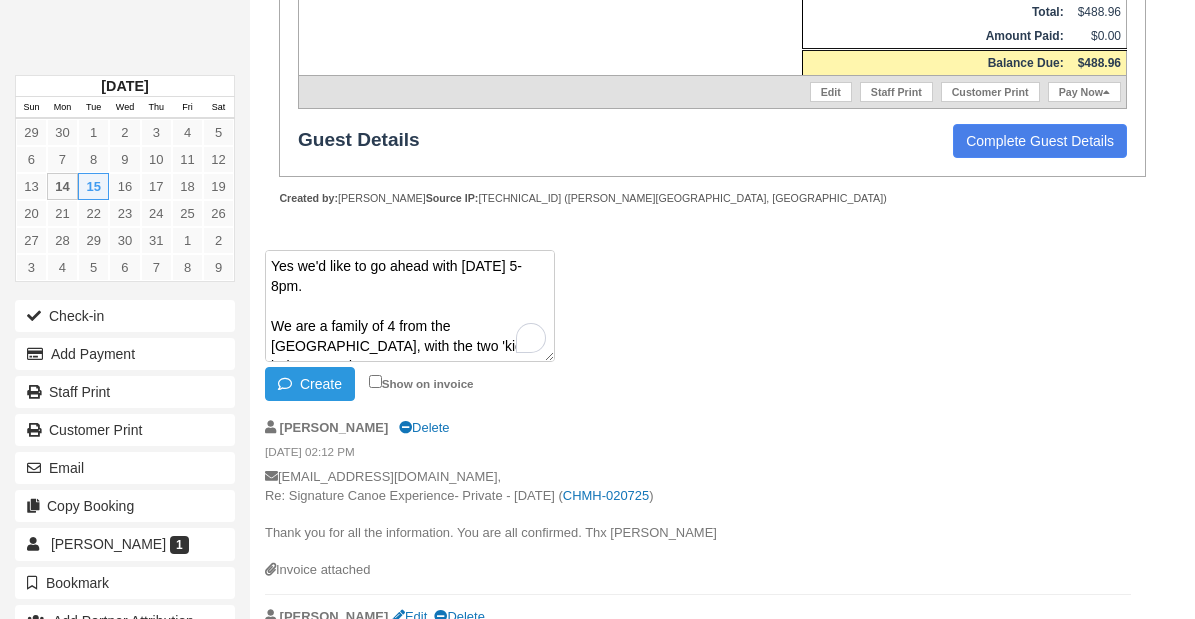 scroll, scrollTop: 111, scrollLeft: 0, axis: vertical 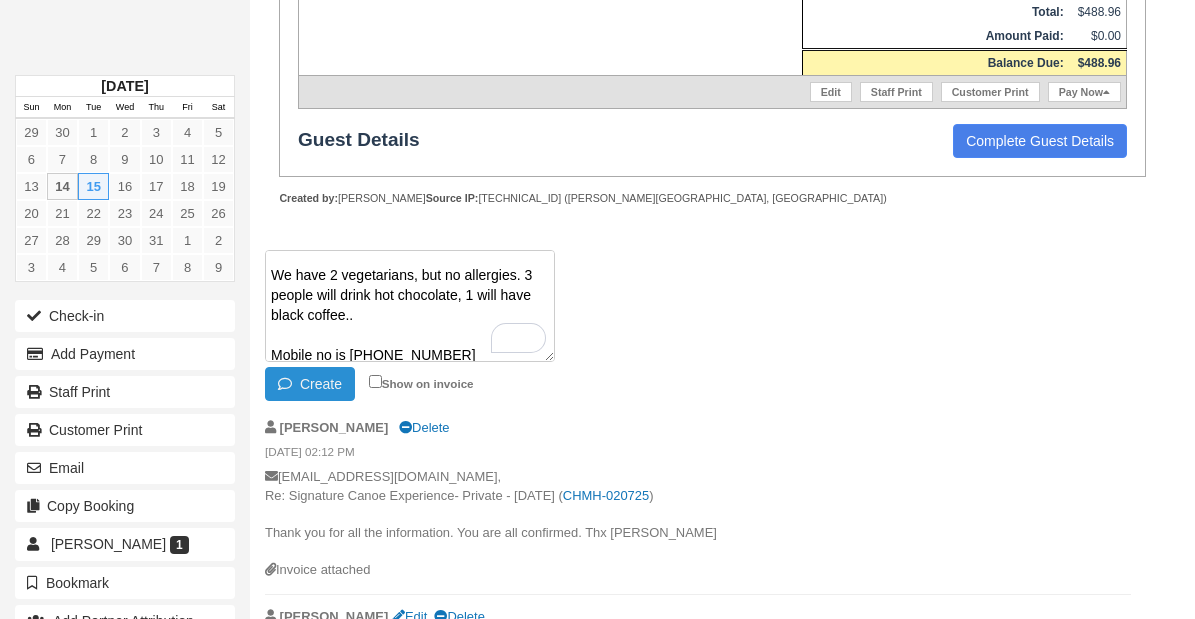 type on "Yes we'd like to go ahead with [DATE] 5-8pm.
We are a family of 4 from the [GEOGRAPHIC_DATA], with the two 'kids' being 17 and 19.
We have 2 vegetarians, but no allergies. 3 people will drink hot chocolate, 1 will have black coffee..
Mobile no is [PHONE_NUMBER]" 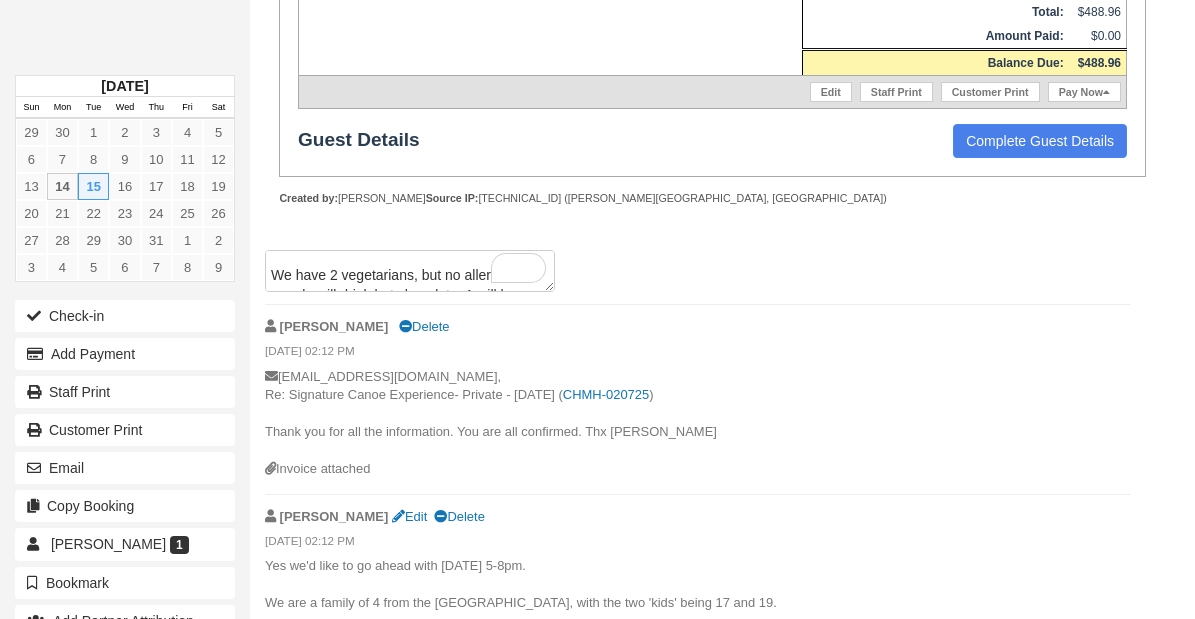 scroll, scrollTop: 0, scrollLeft: 0, axis: both 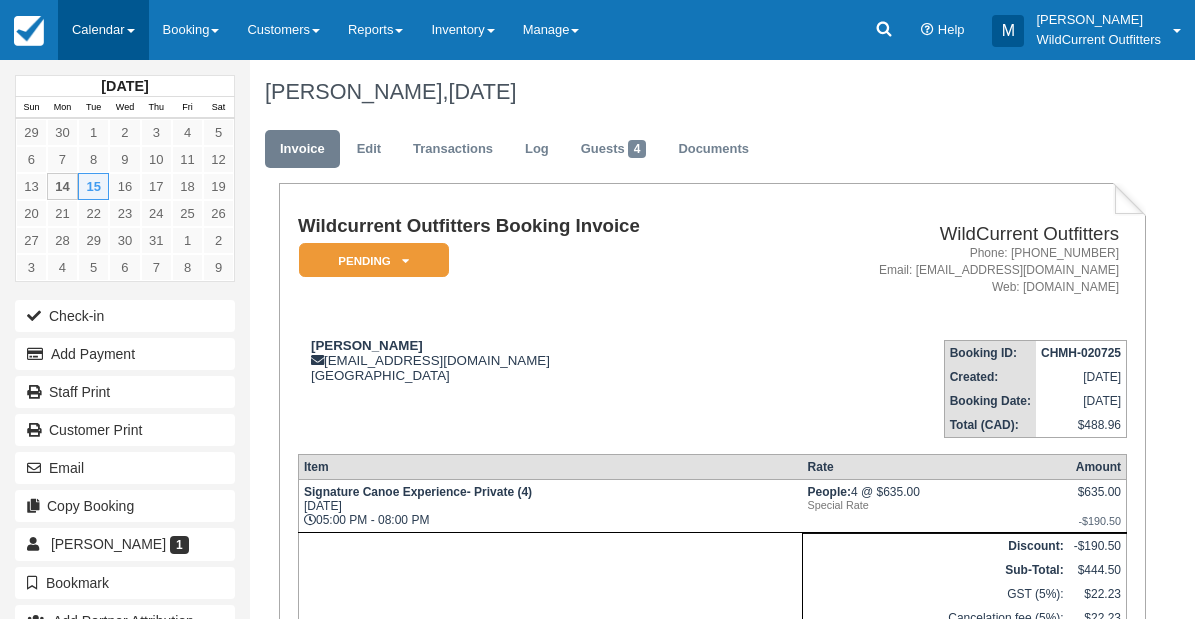 click on "Calendar" at bounding box center [103, 30] 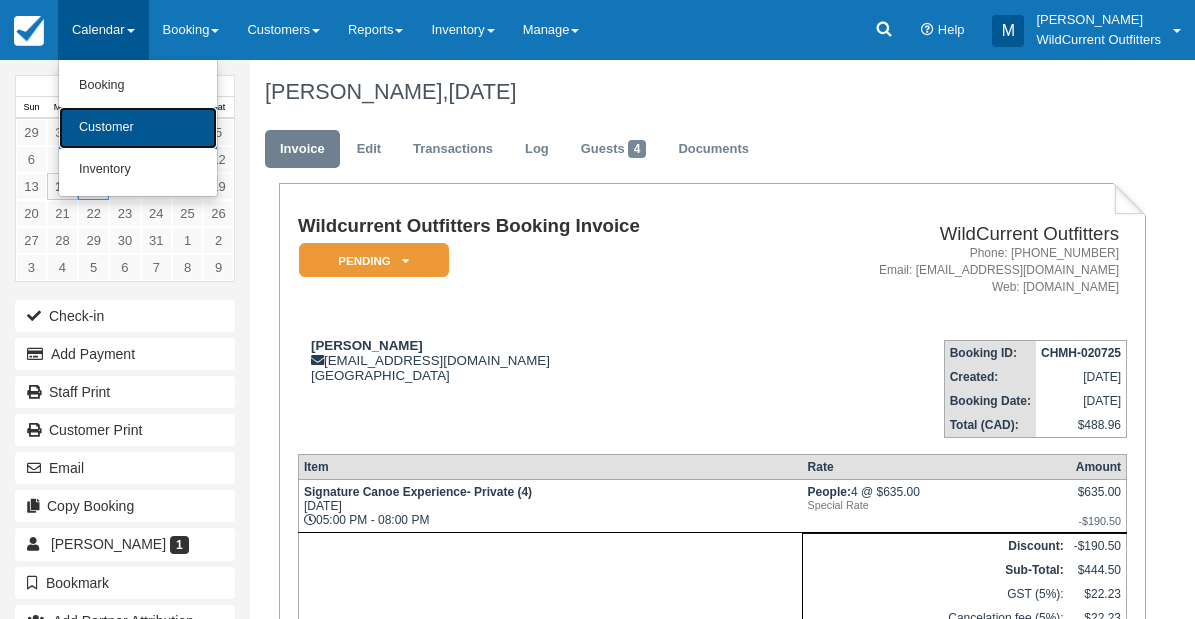 click on "Customer" at bounding box center [138, 128] 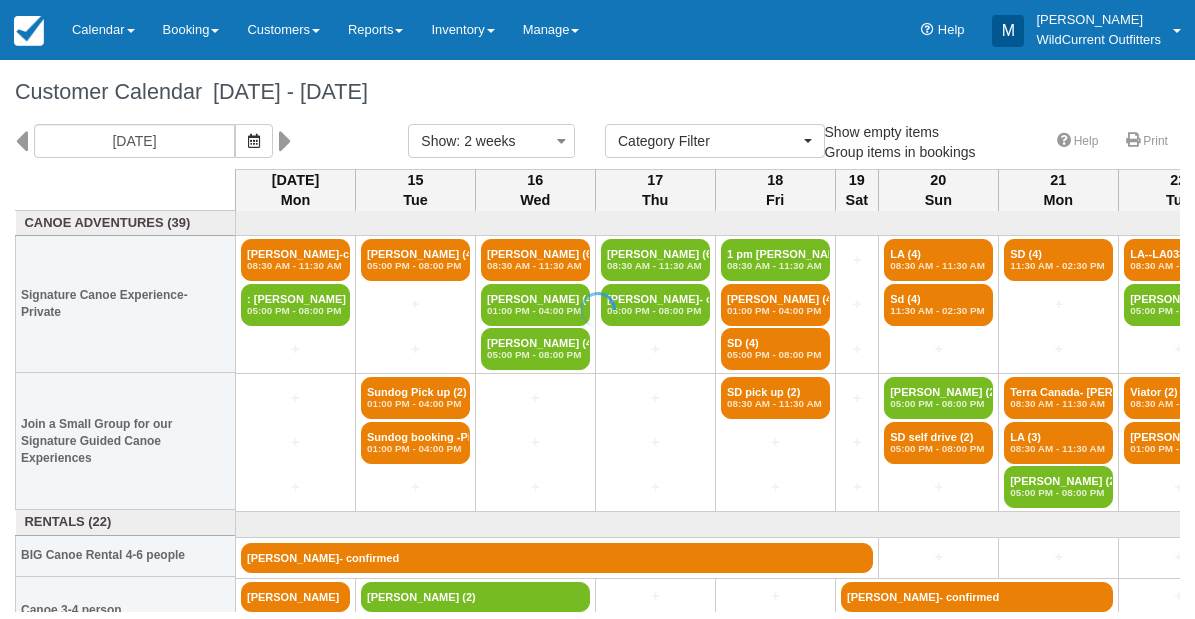 select 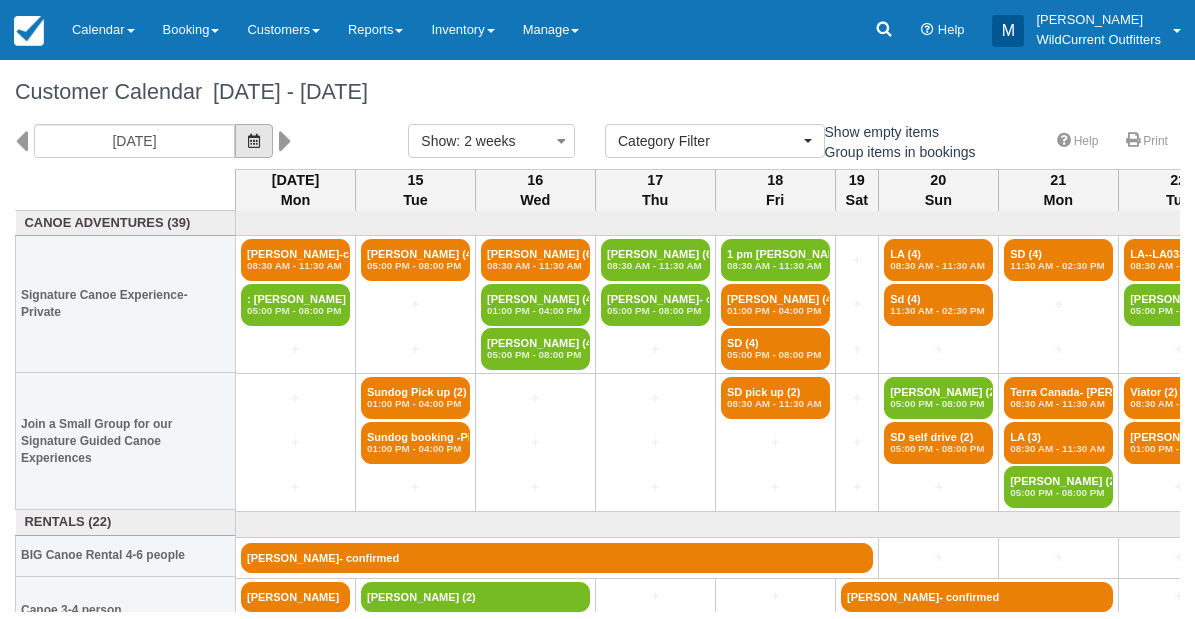 click at bounding box center [254, 141] 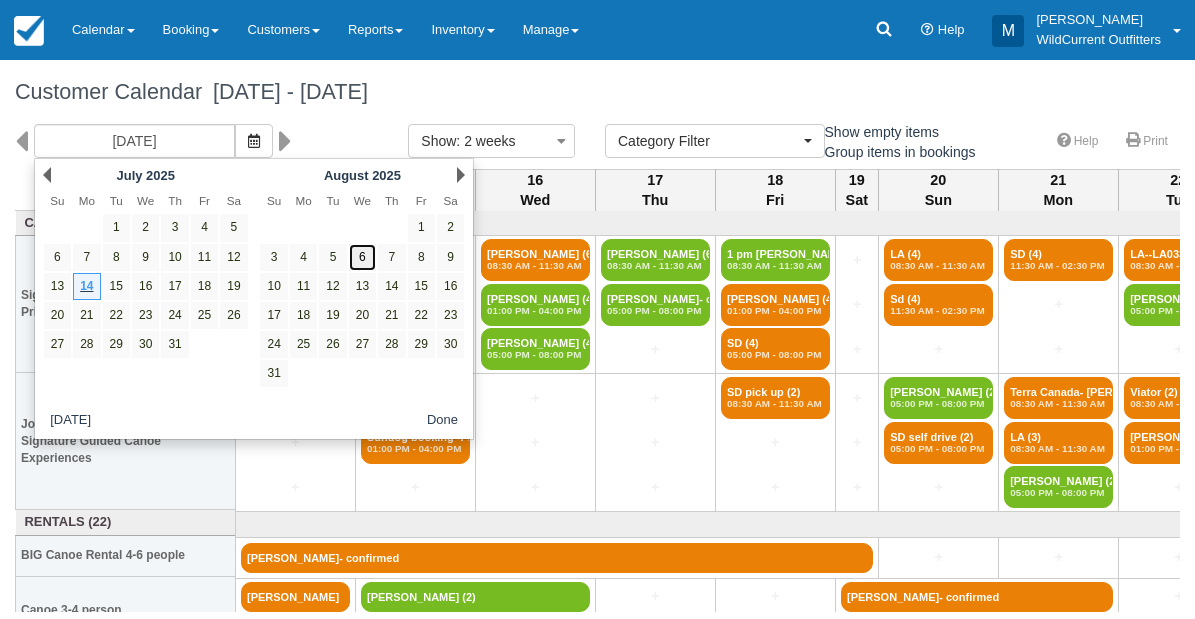 click on "6" at bounding box center [362, 257] 